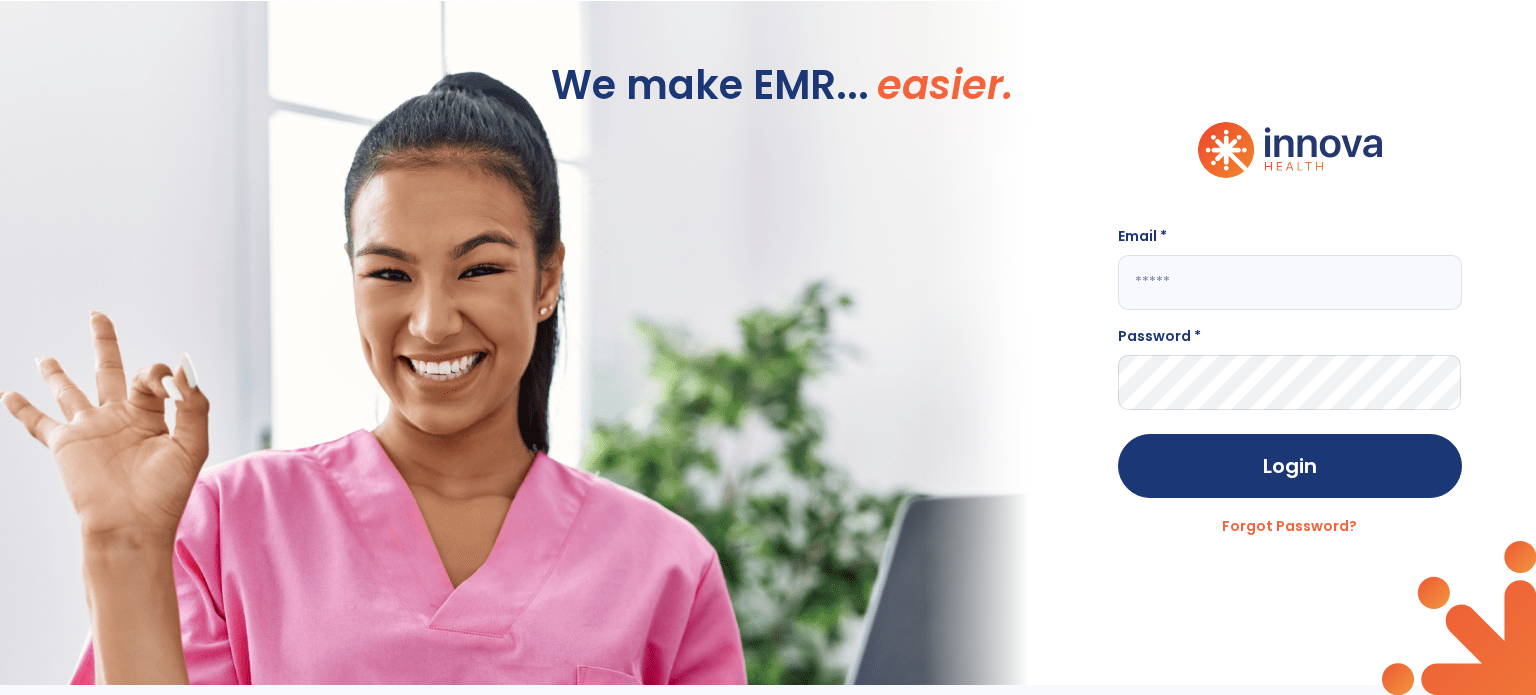 scroll, scrollTop: 0, scrollLeft: 0, axis: both 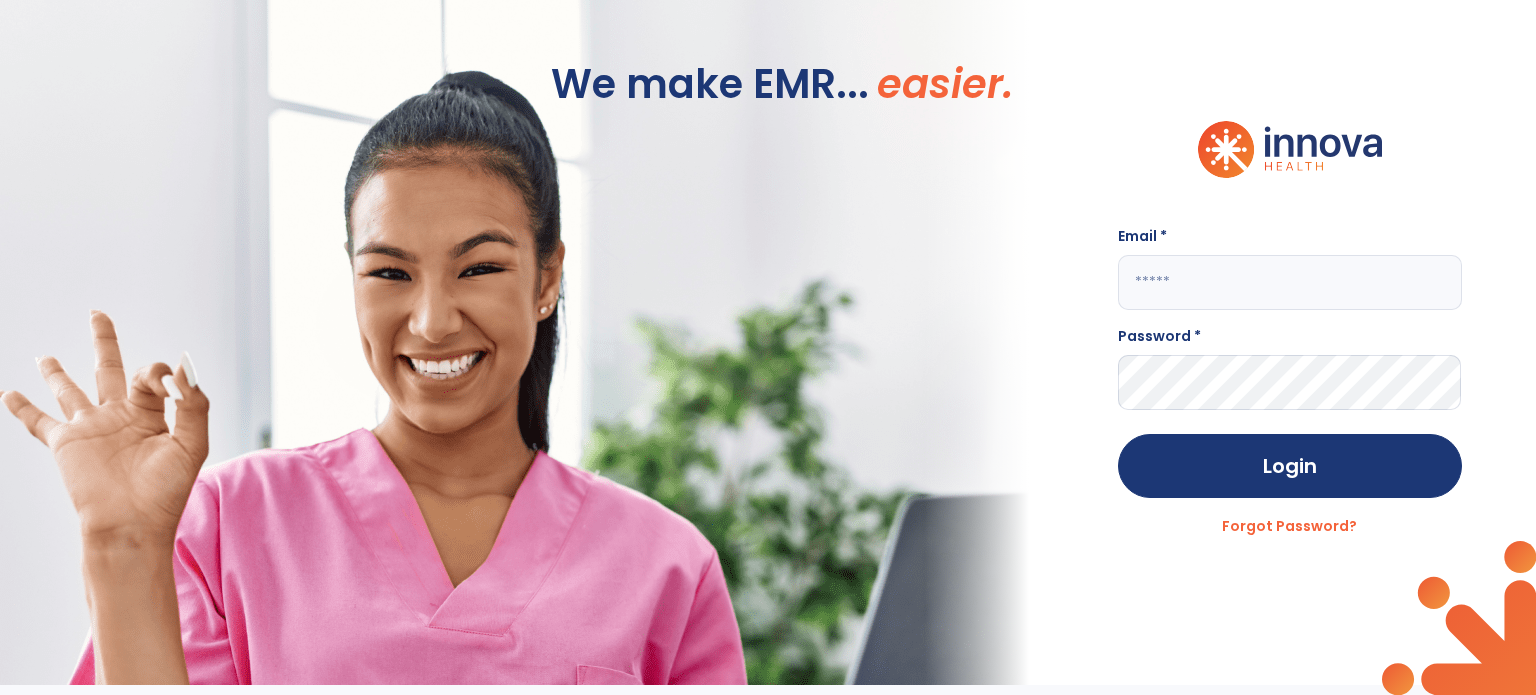 type on "**********" 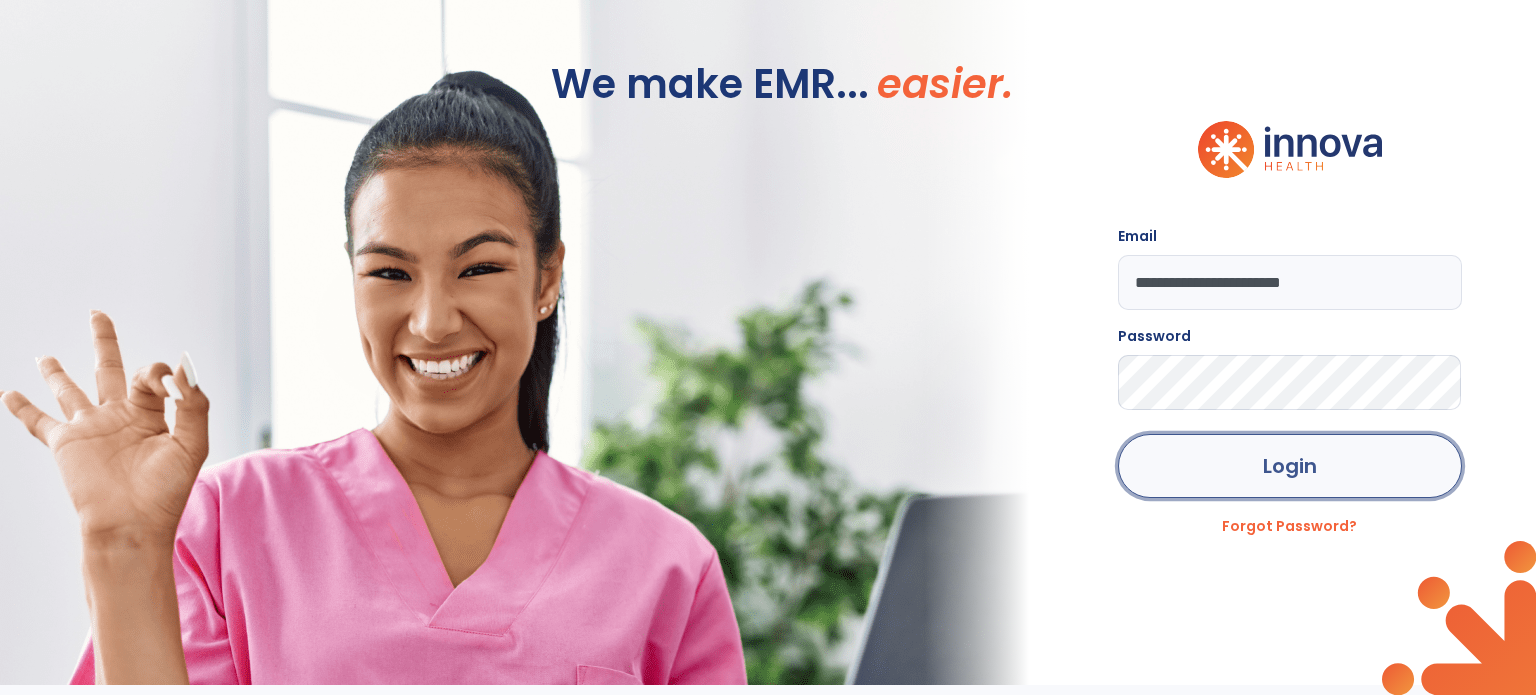 click on "Login" 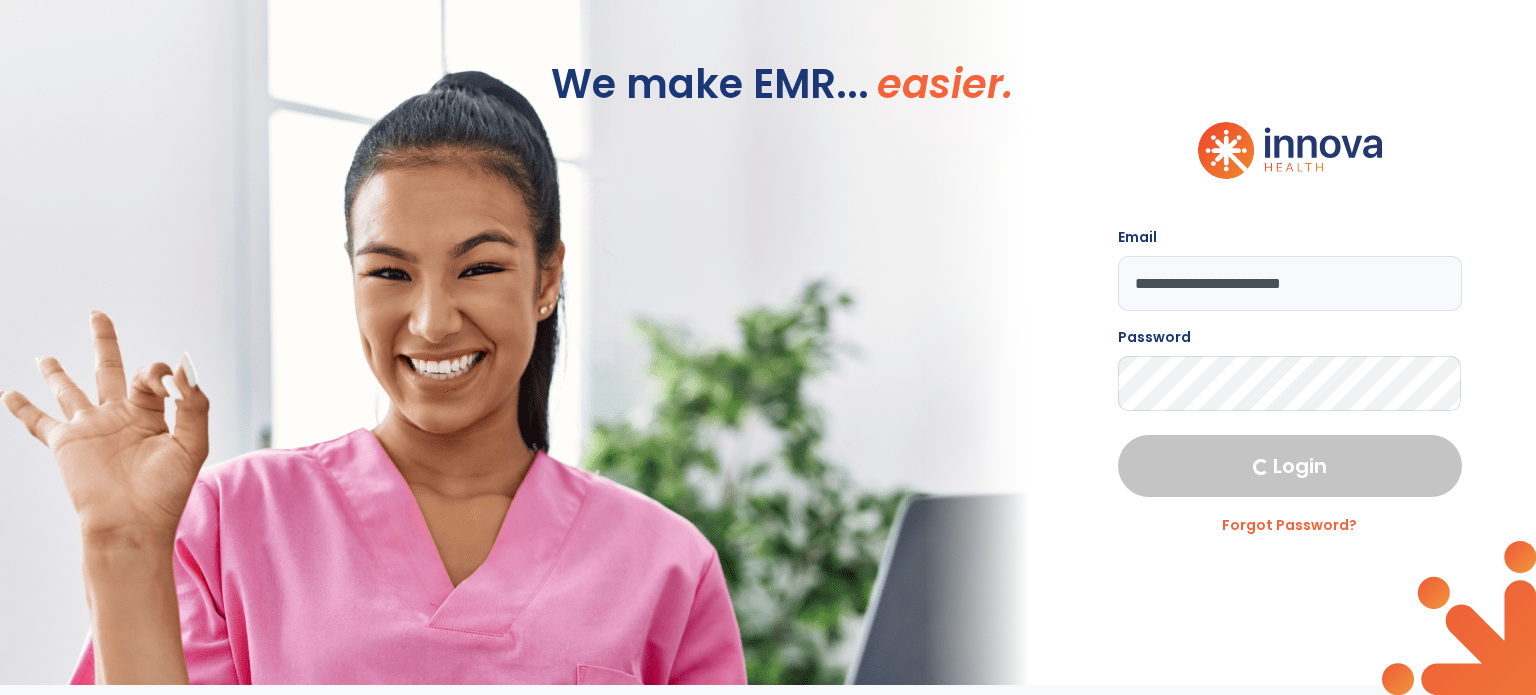 select on "****" 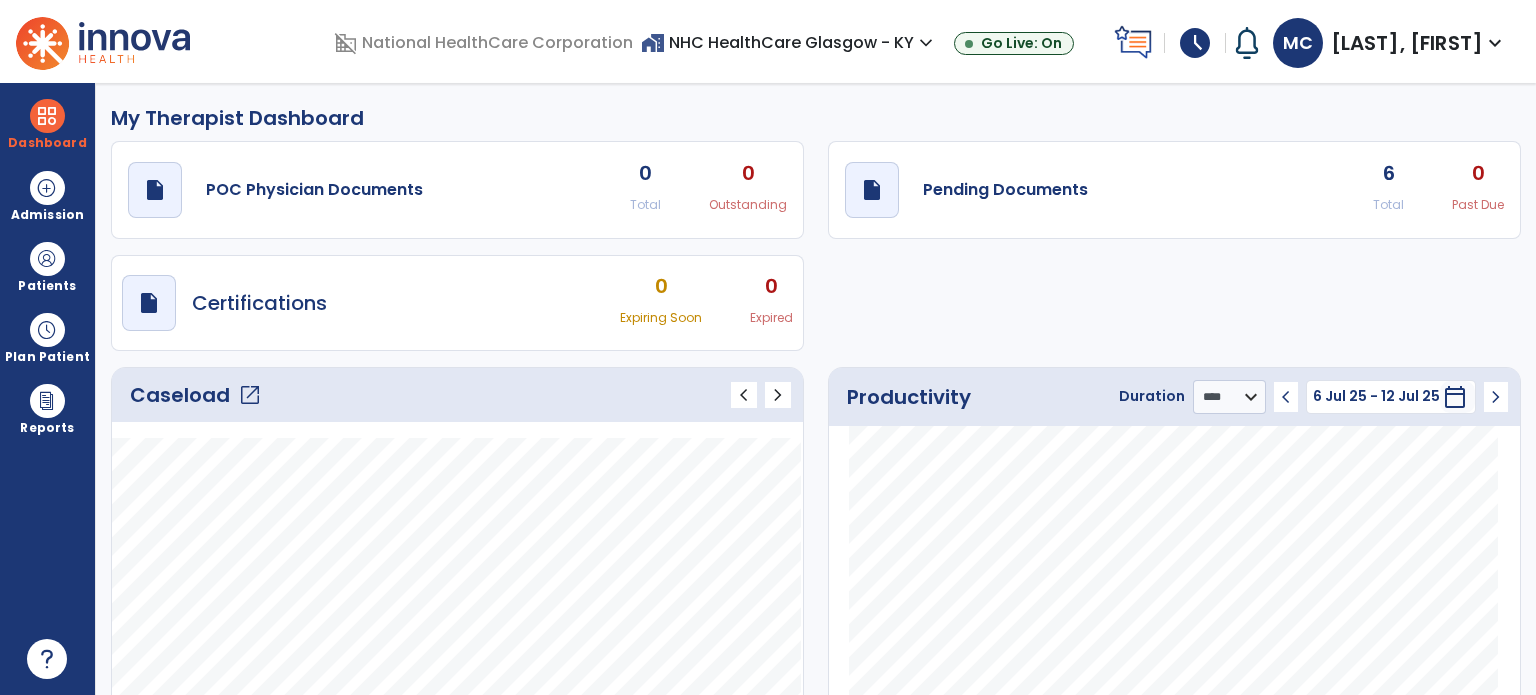 click on "[LAST], [FIRST]" at bounding box center [1407, 43] 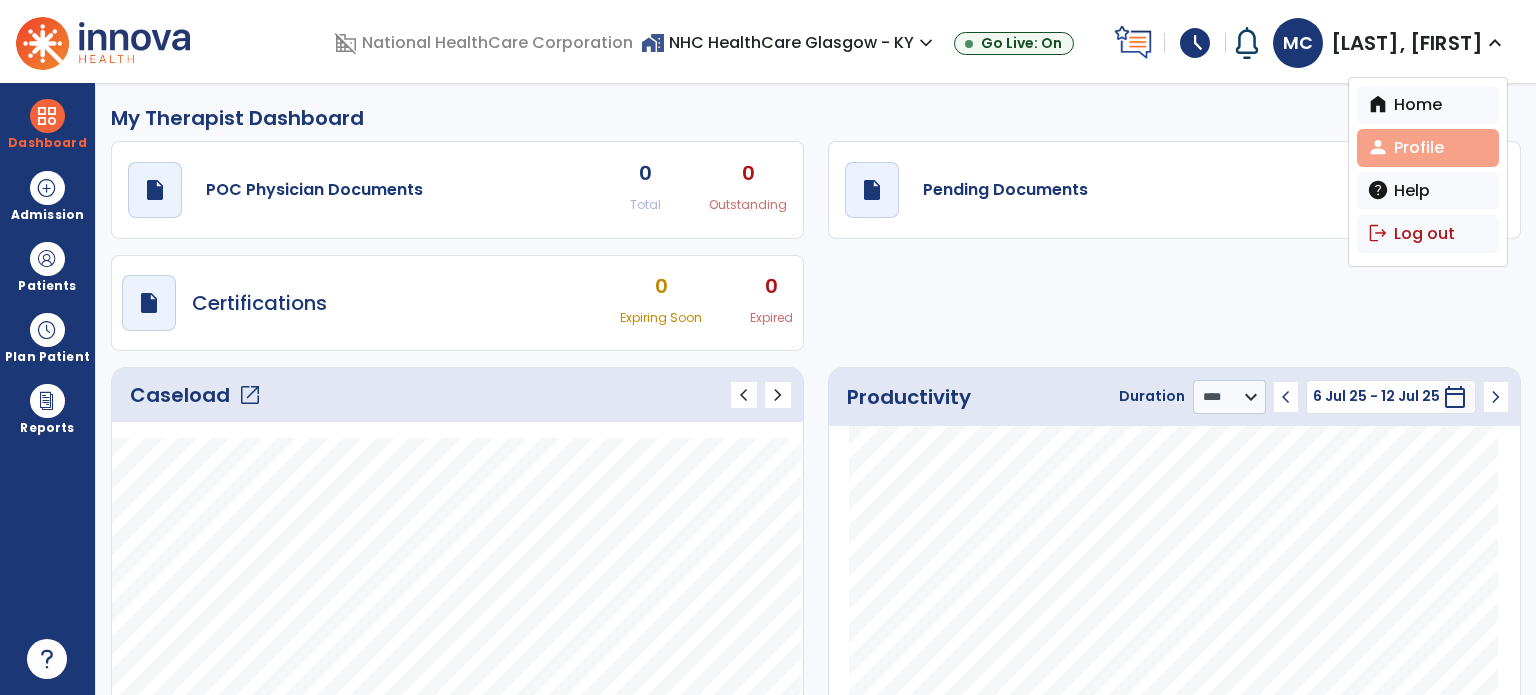 click on "person   Profile" at bounding box center [1428, 148] 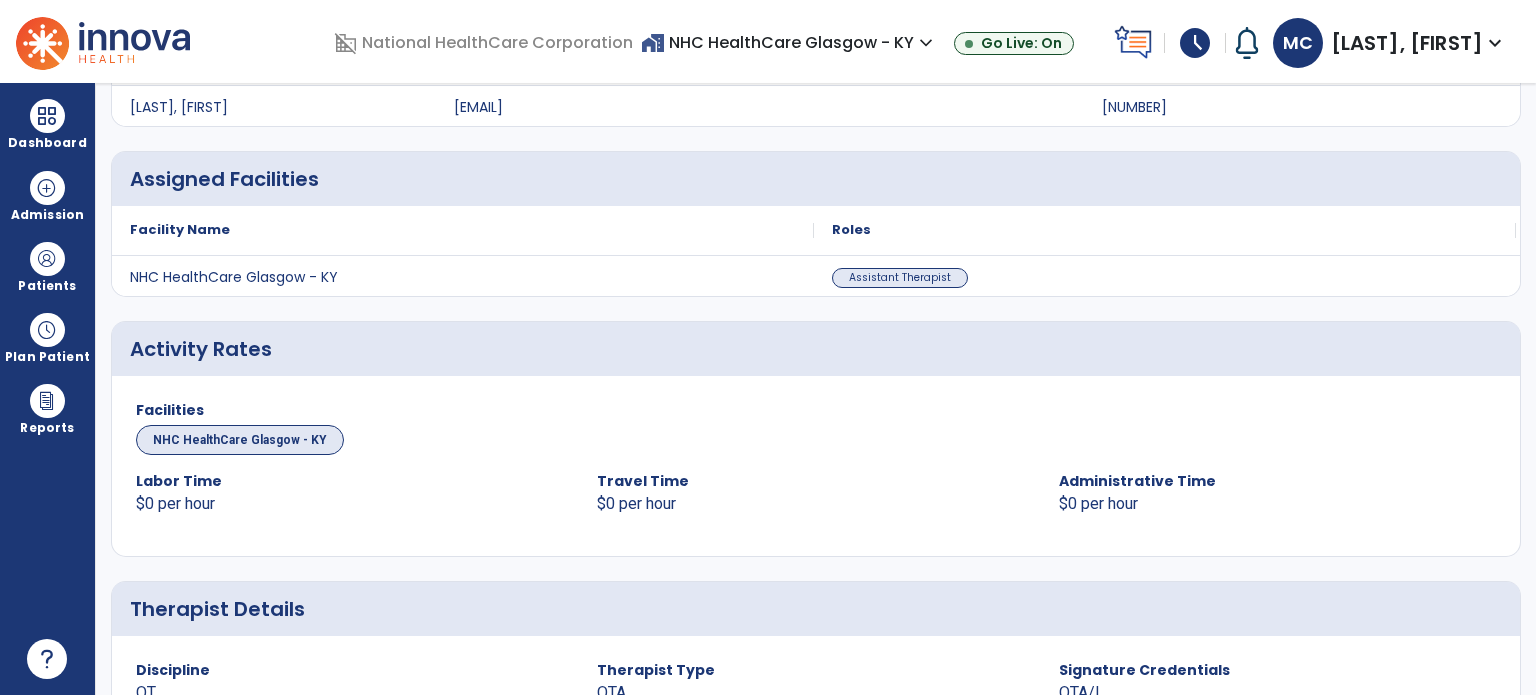 scroll, scrollTop: 0, scrollLeft: 0, axis: both 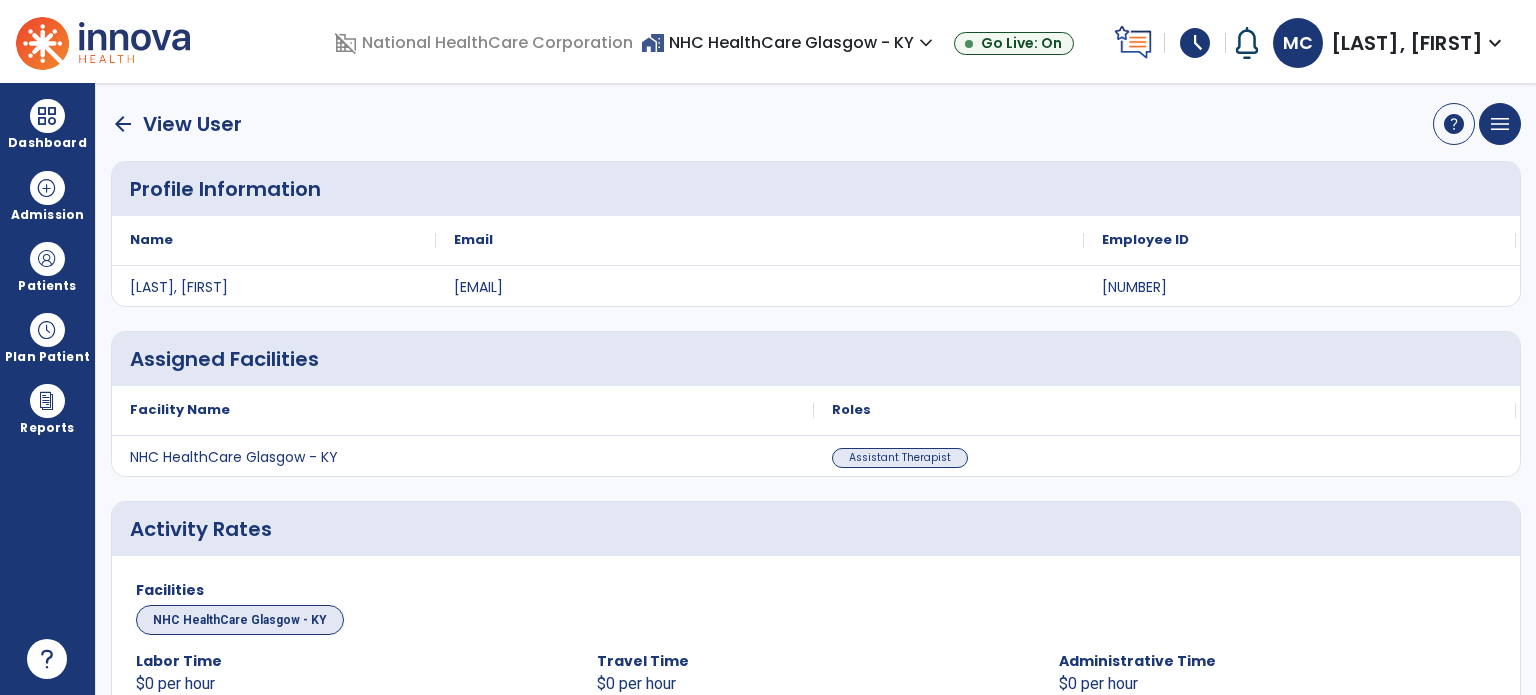 click on "[LAST], [FIRST]" at bounding box center [1407, 43] 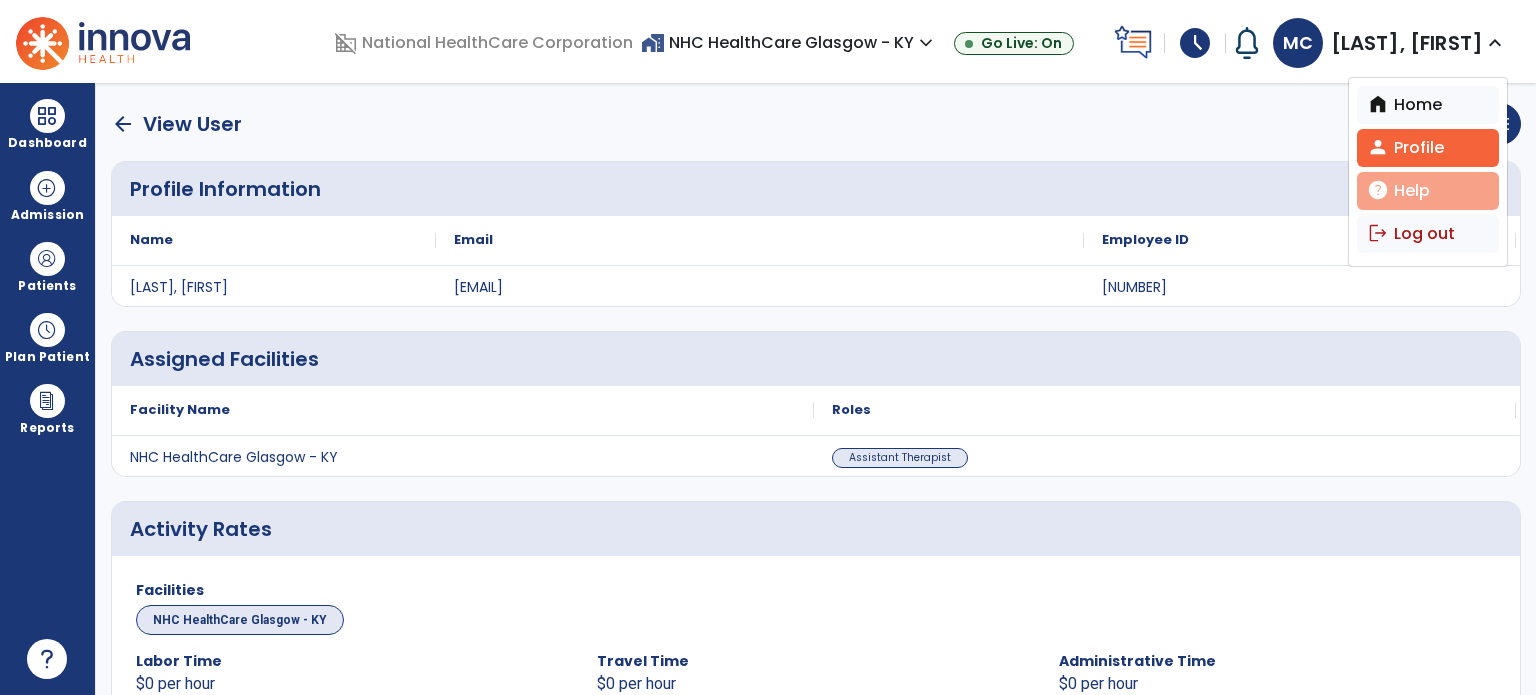 click on "help   Help" at bounding box center [1428, 191] 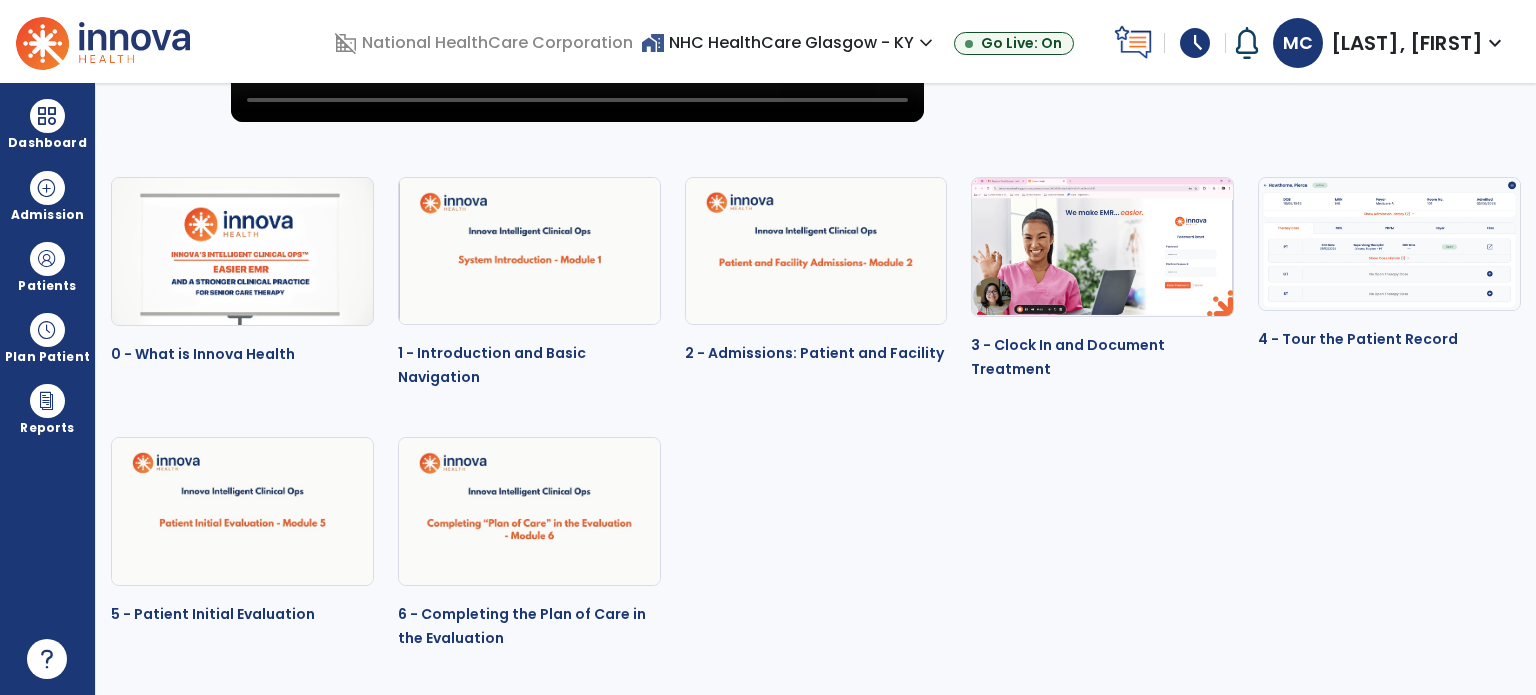 scroll, scrollTop: 0, scrollLeft: 0, axis: both 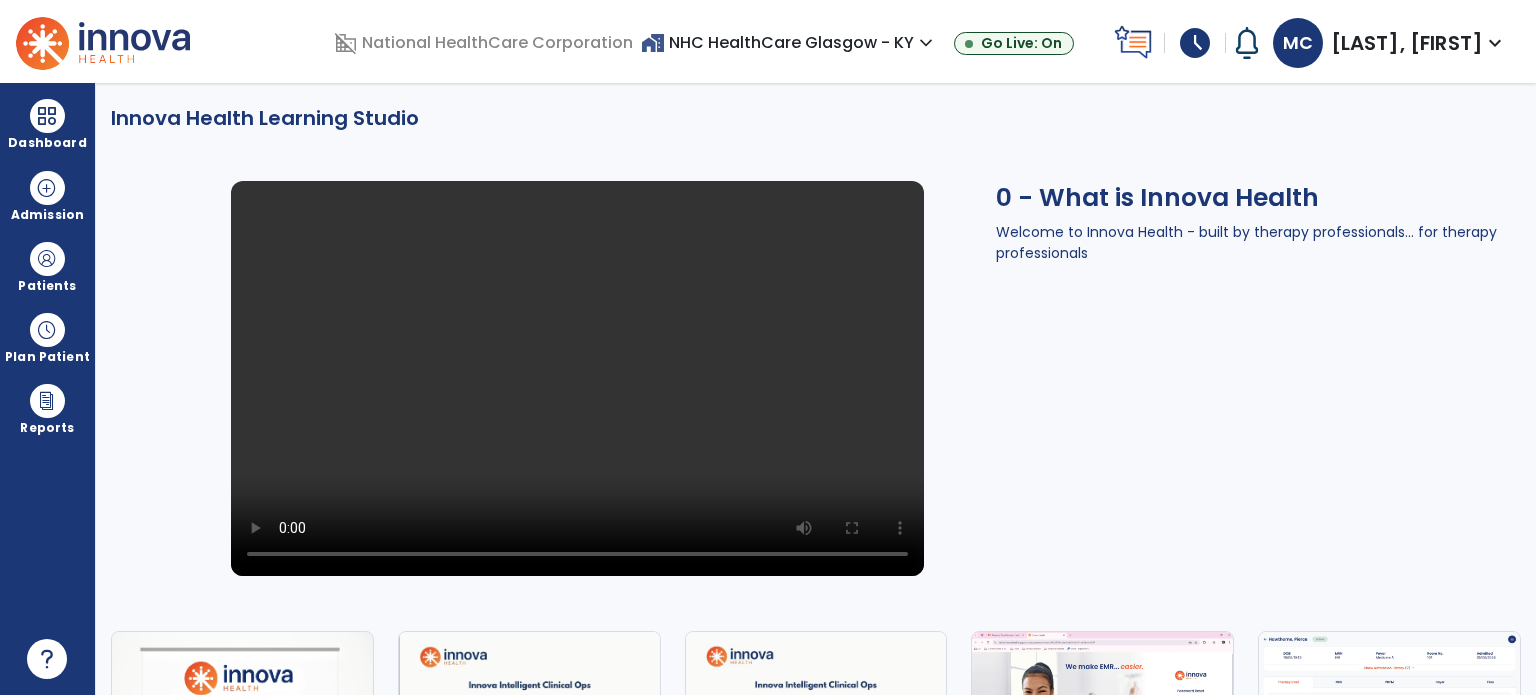 click on "[LAST], [FIRST]" at bounding box center [1407, 43] 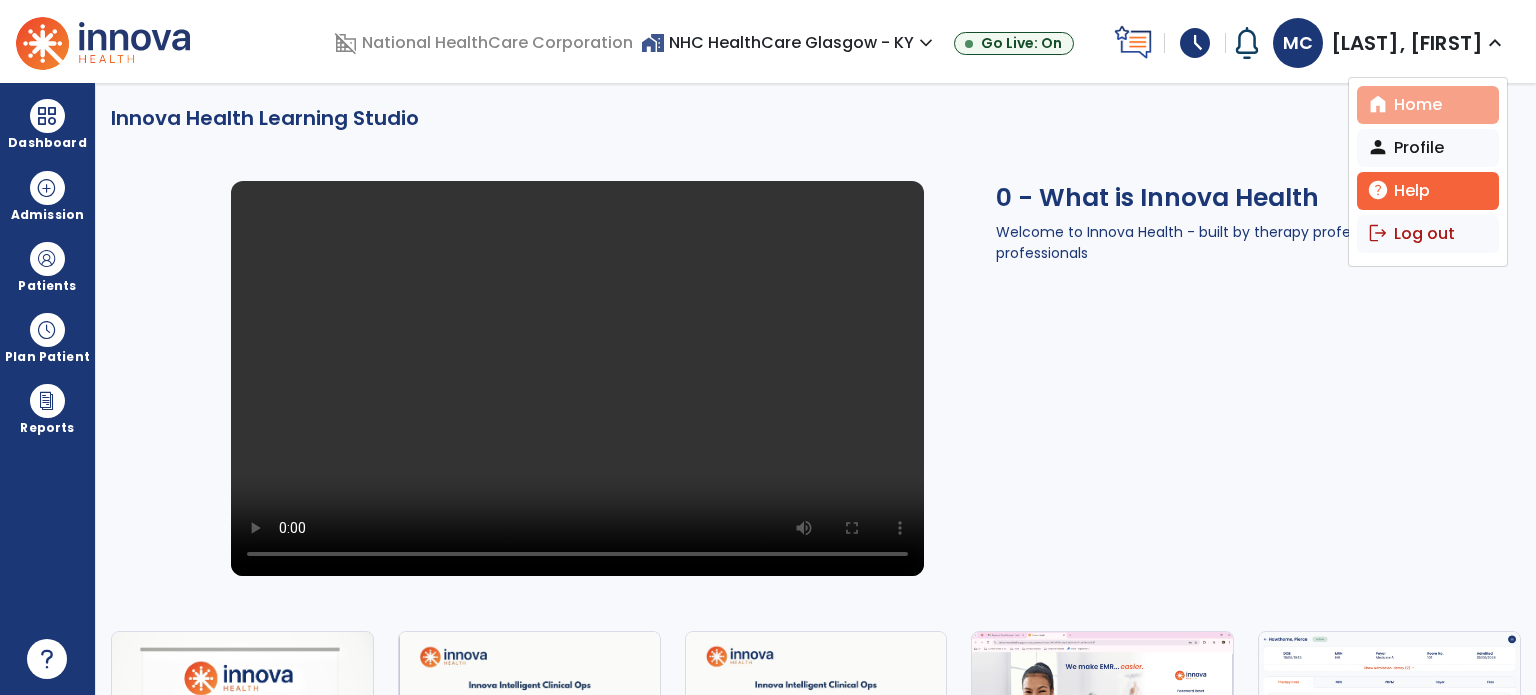 click on "home   Home" at bounding box center [1428, 105] 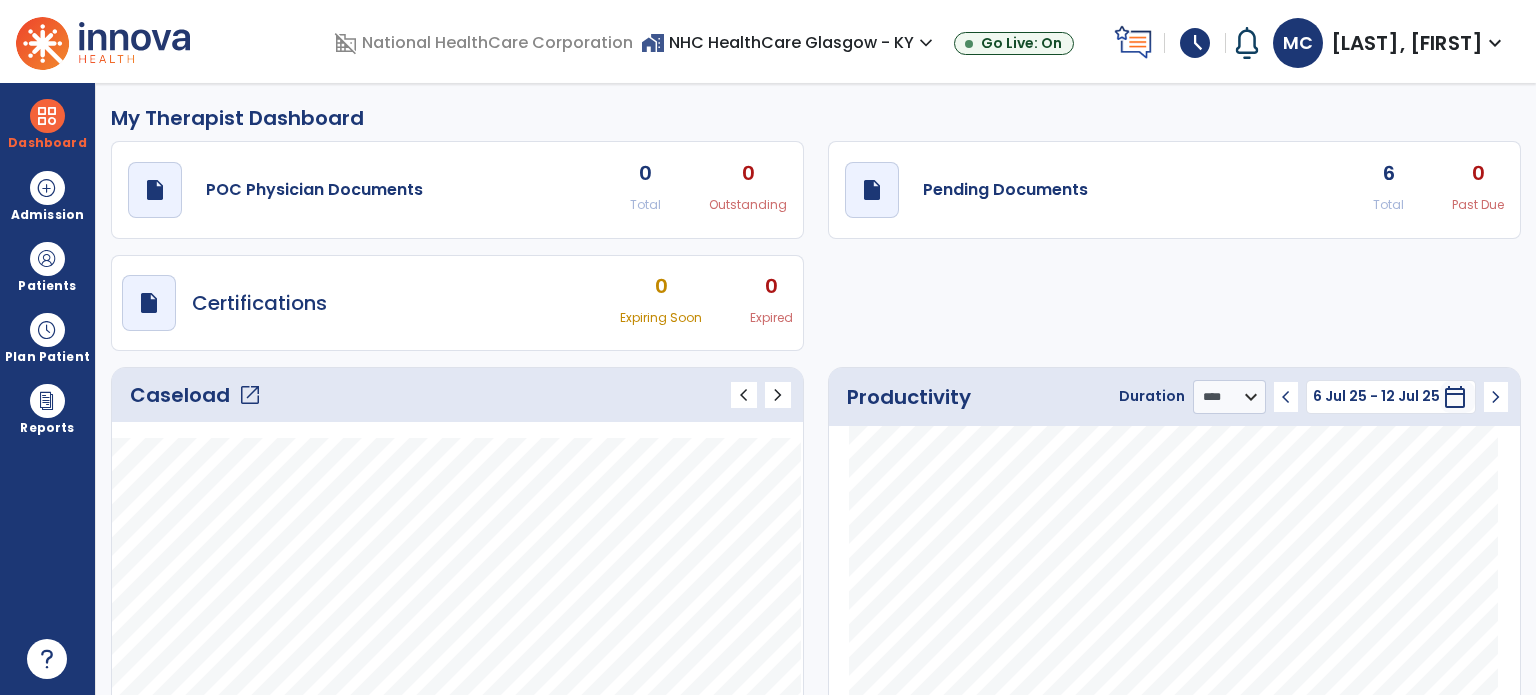 click on "6 Total" 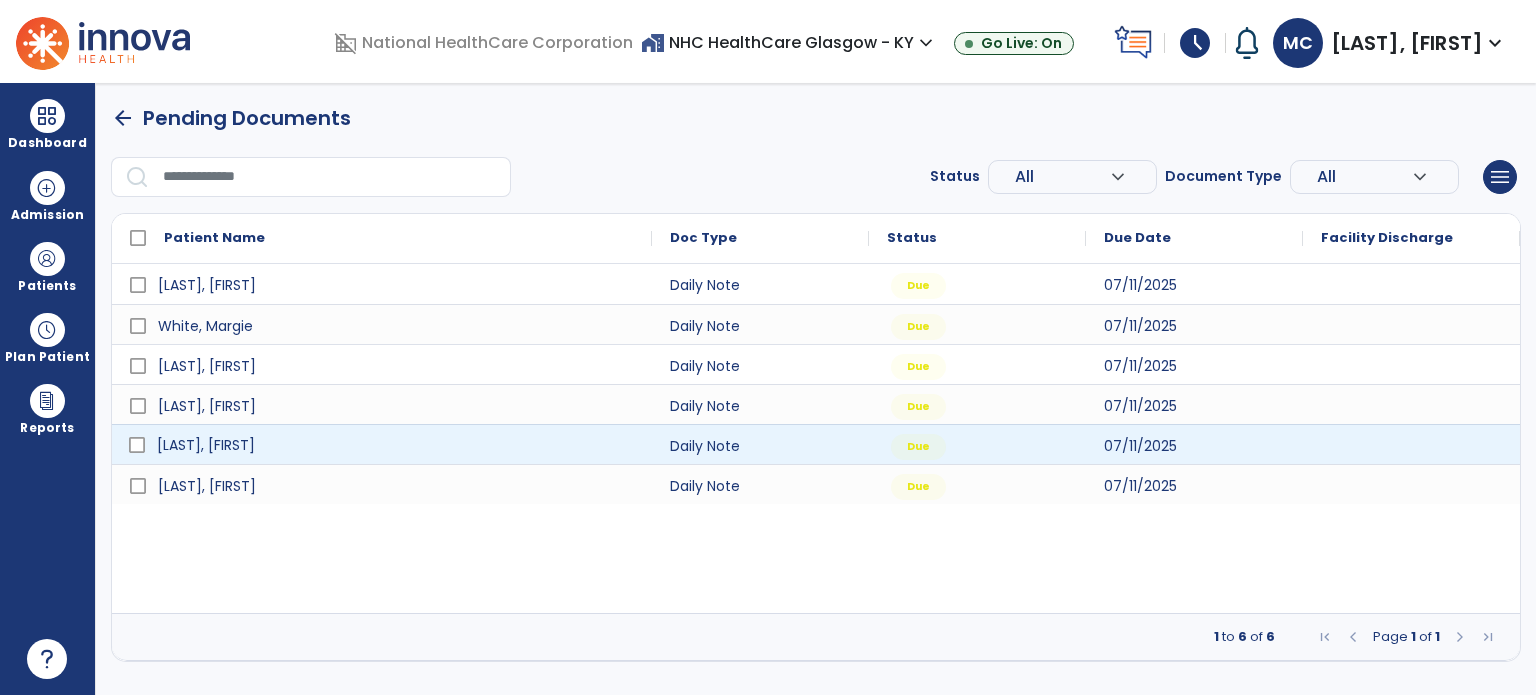 click on "[LAST], [FIRST]" at bounding box center [206, 445] 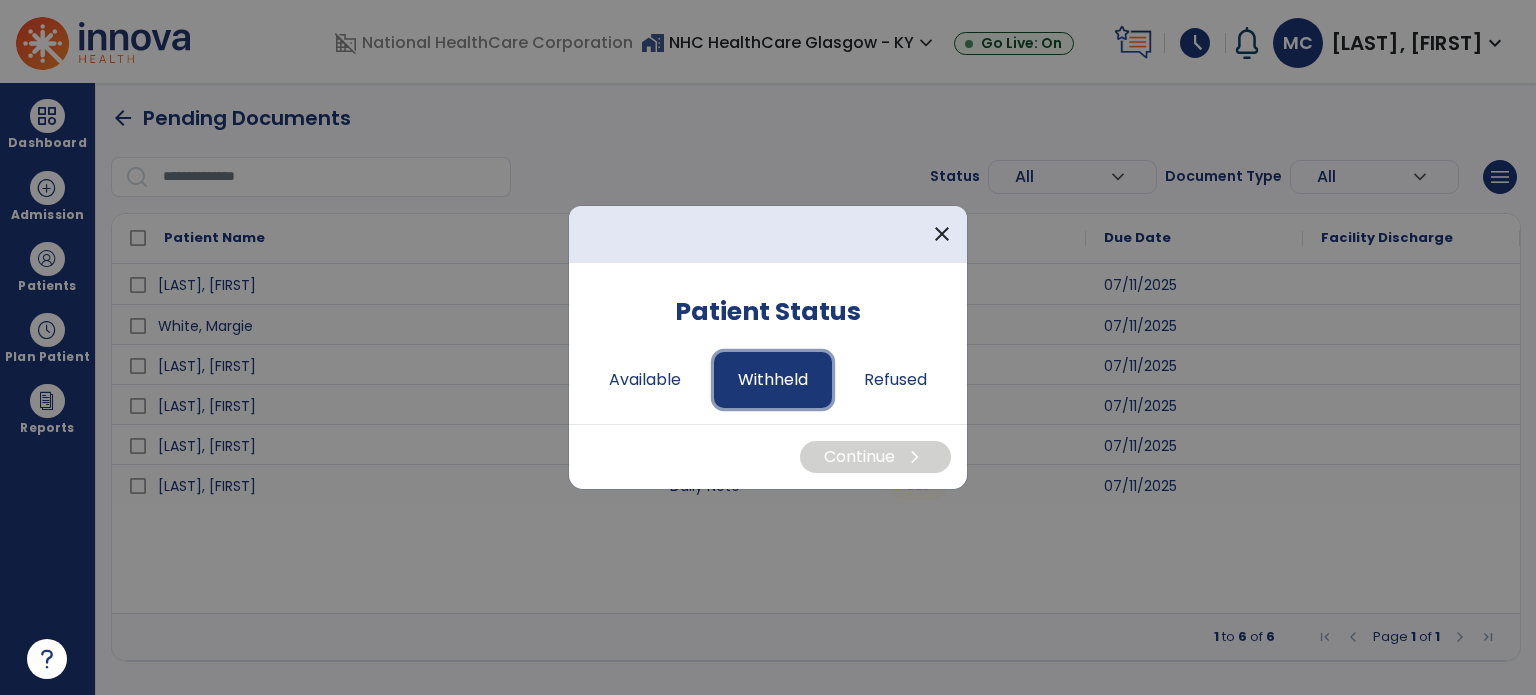 click on "Withheld" at bounding box center [773, 380] 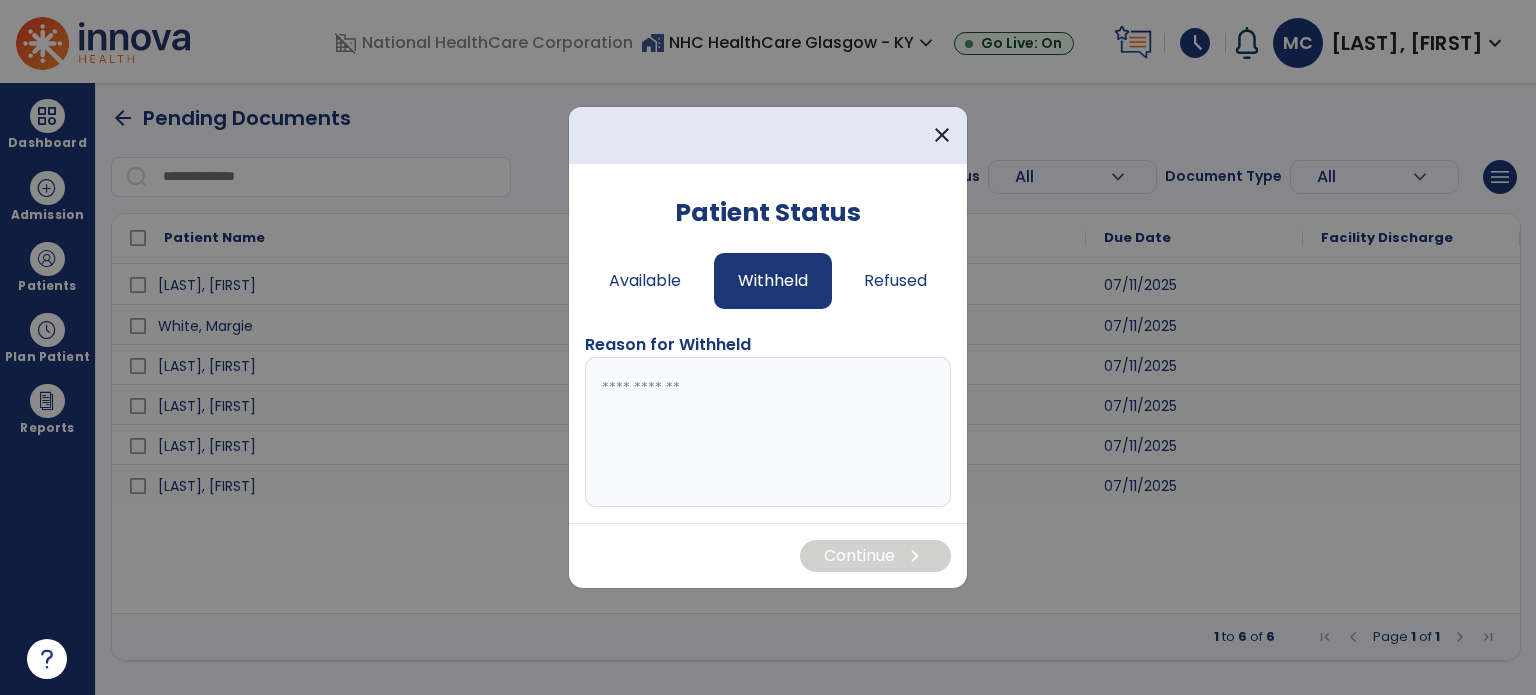 click at bounding box center (768, 432) 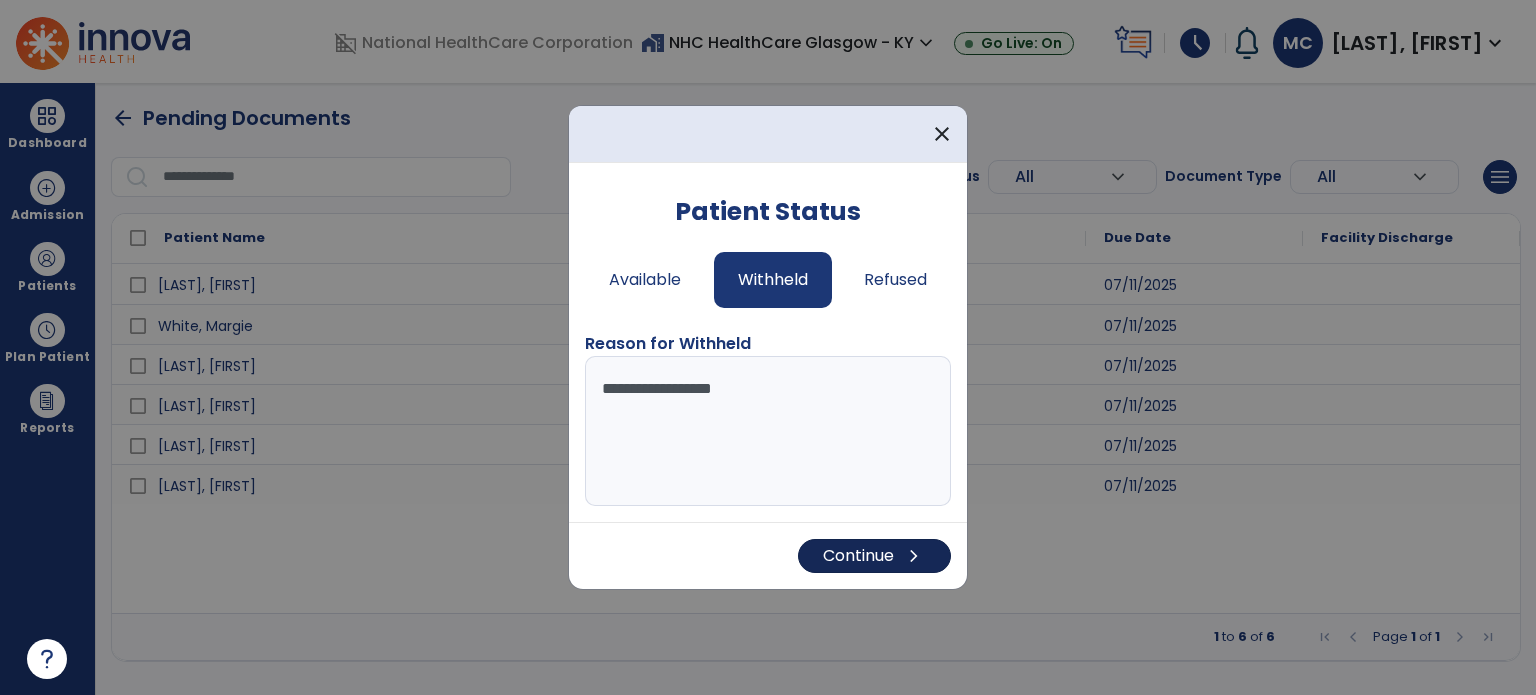 type on "**********" 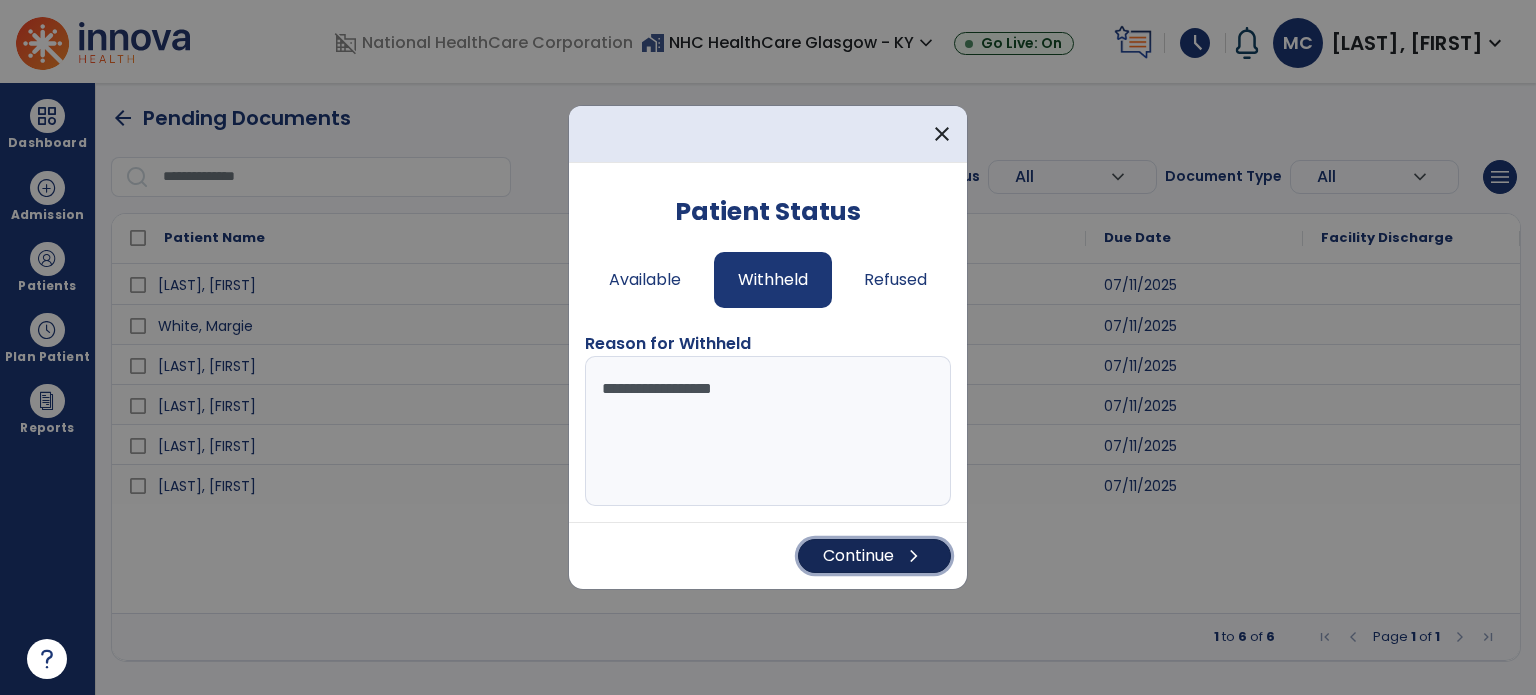 click on "Continue   chevron_right" at bounding box center (874, 556) 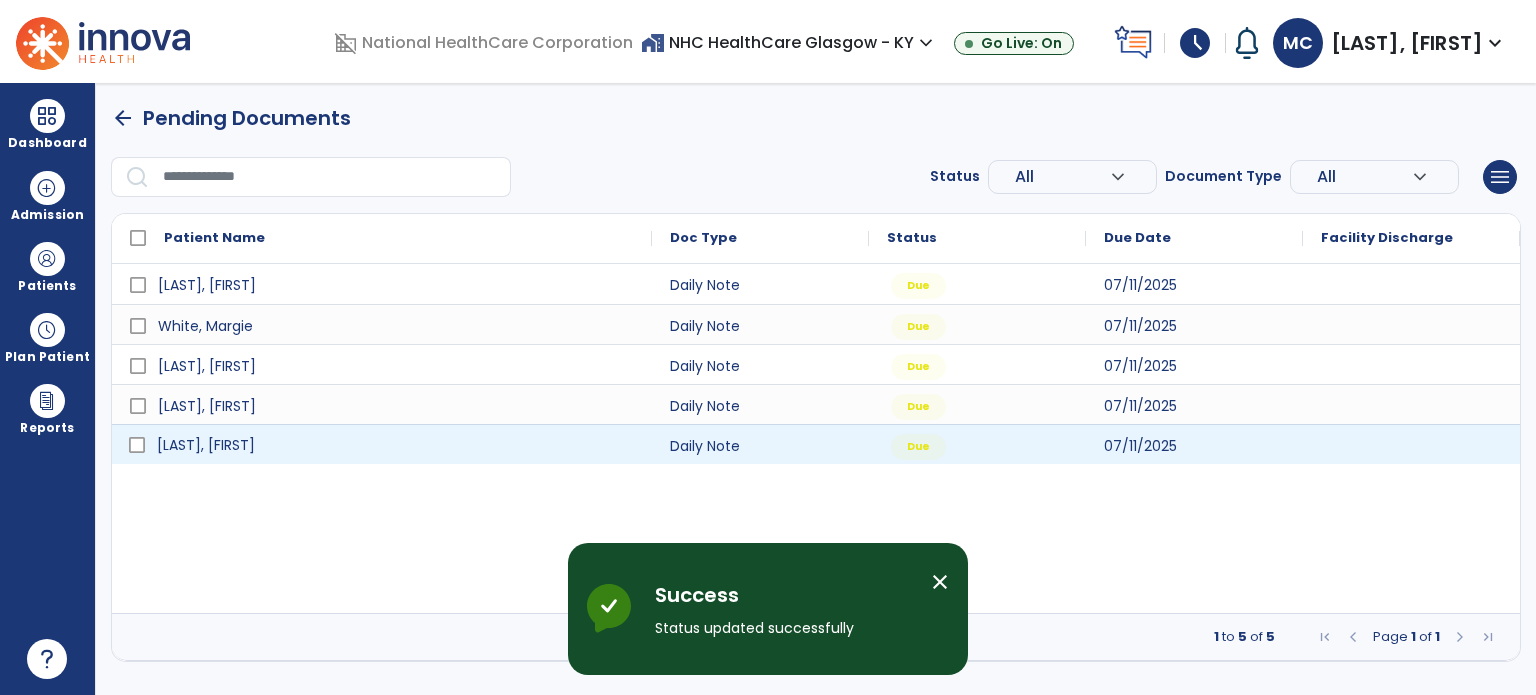 click on "[LAST], [FIRST]" at bounding box center (206, 445) 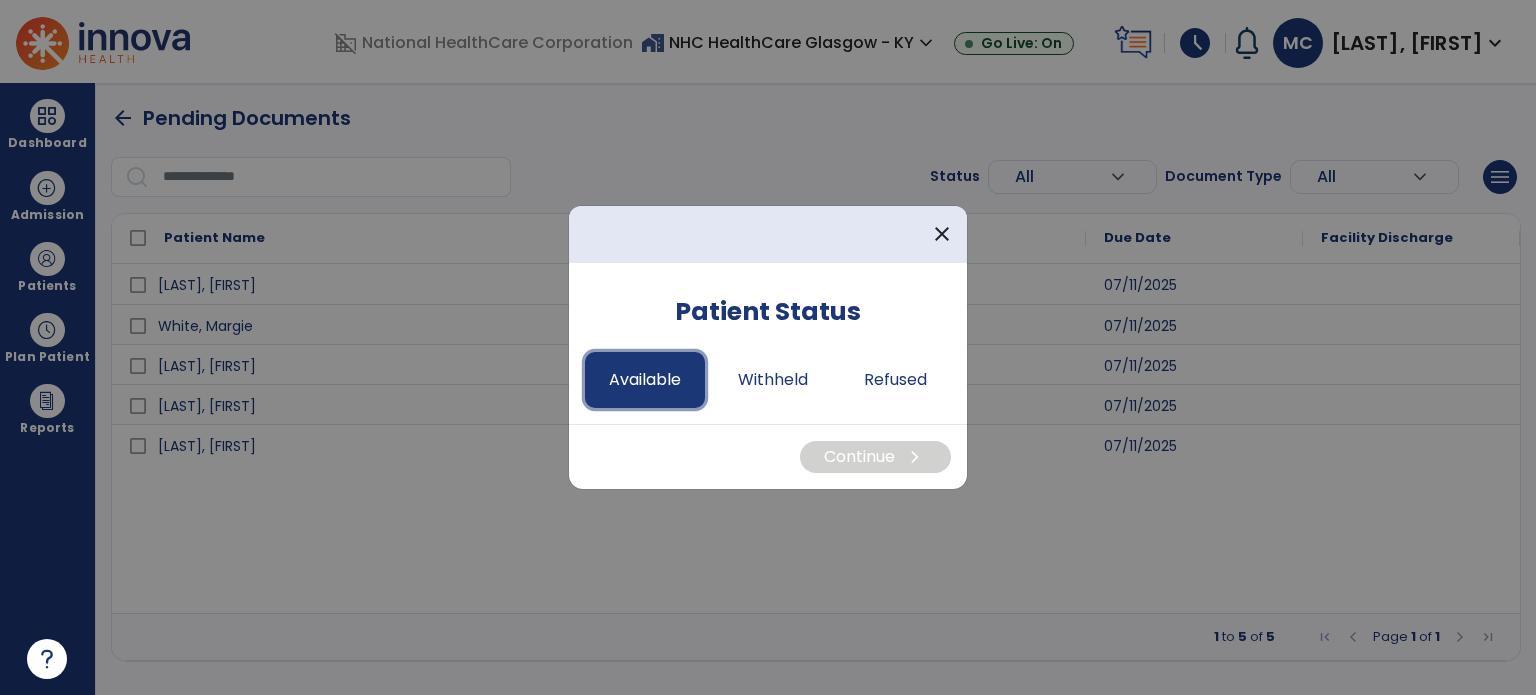 click on "Available" at bounding box center (645, 380) 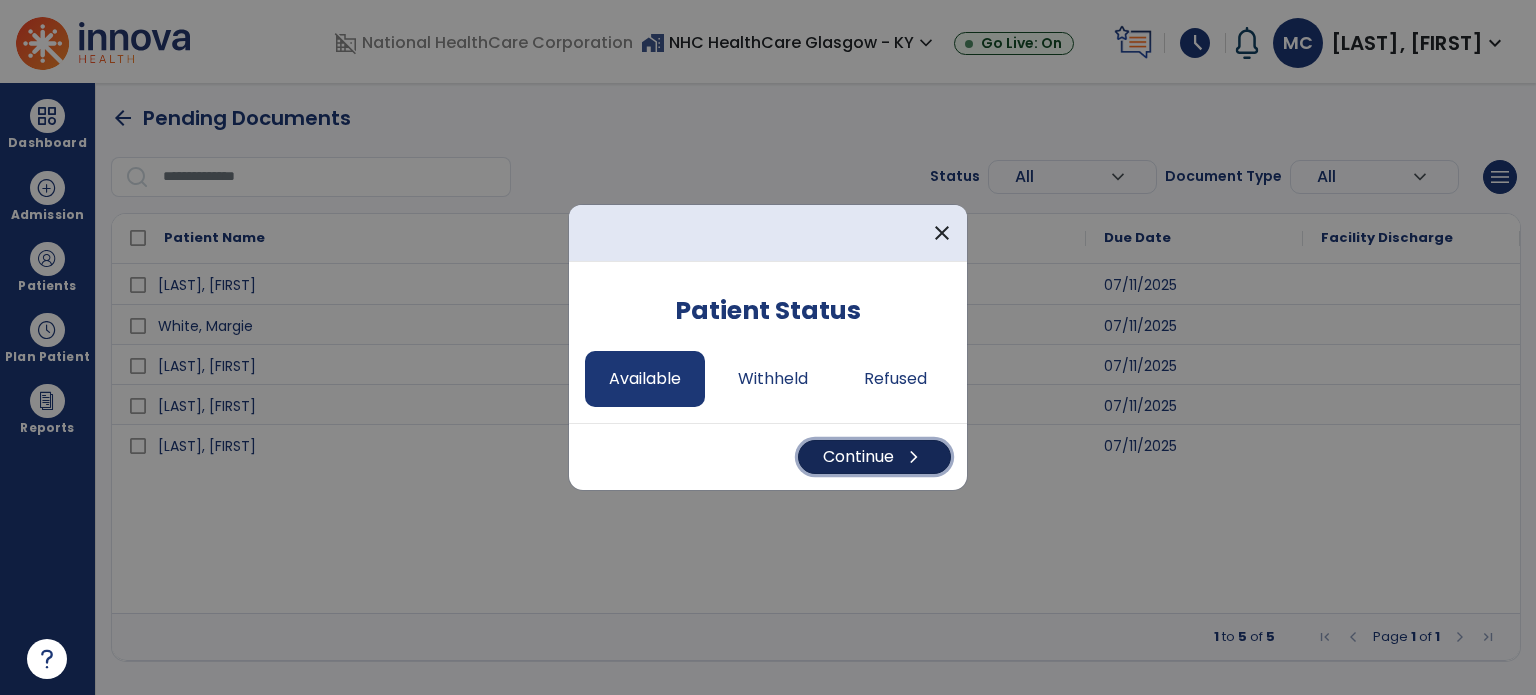 click on "Continue   chevron_right" at bounding box center [874, 457] 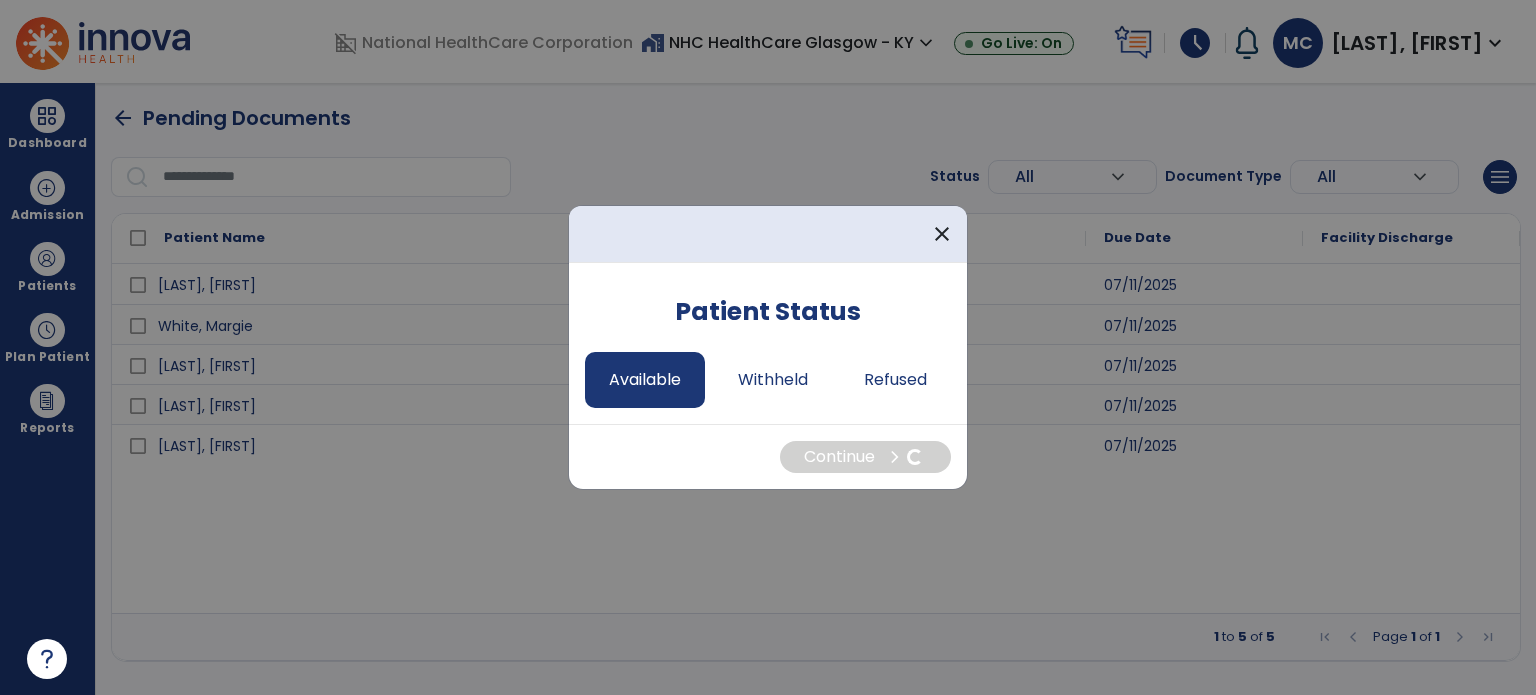 select on "*" 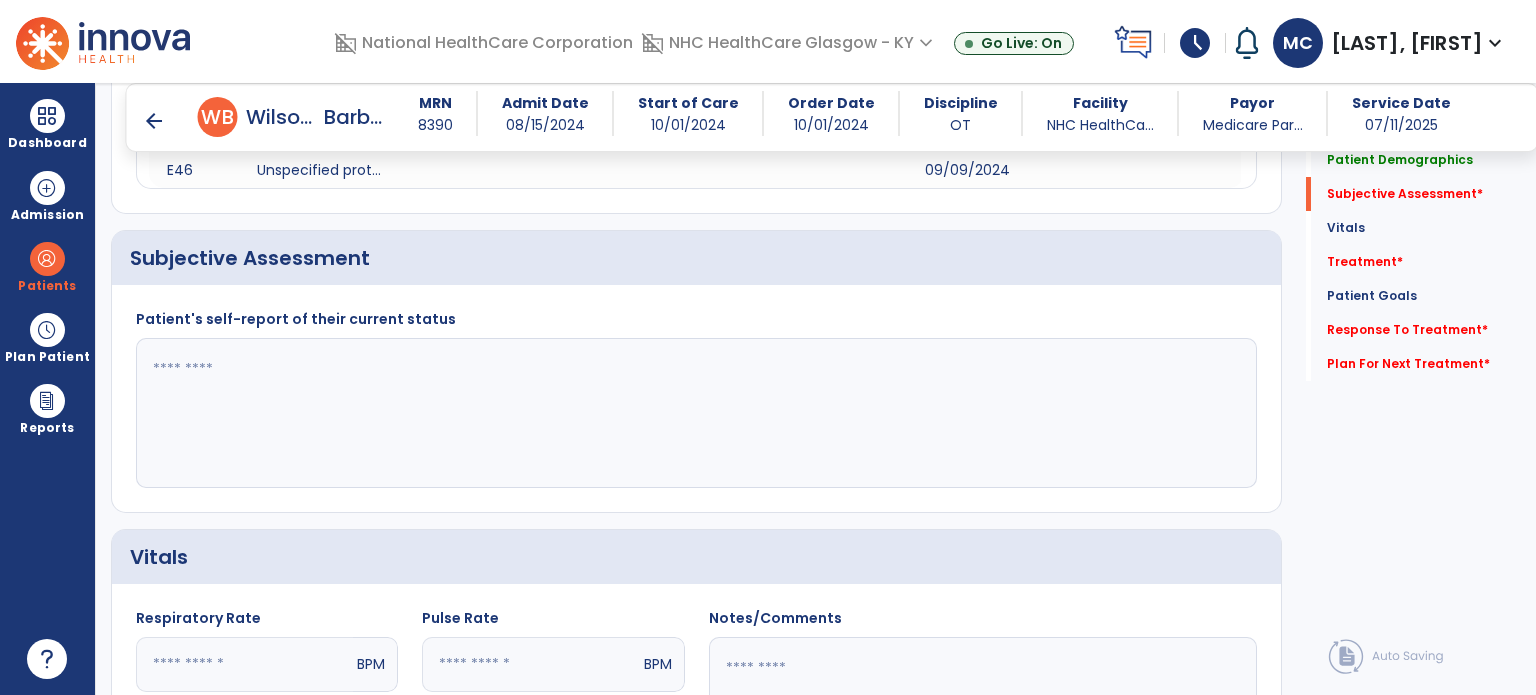 scroll, scrollTop: 339, scrollLeft: 0, axis: vertical 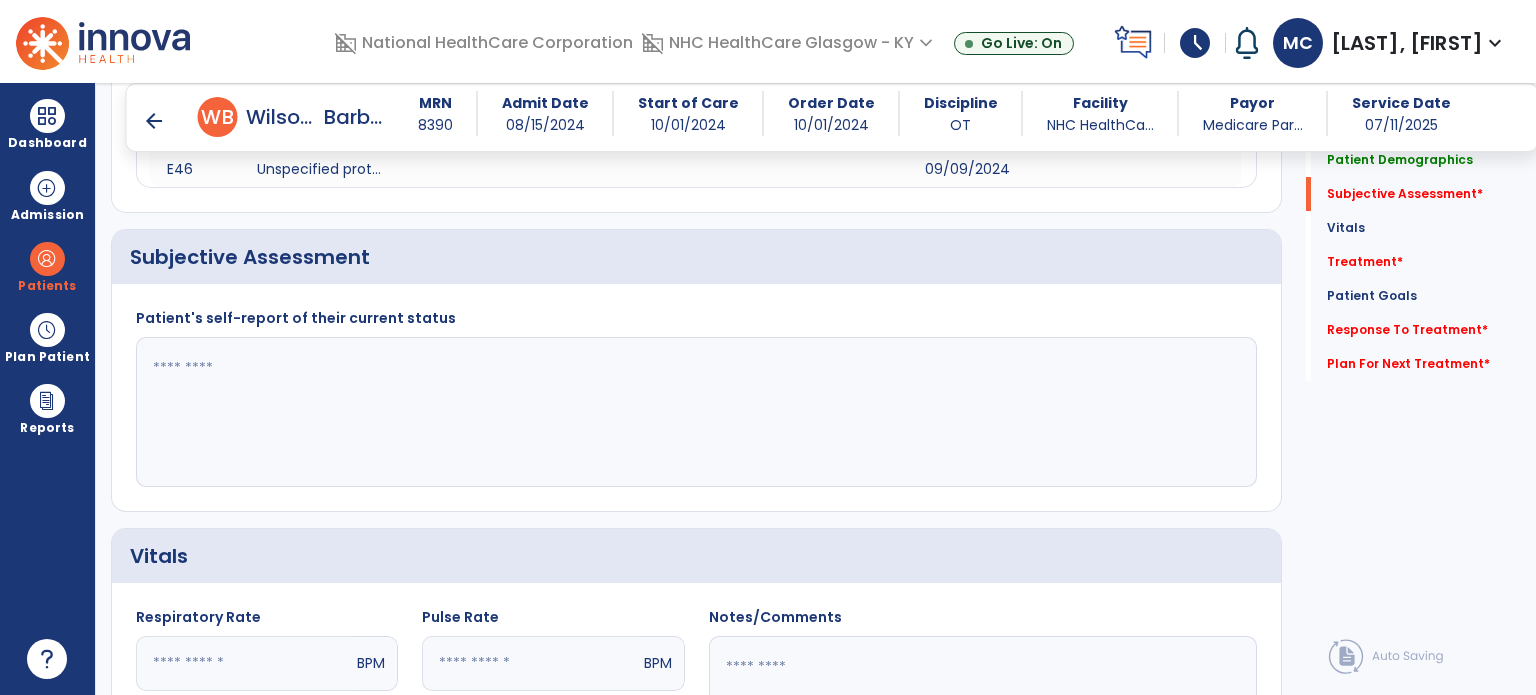 click 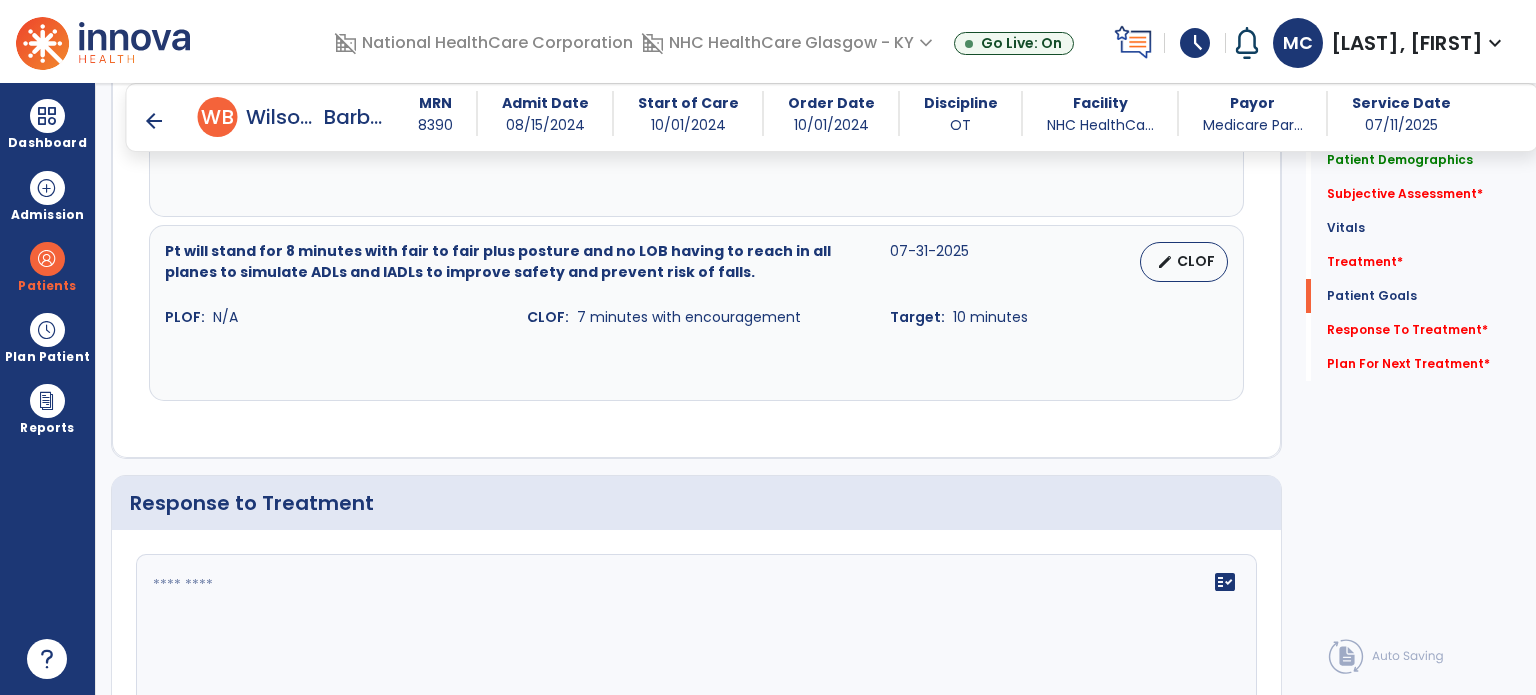 scroll, scrollTop: 3592, scrollLeft: 0, axis: vertical 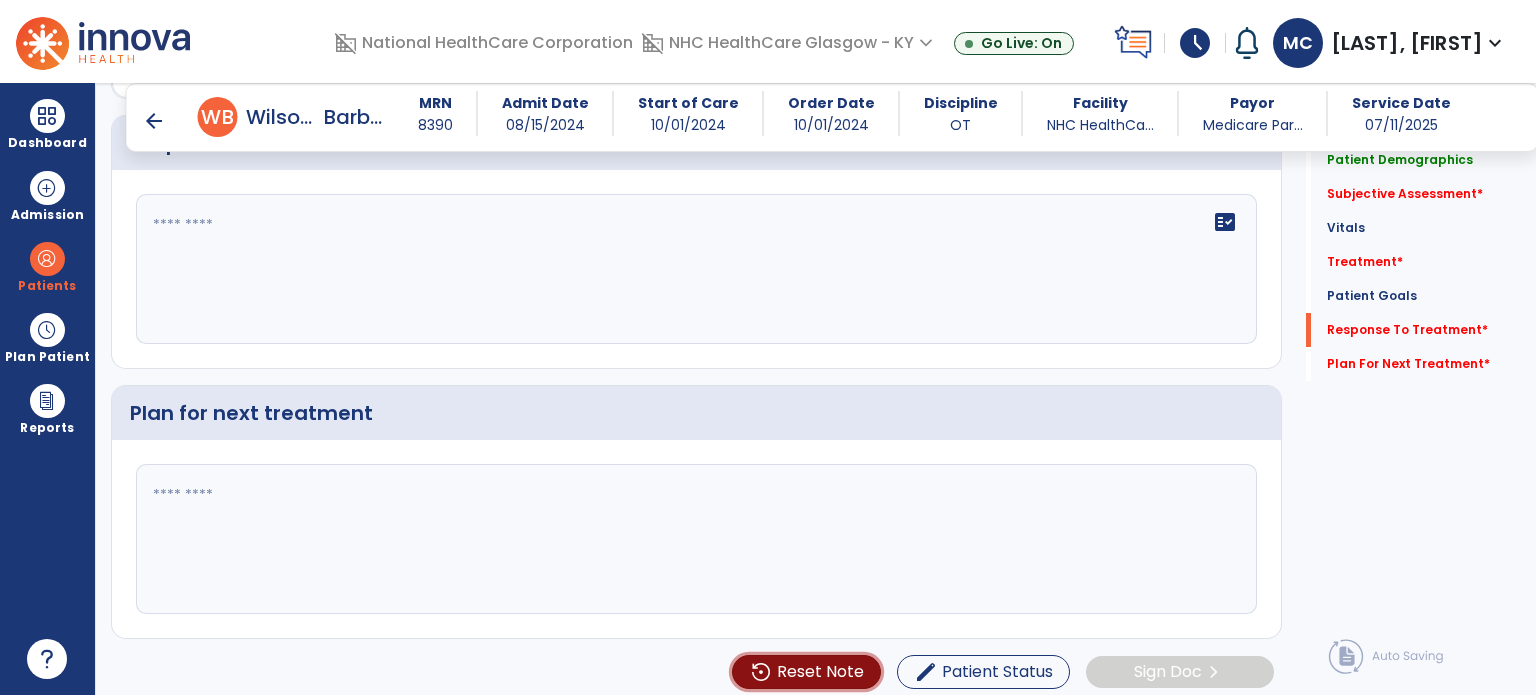 click on "Reset Note" 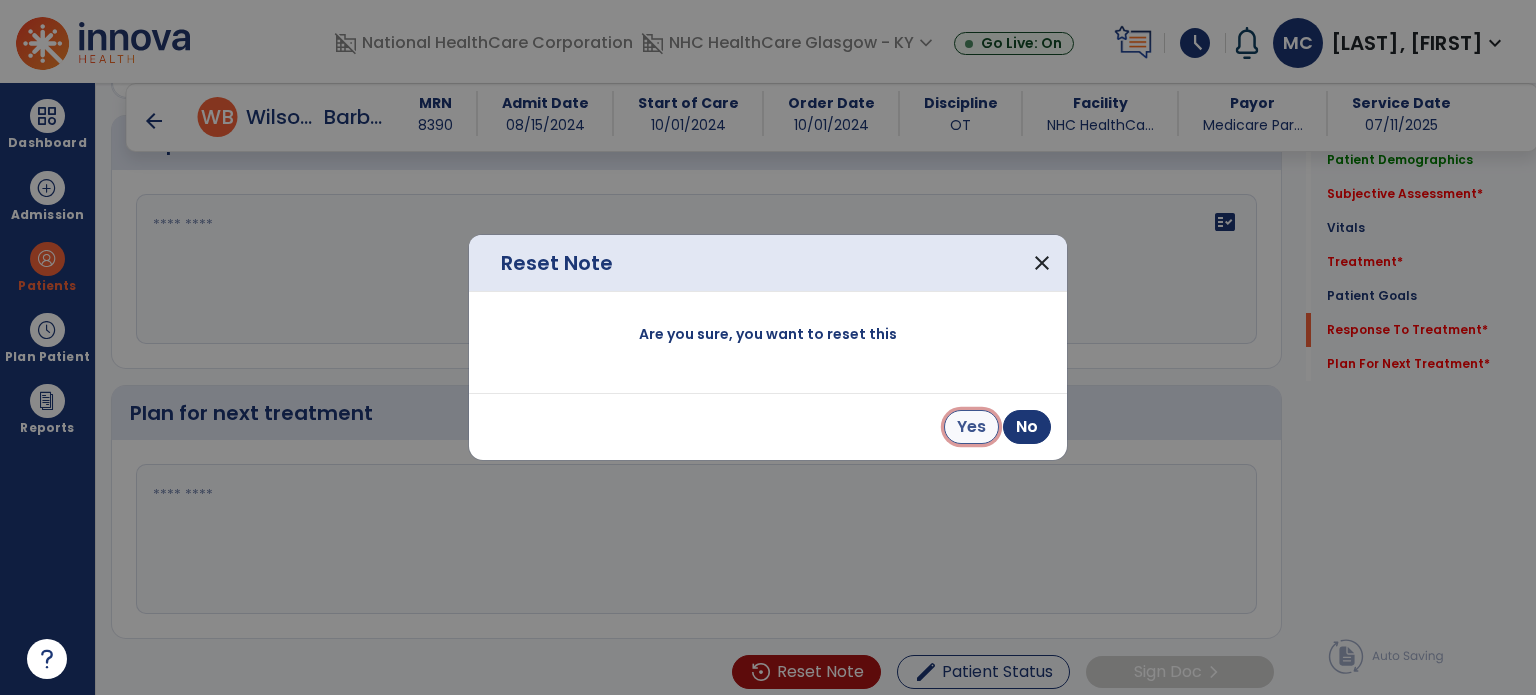 click on "Yes" at bounding box center [971, 427] 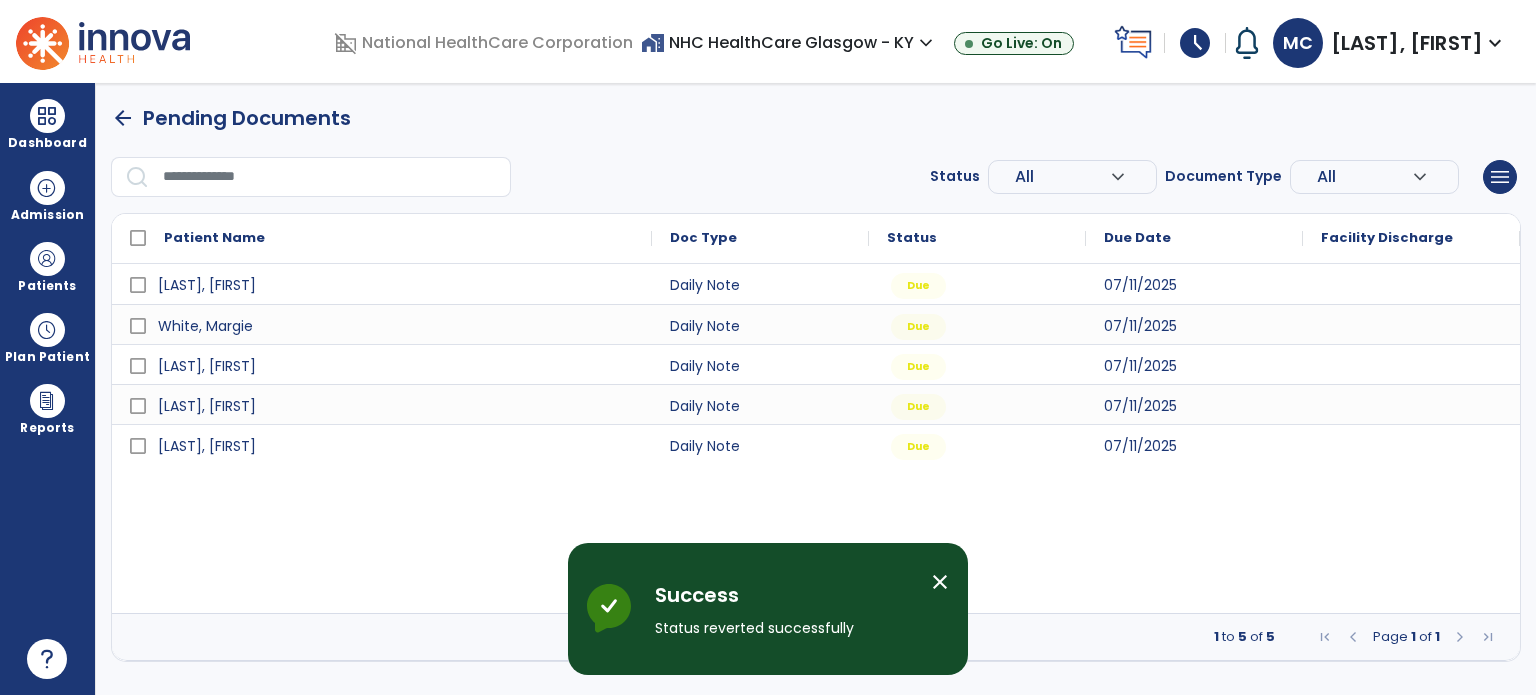 scroll, scrollTop: 0, scrollLeft: 0, axis: both 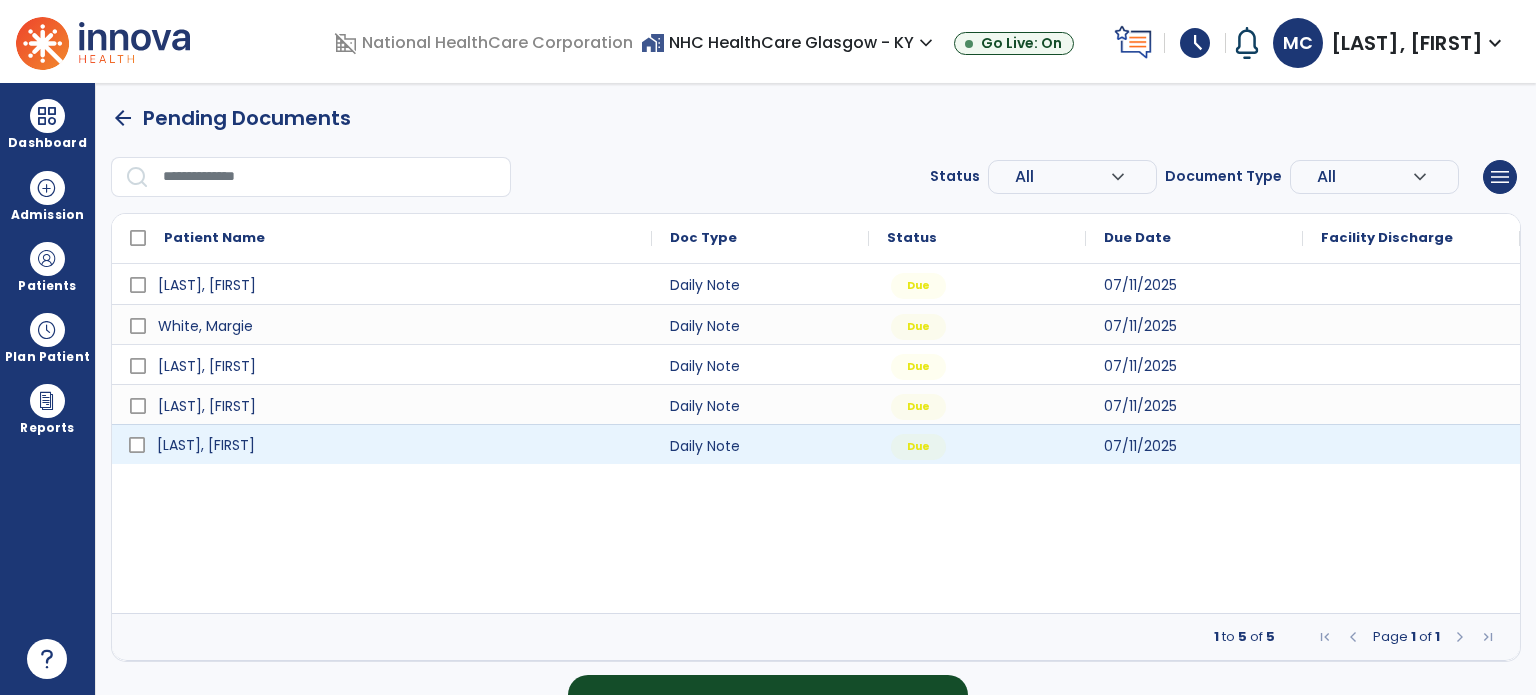 click on "[LAST], [FIRST]" at bounding box center [382, 444] 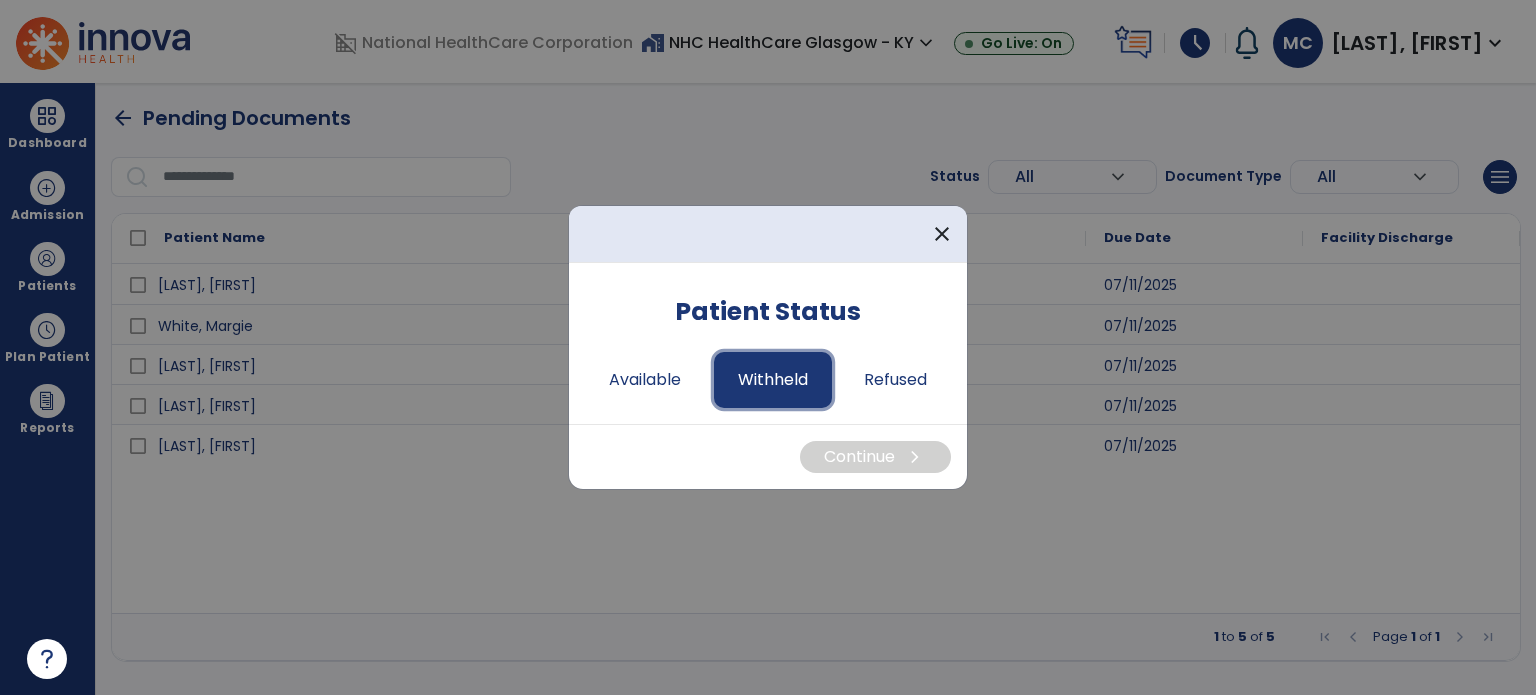 click on "Withheld" at bounding box center (773, 380) 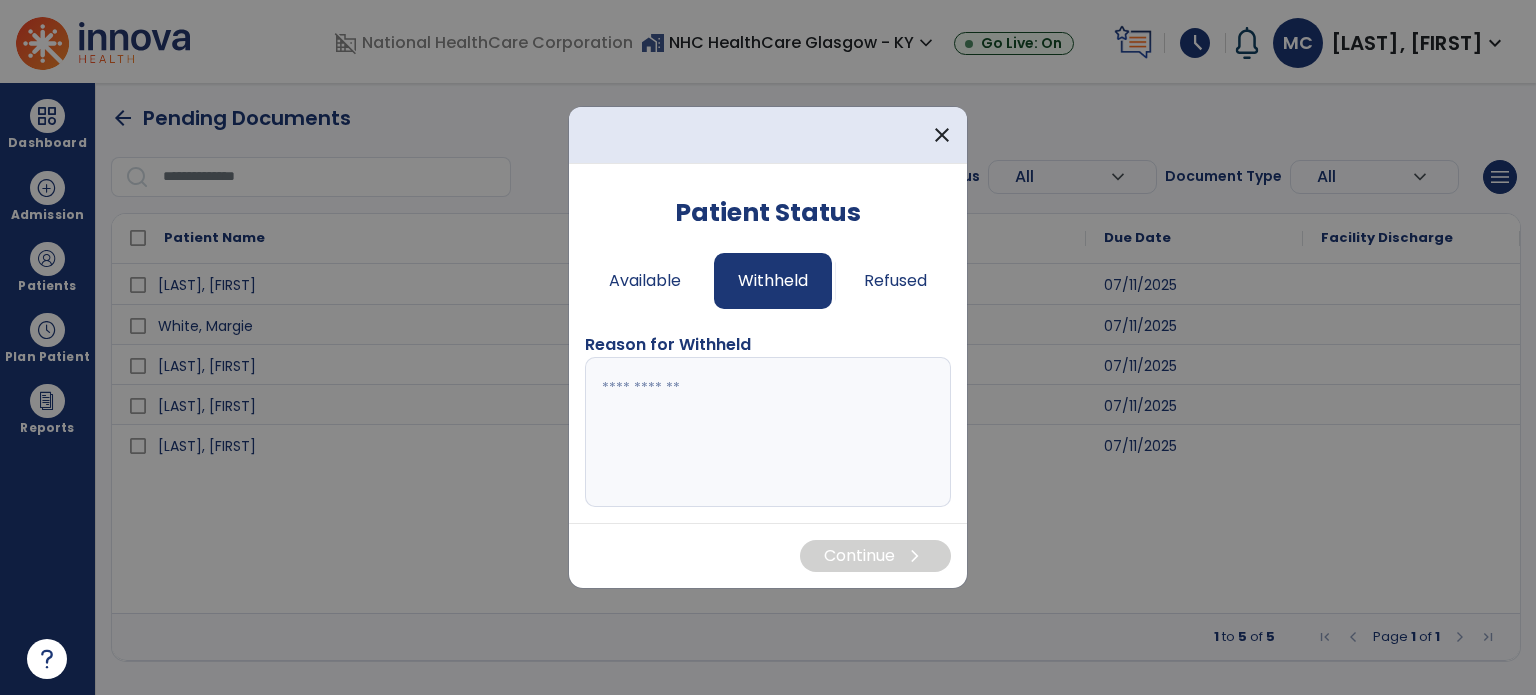 click at bounding box center [768, 432] 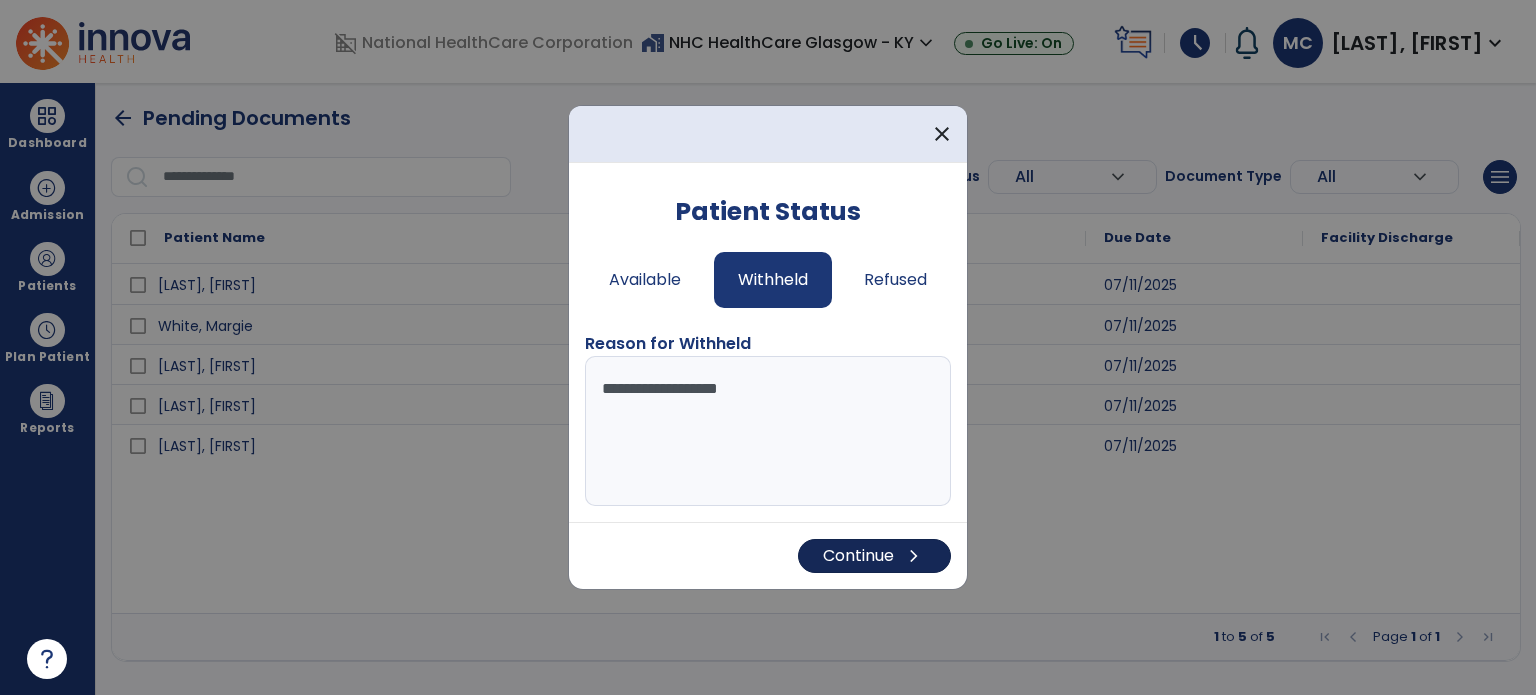 type on "**********" 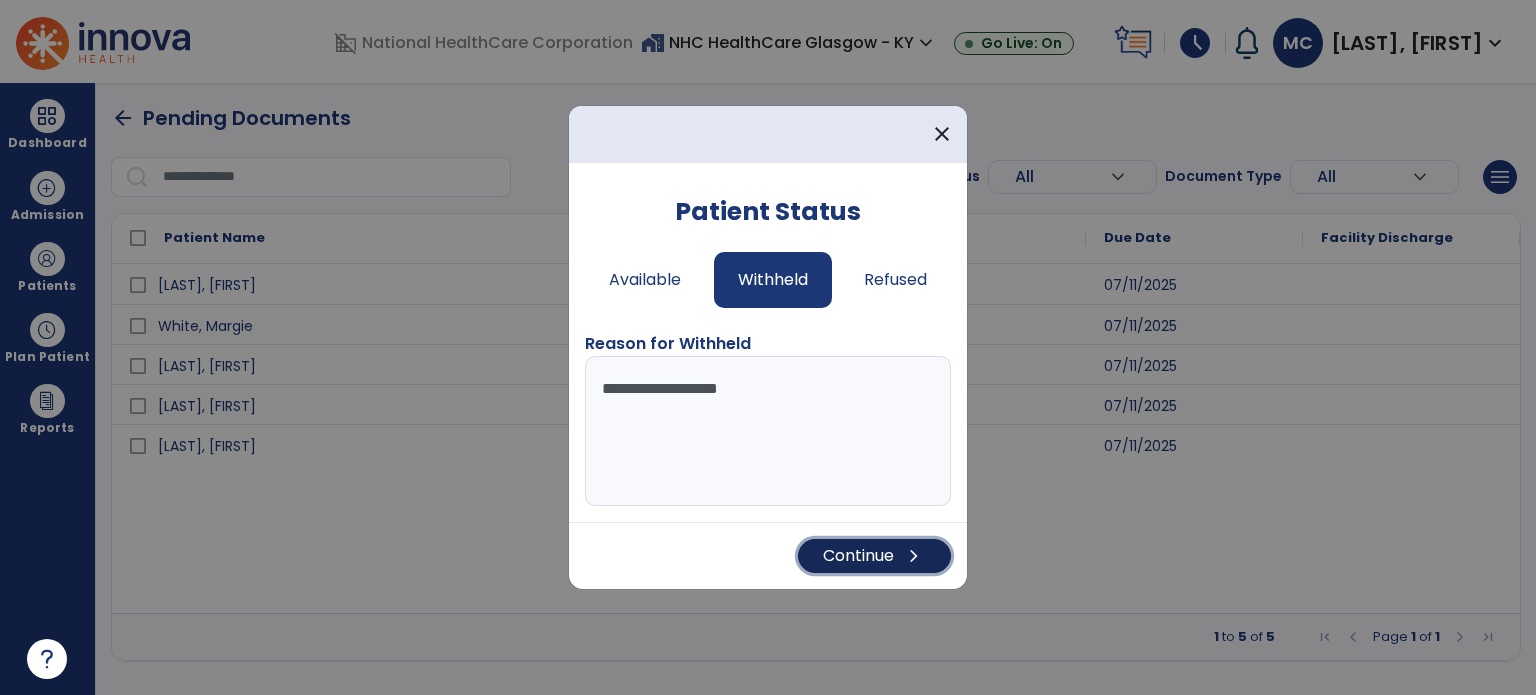 click on "Continue   chevron_right" at bounding box center (874, 556) 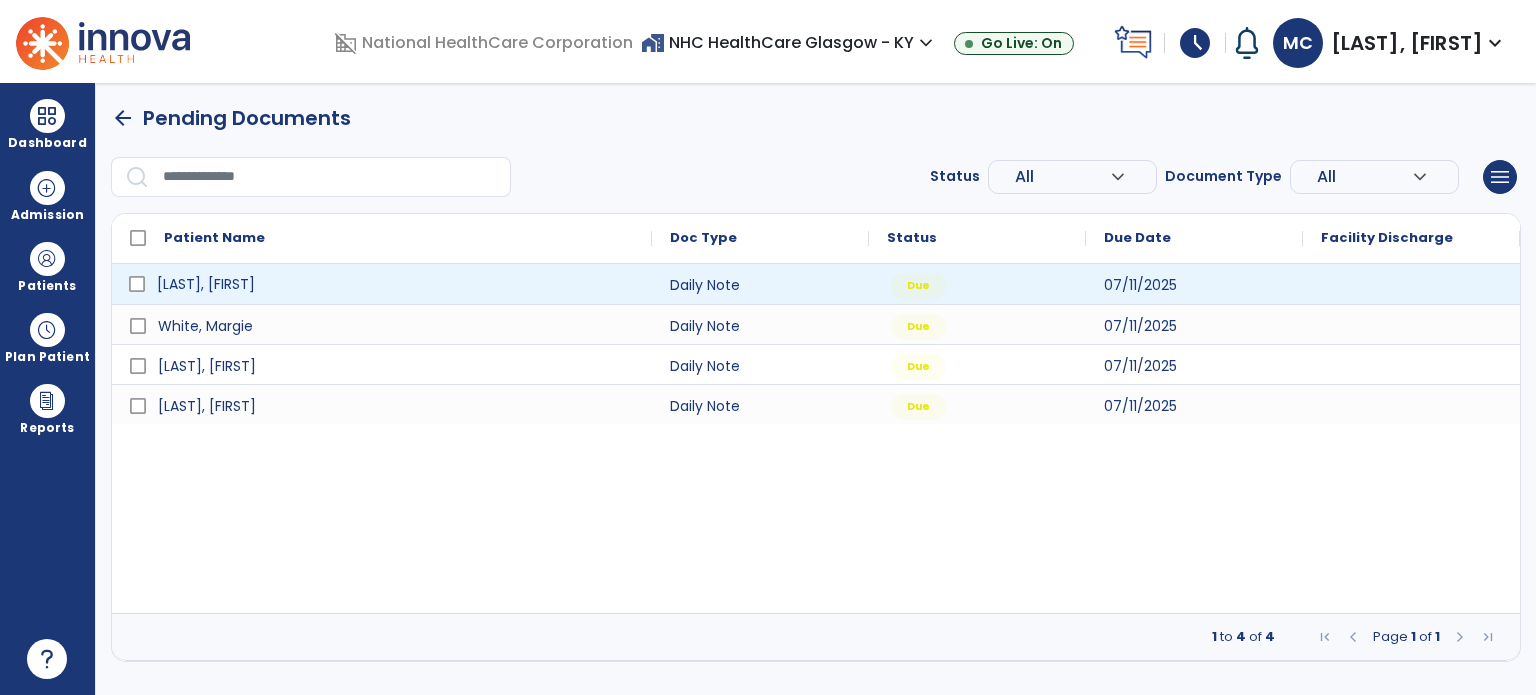 click on "[LAST], [FIRST]" at bounding box center (396, 284) 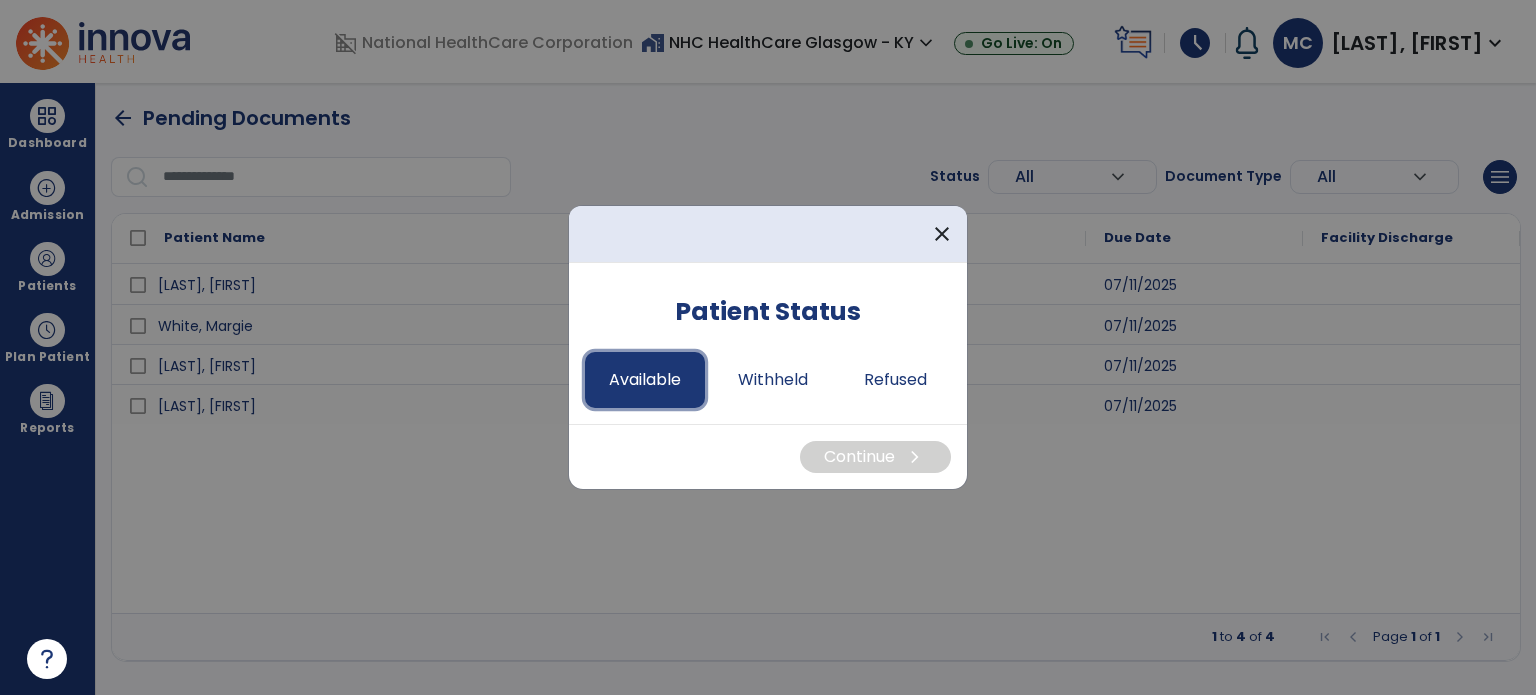 click on "Available" at bounding box center [645, 380] 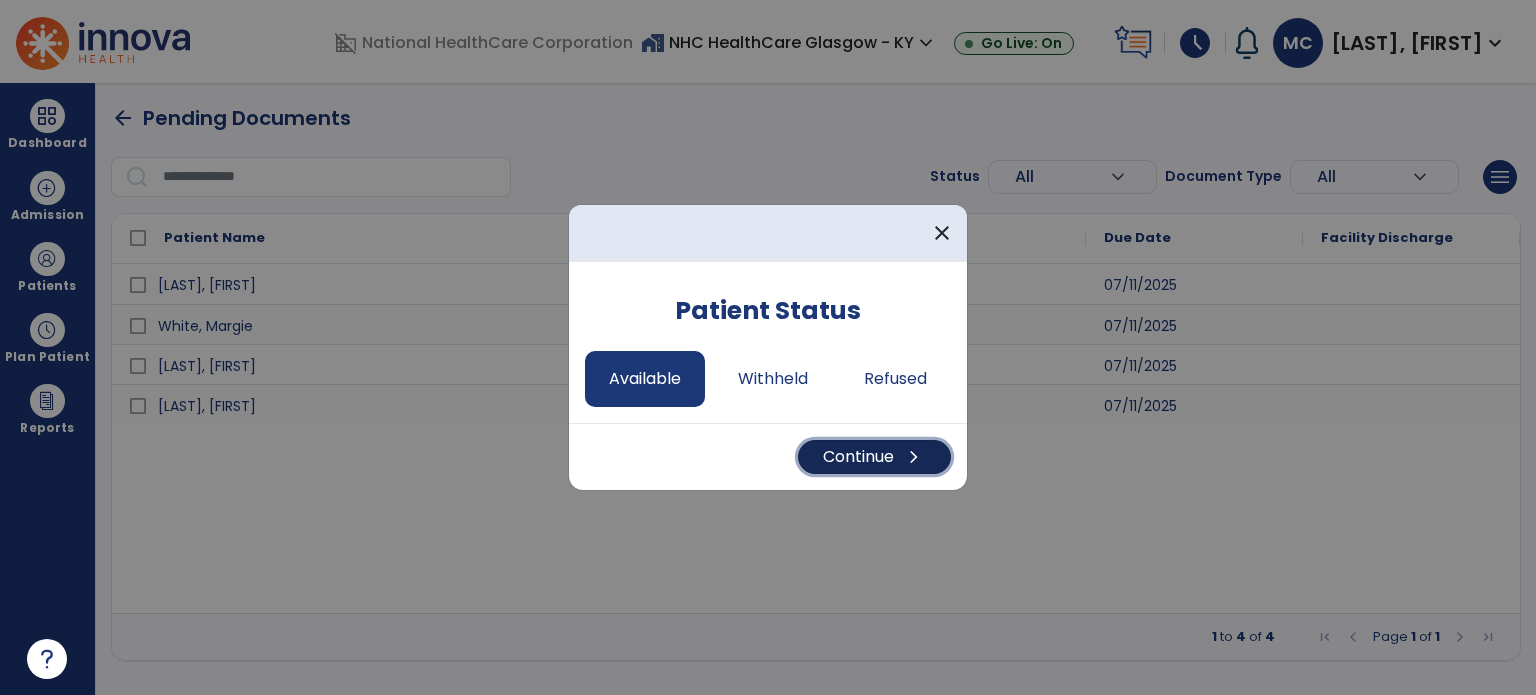click on "Continue   chevron_right" at bounding box center (874, 457) 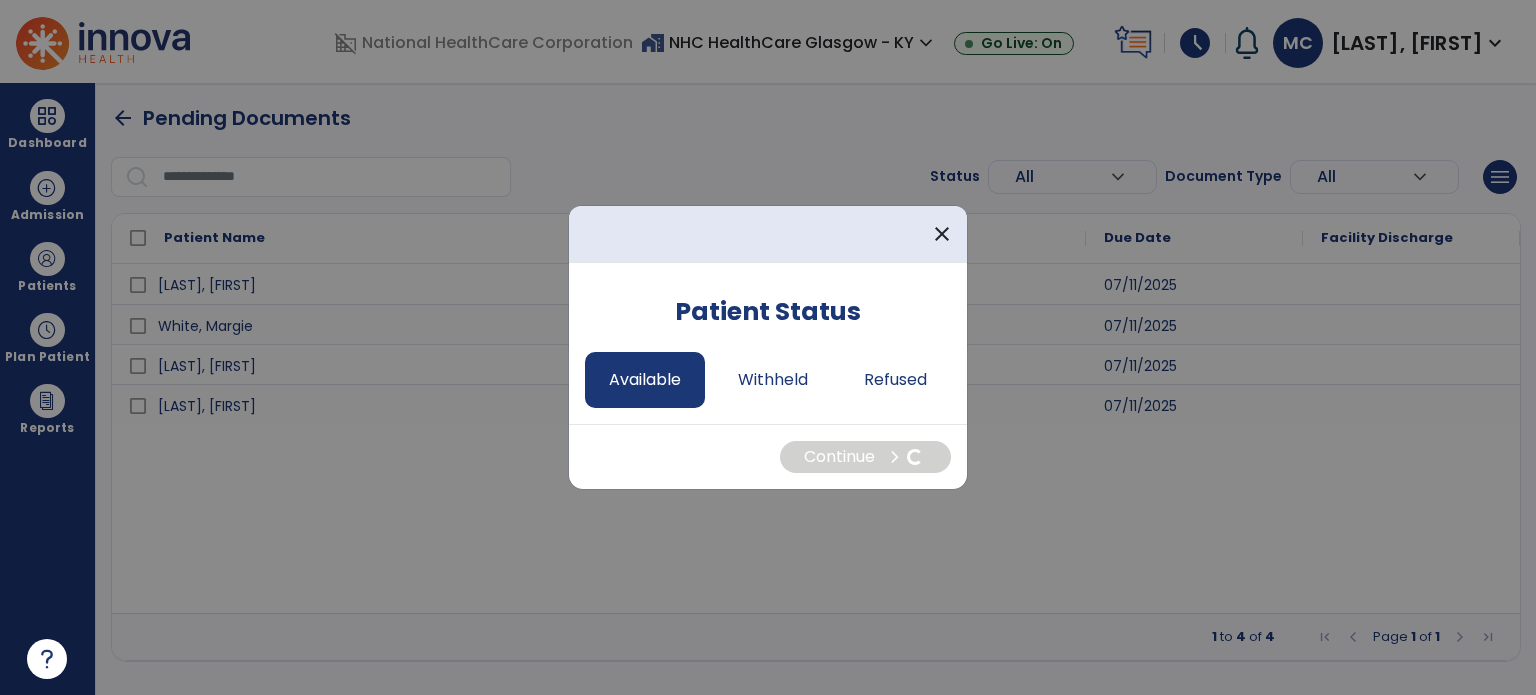select on "*" 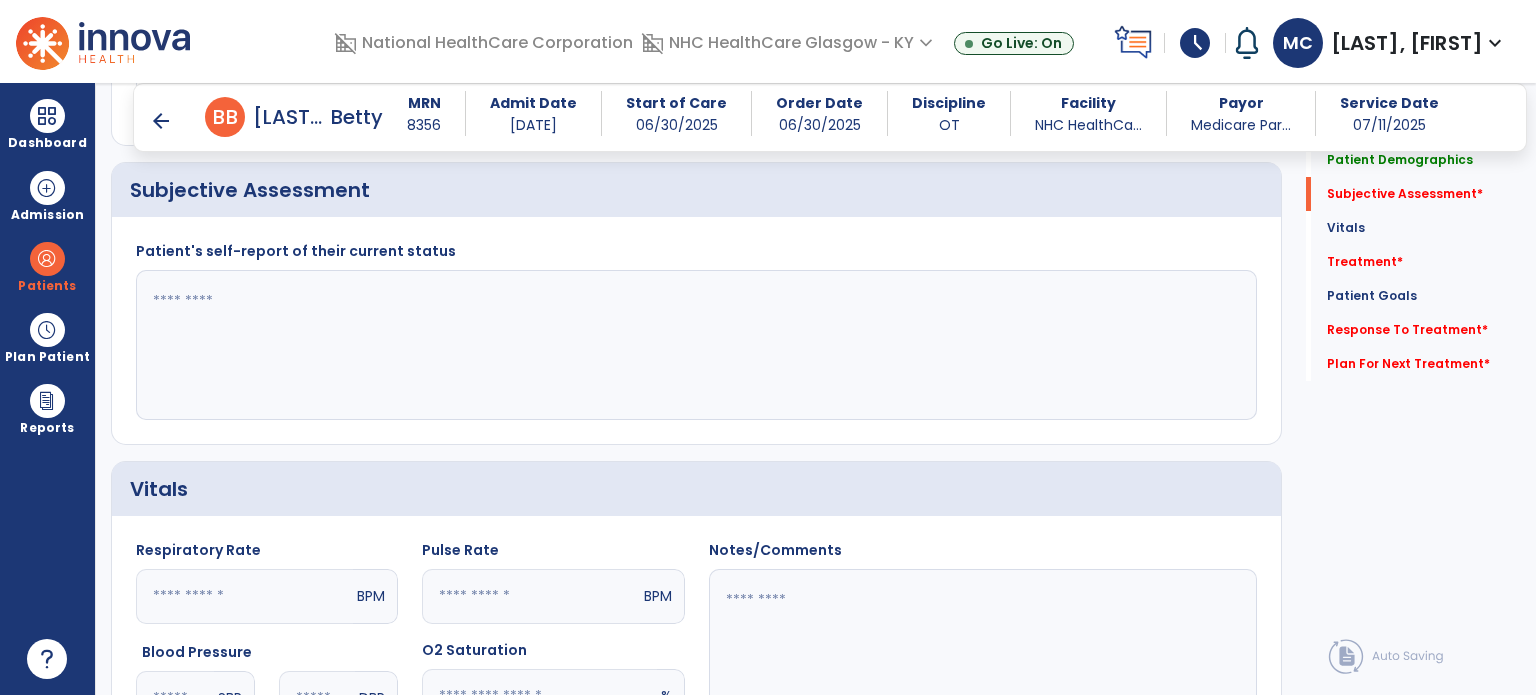 scroll, scrollTop: 390, scrollLeft: 0, axis: vertical 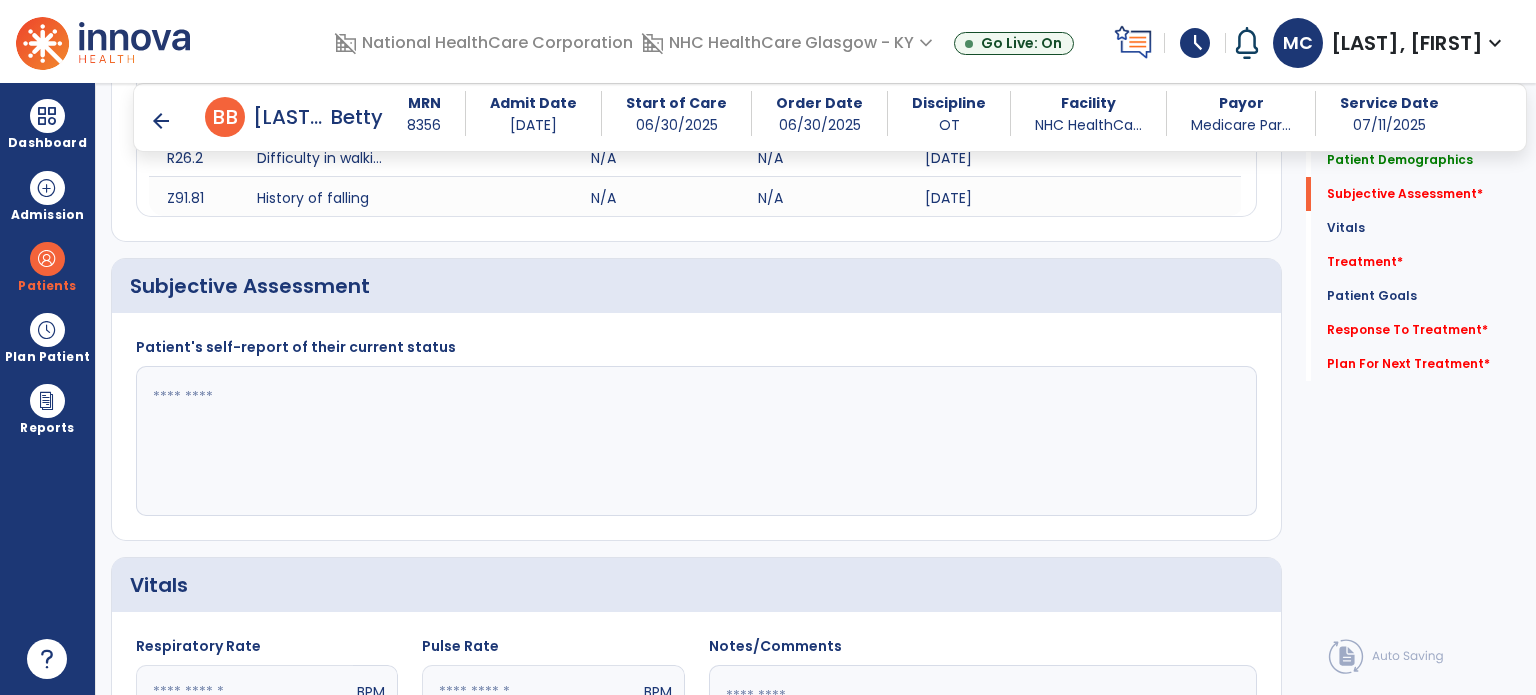click 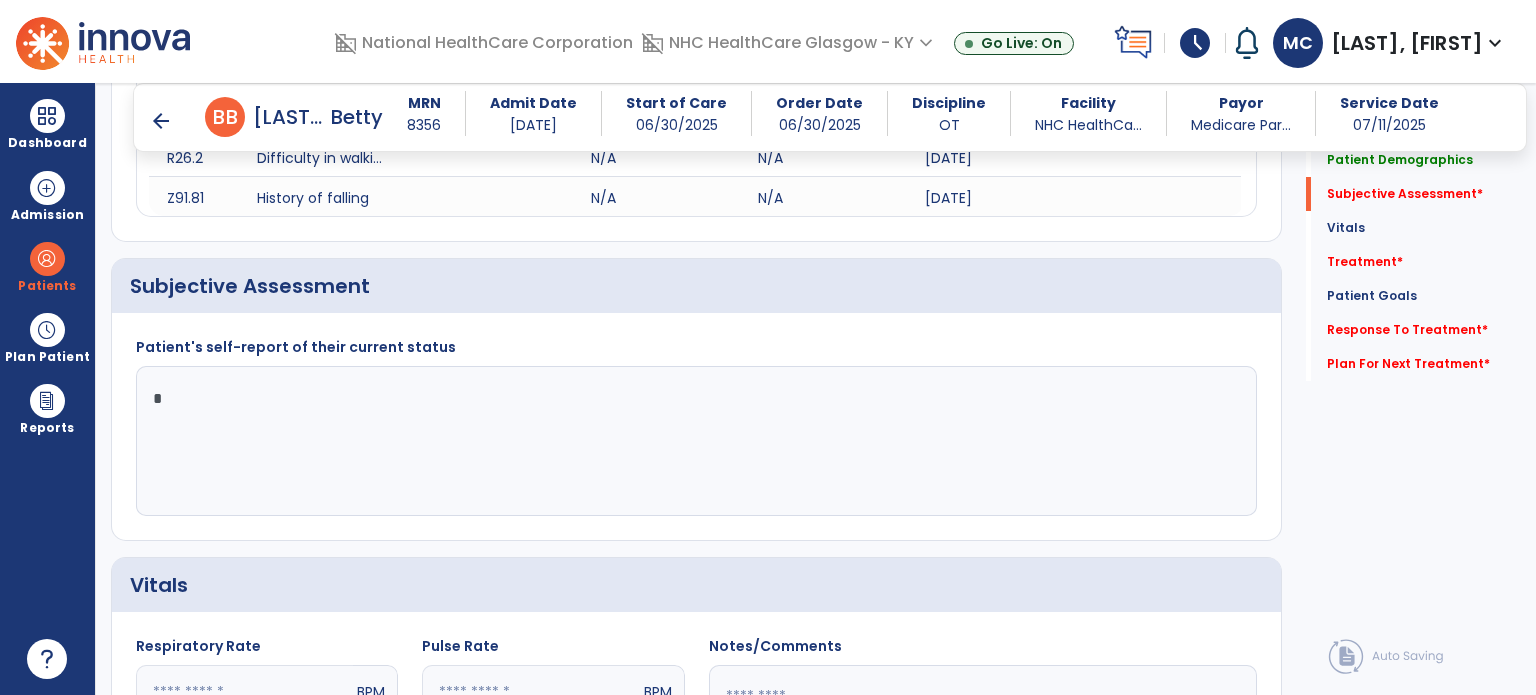 click 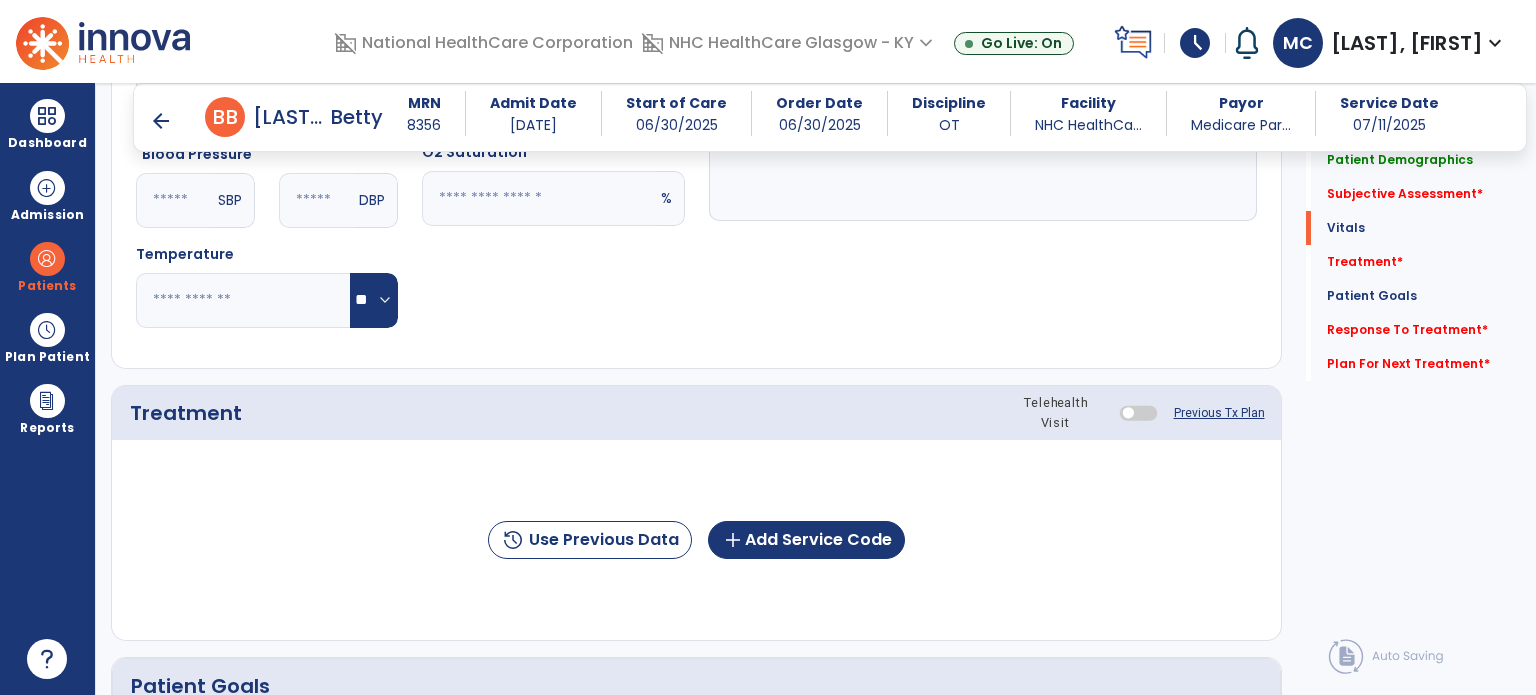 scroll, scrollTop: 988, scrollLeft: 0, axis: vertical 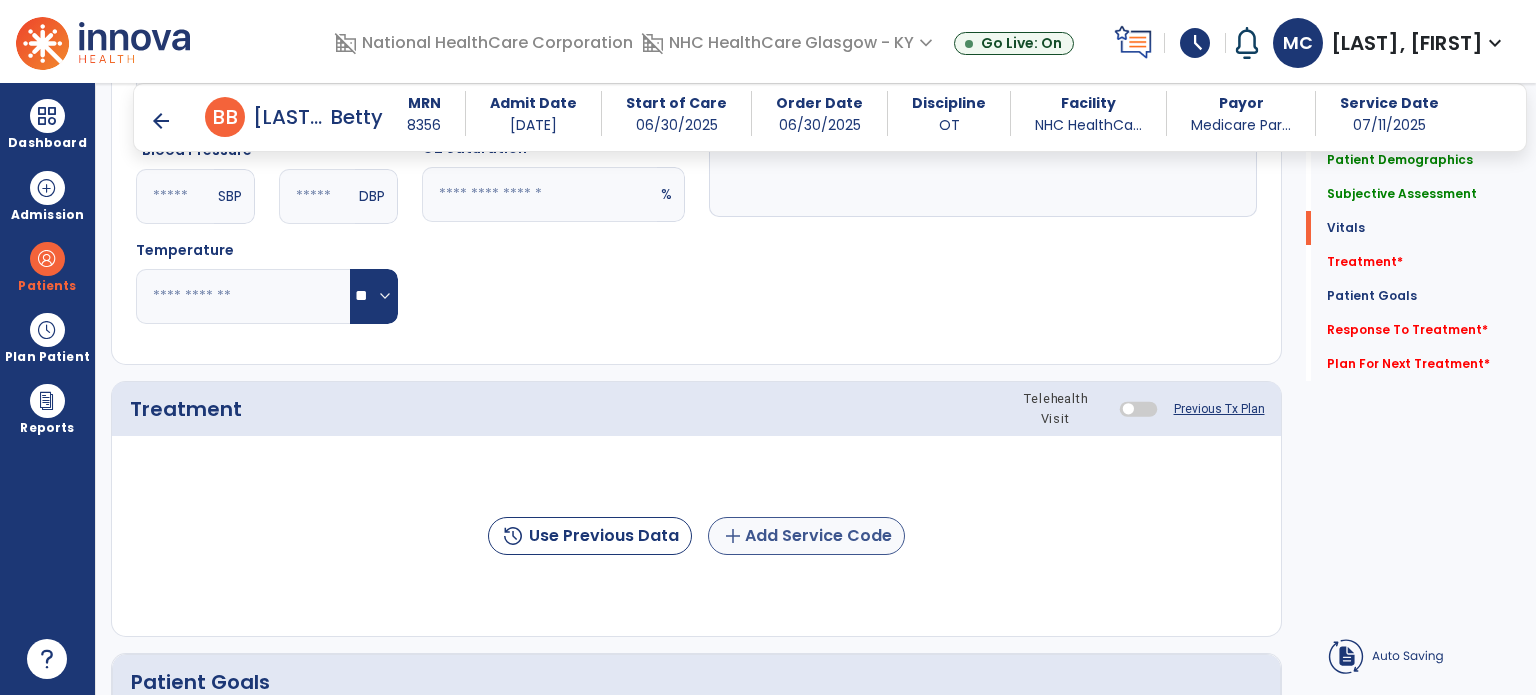 type on "**********" 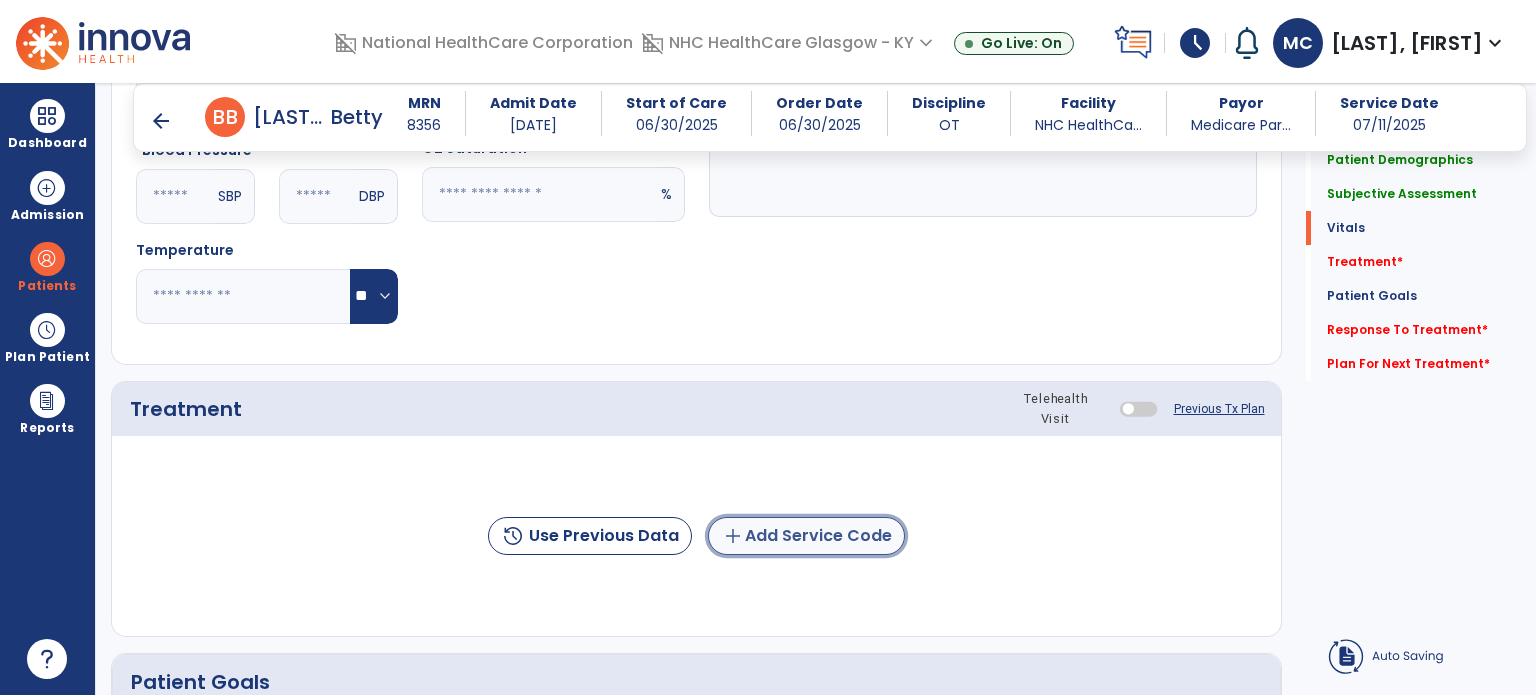 click on "add  Add Service Code" 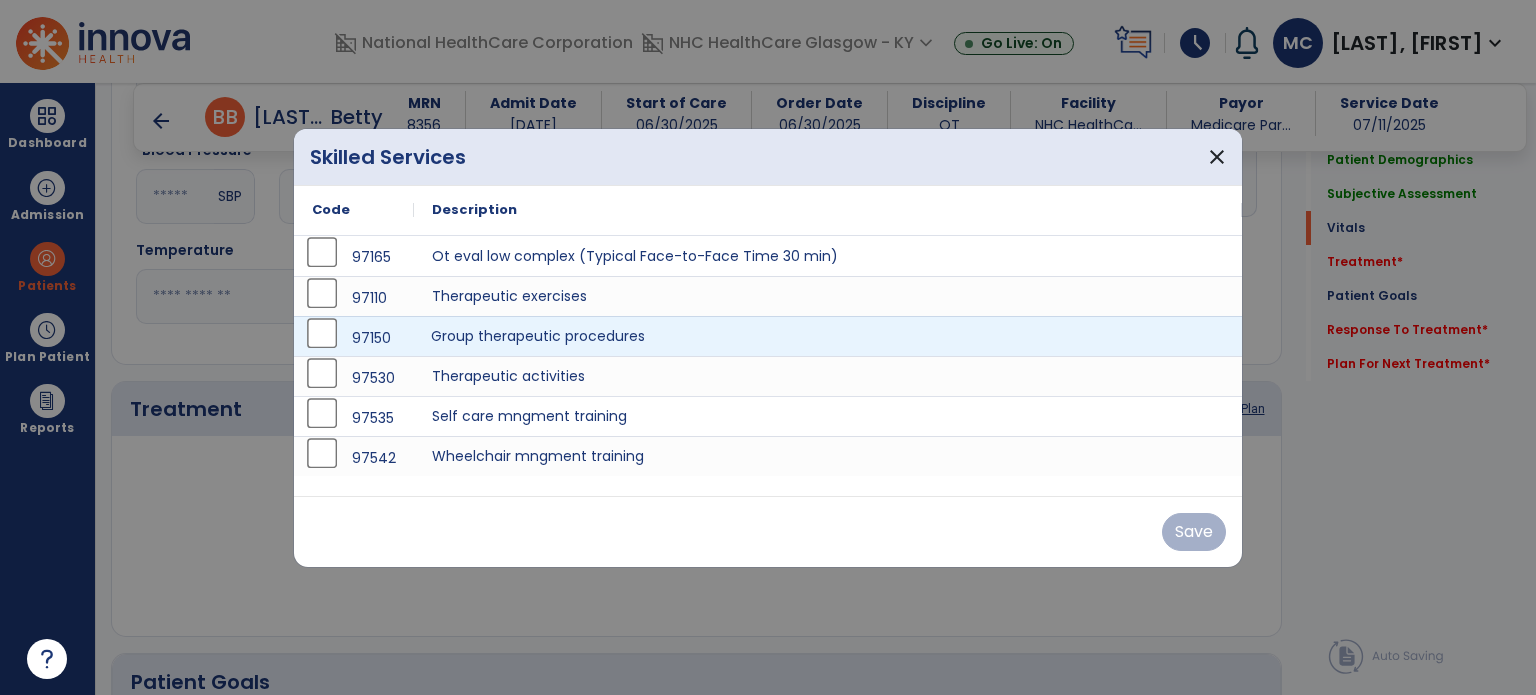 click on "Group therapeutic procedures" at bounding box center [828, 336] 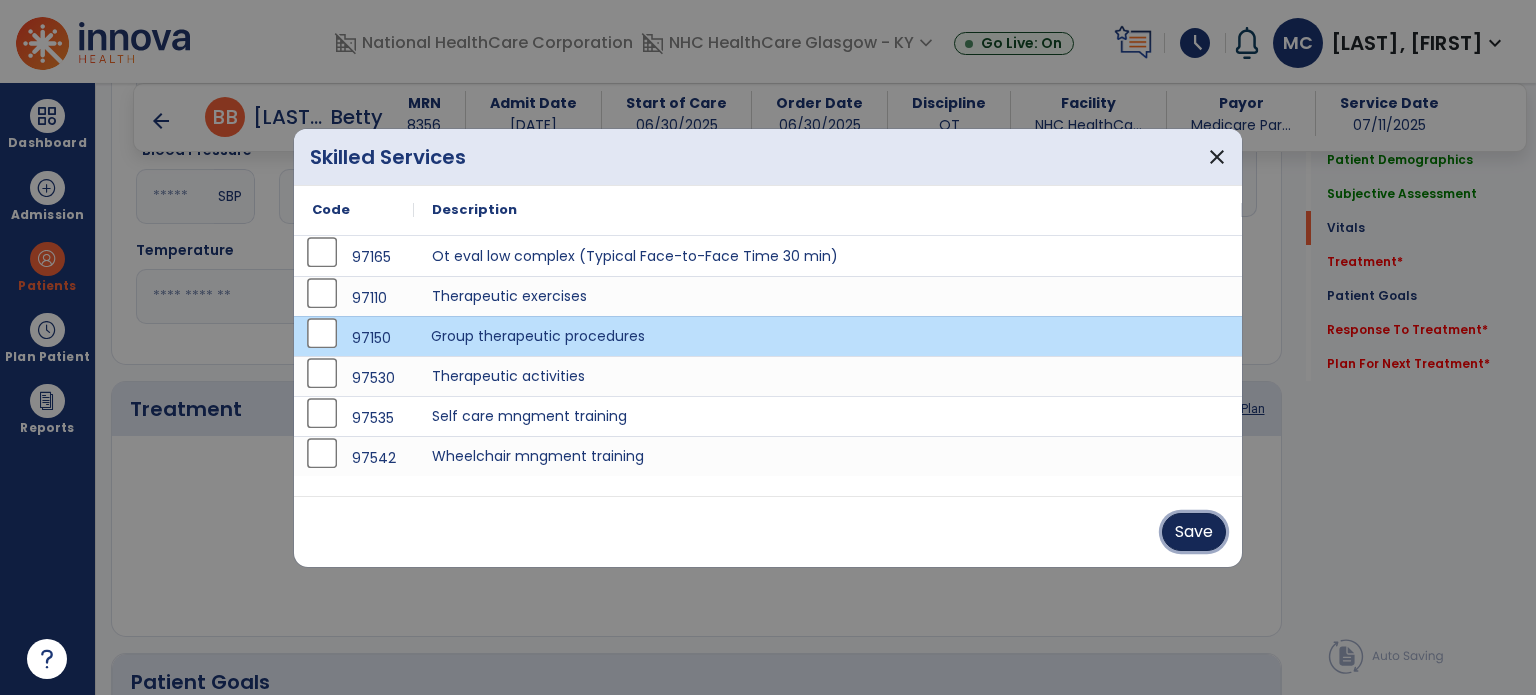 click on "Save" at bounding box center (1194, 532) 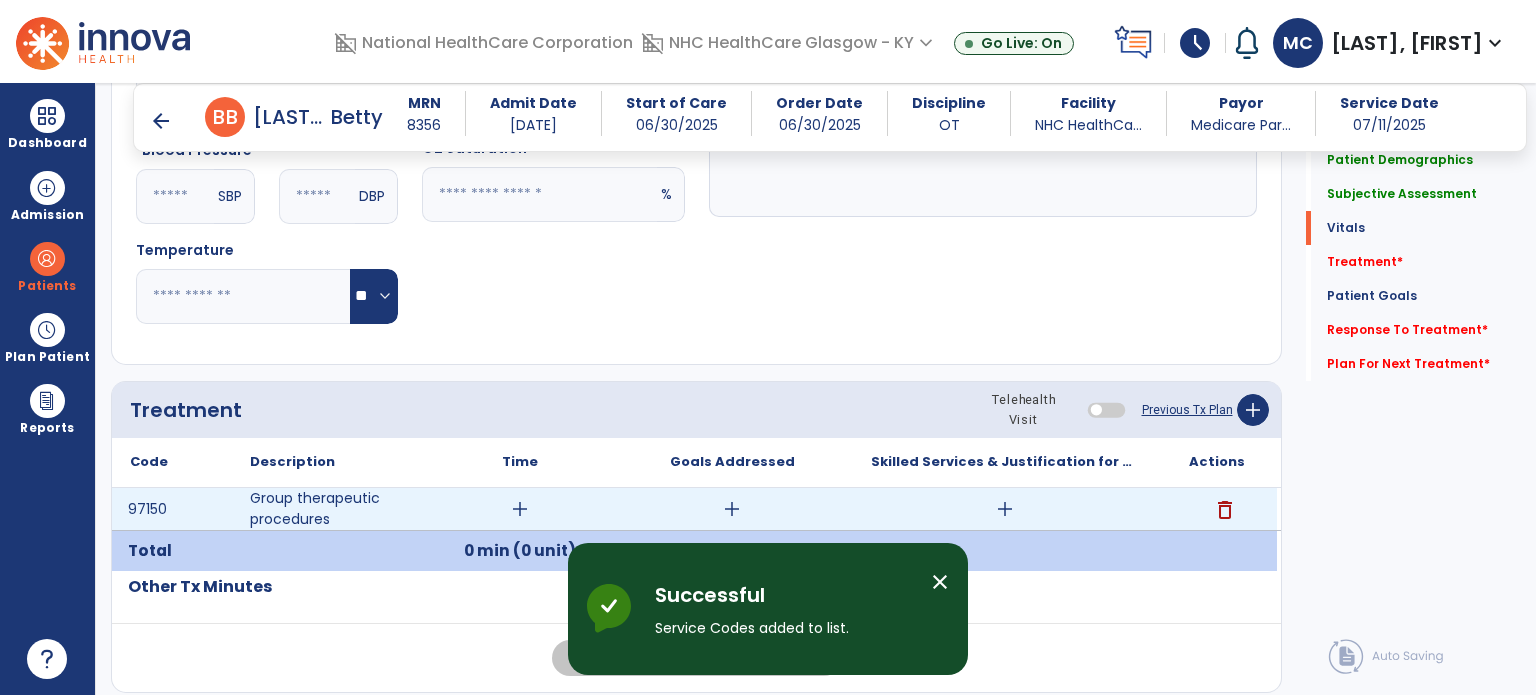 click on "add" at bounding box center [520, 509] 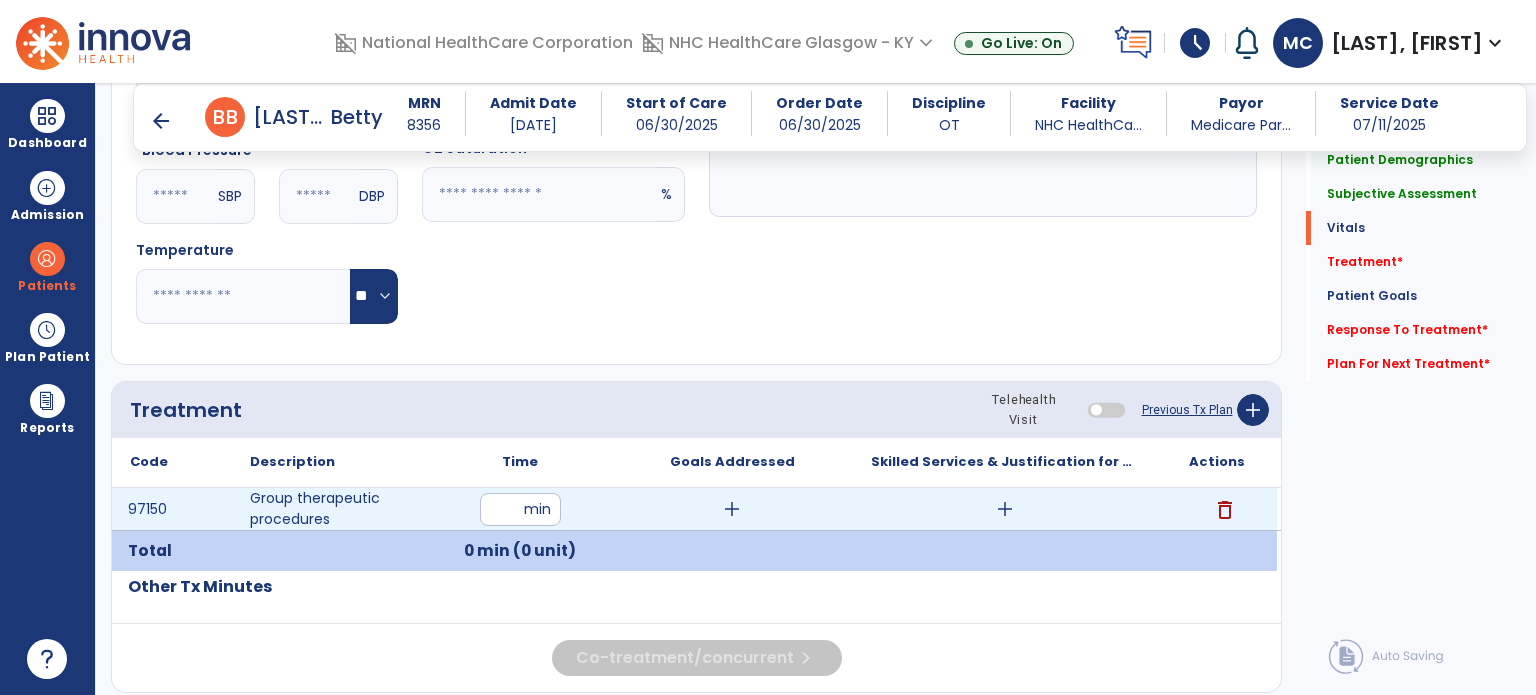 type on "**" 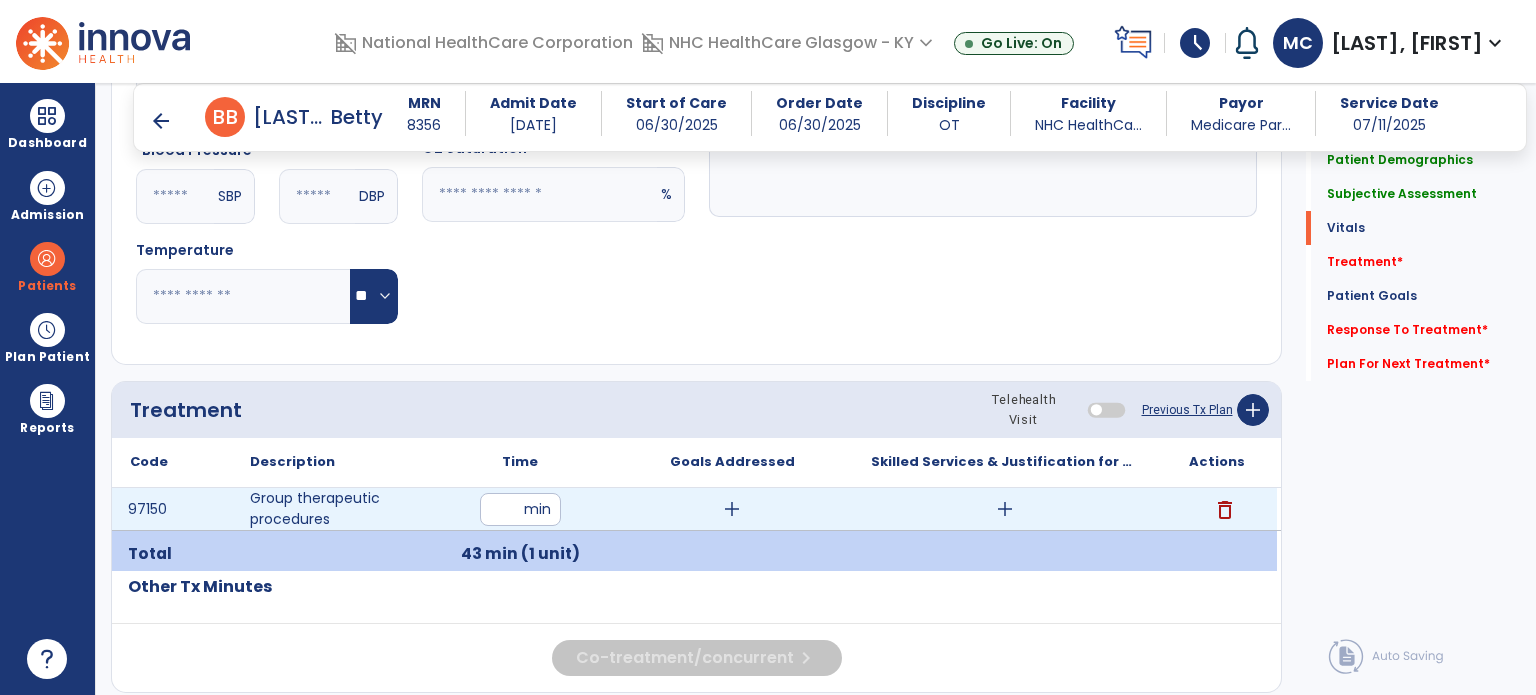 click on "add" at bounding box center (1005, 509) 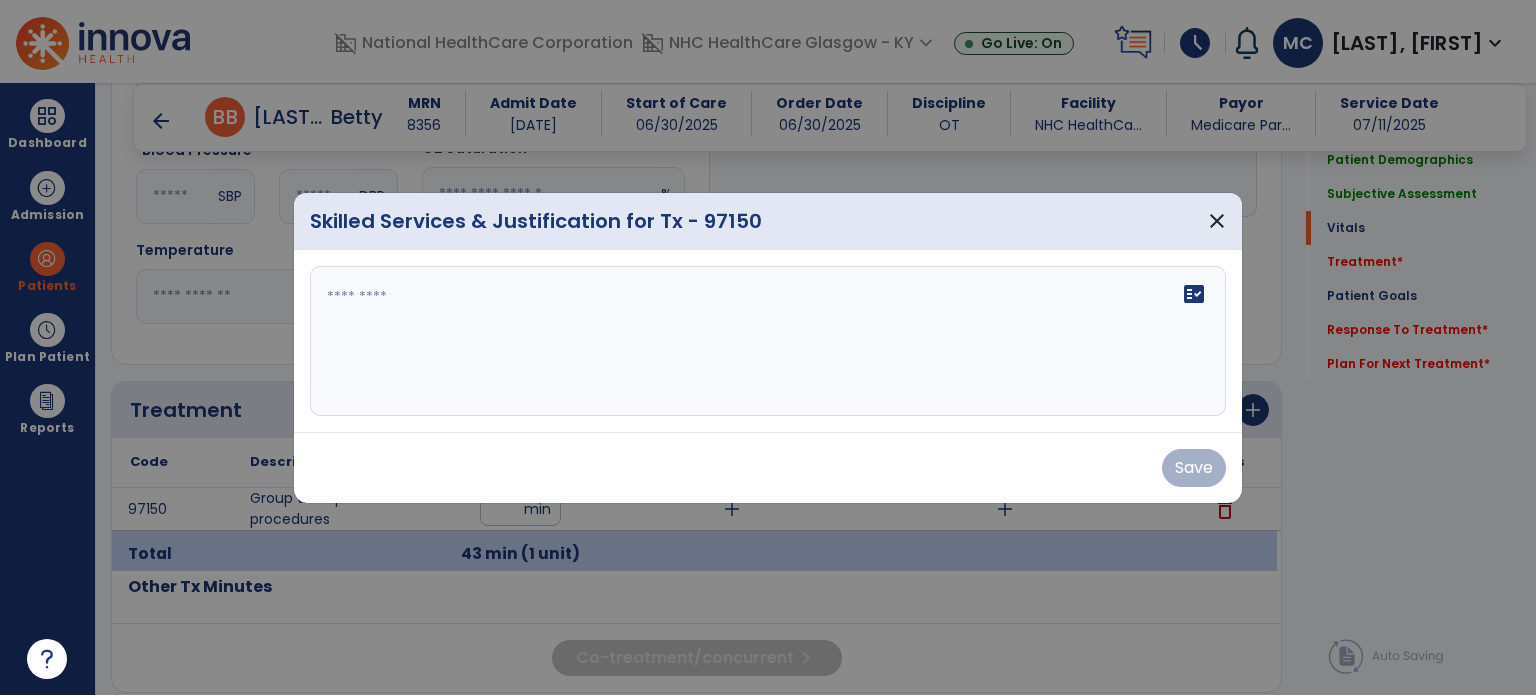 click at bounding box center [768, 341] 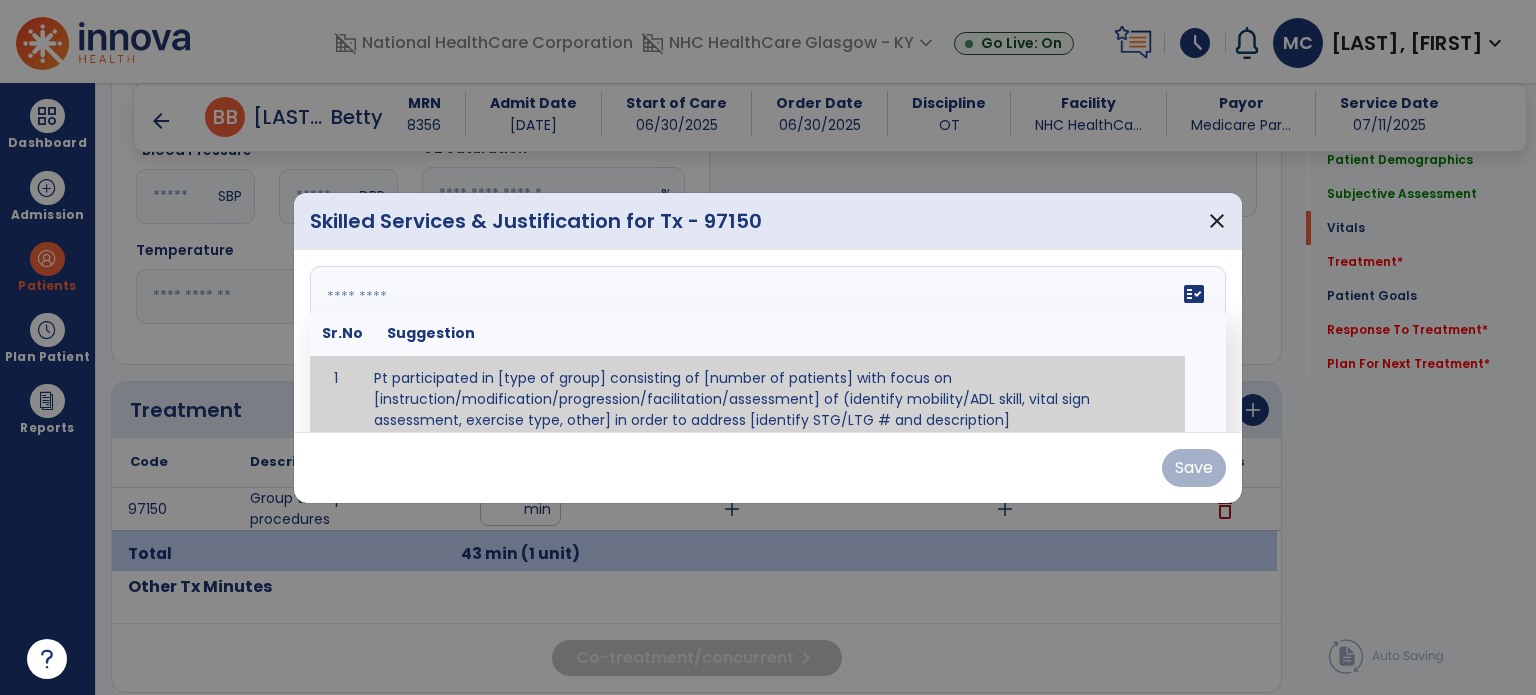 paste on "**********" 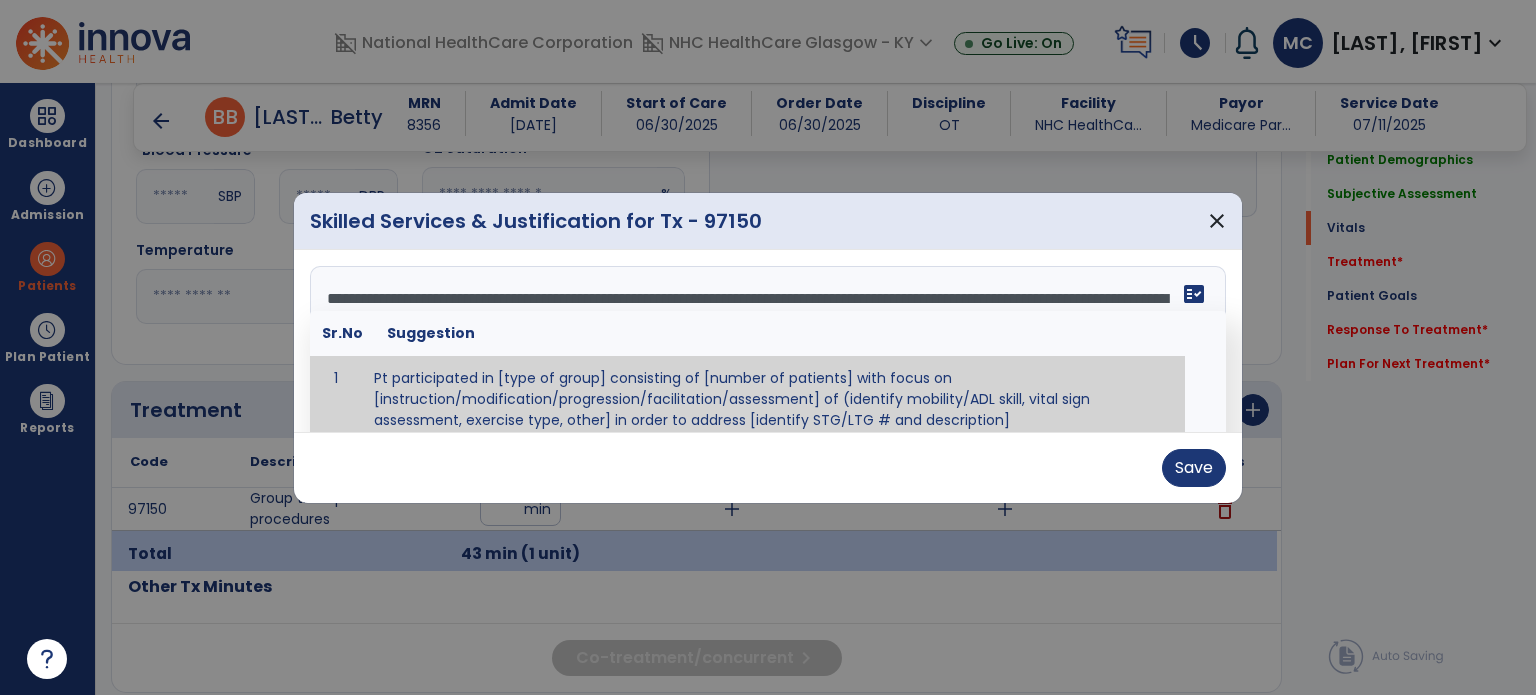 scroll, scrollTop: 63, scrollLeft: 0, axis: vertical 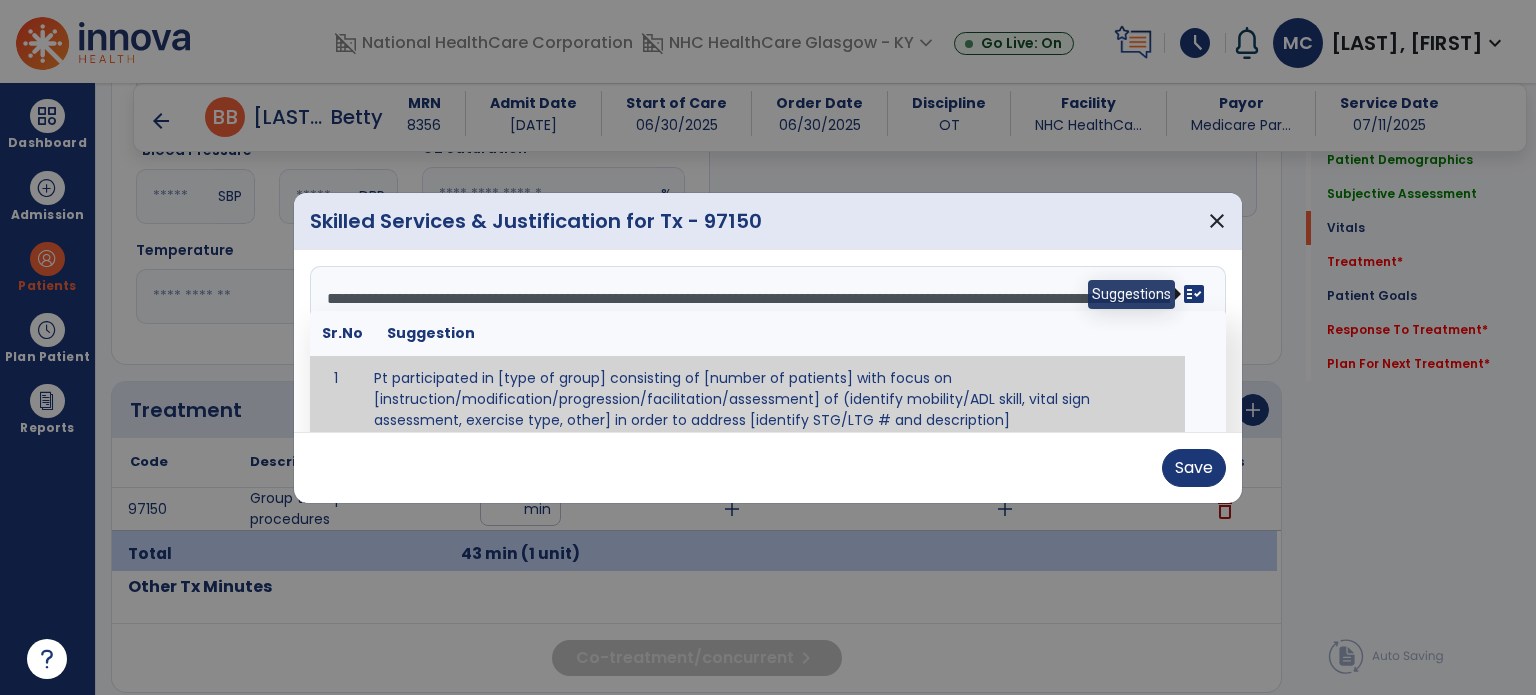 click on "fact_check" at bounding box center (1194, 294) 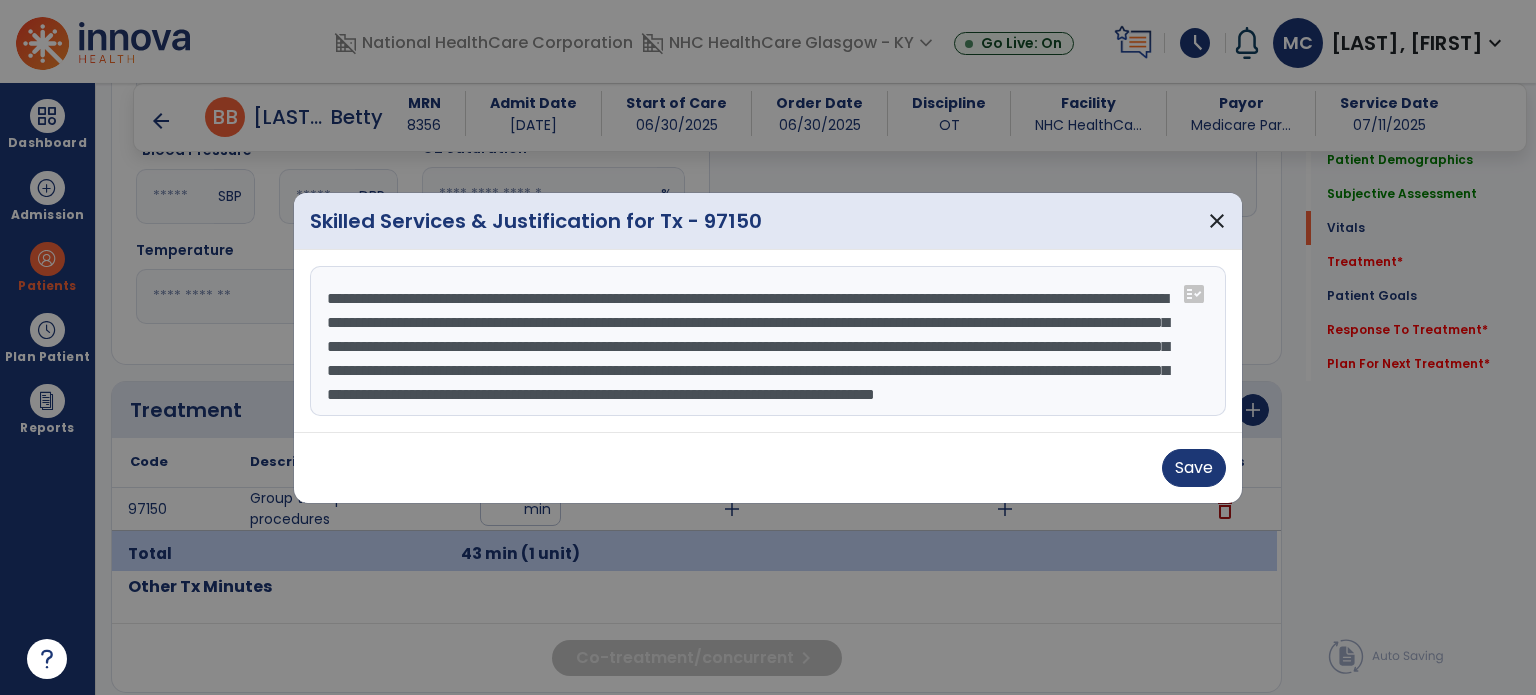 scroll, scrollTop: 0, scrollLeft: 0, axis: both 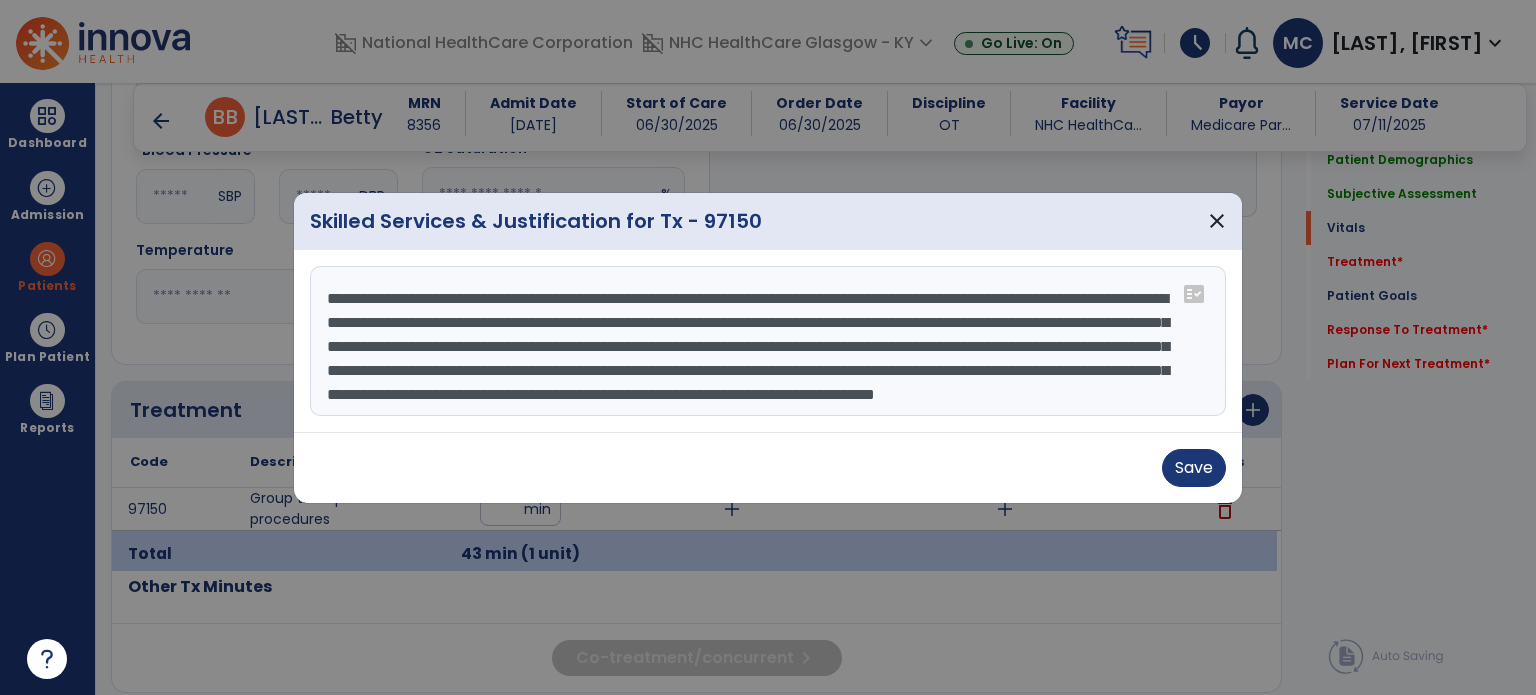 click on "**********" at bounding box center [768, 341] 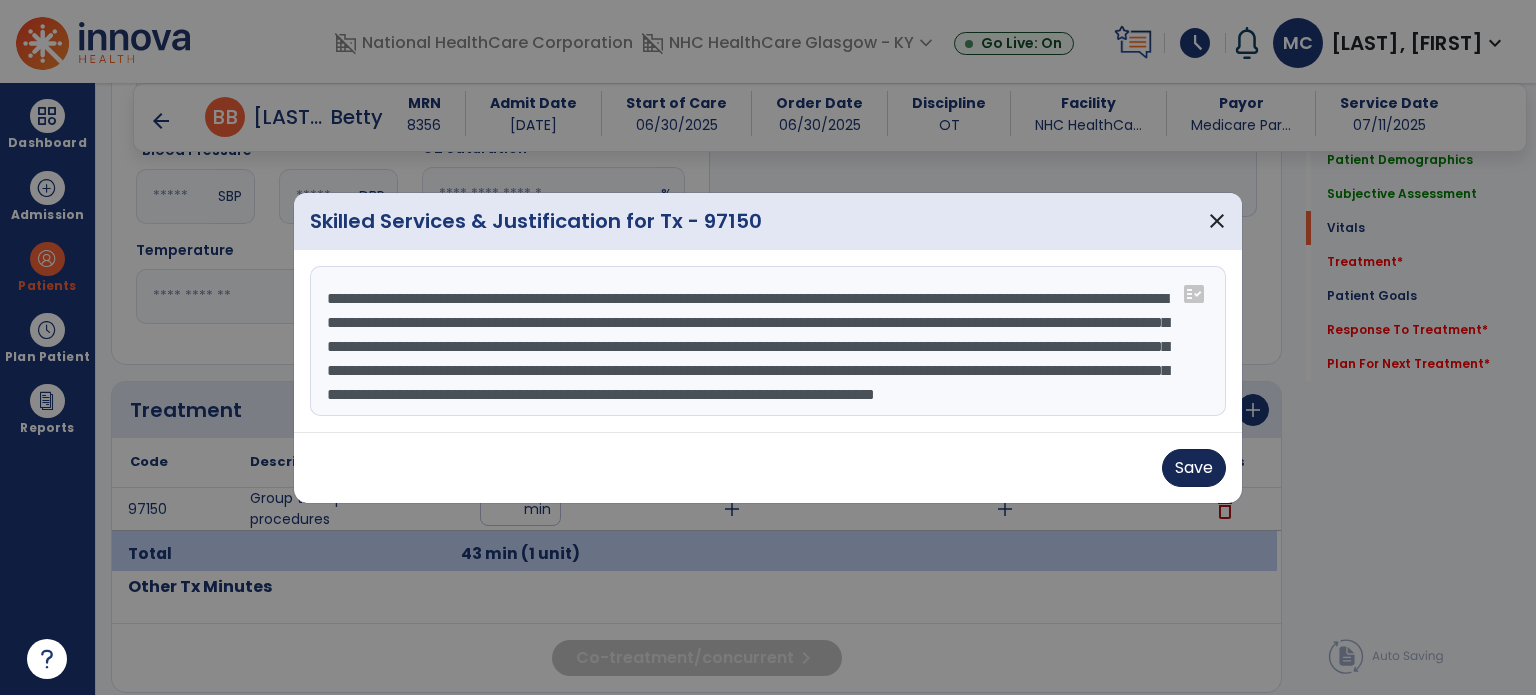 type on "**********" 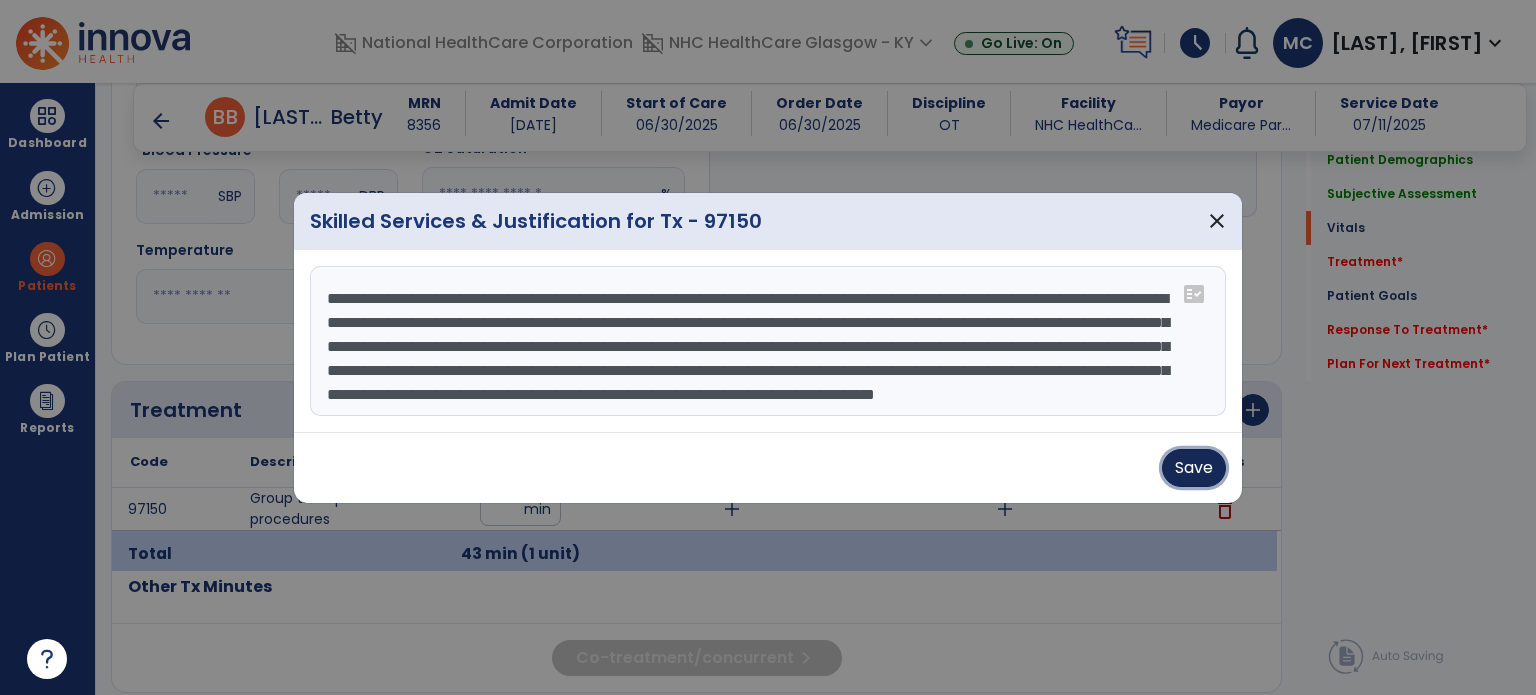 click on "Save" at bounding box center (1194, 468) 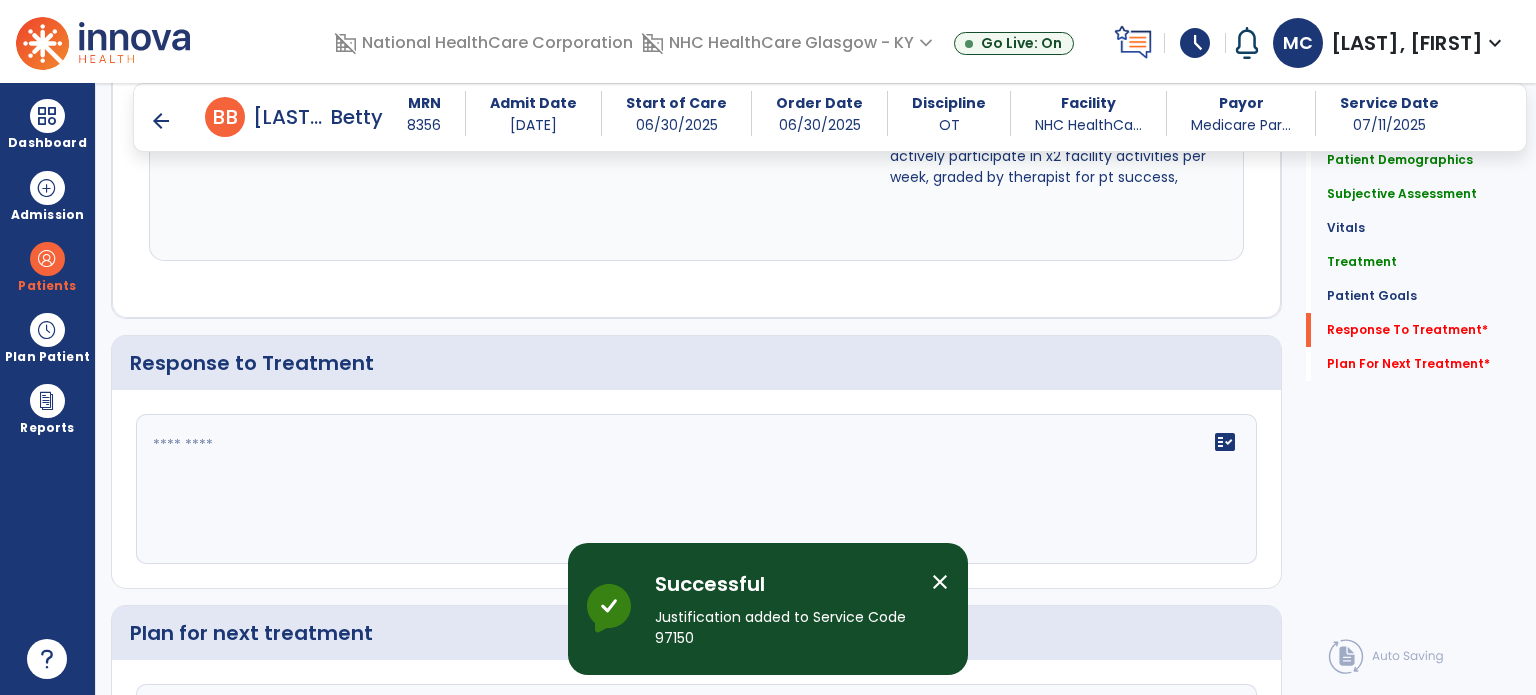 scroll, scrollTop: 2604, scrollLeft: 0, axis: vertical 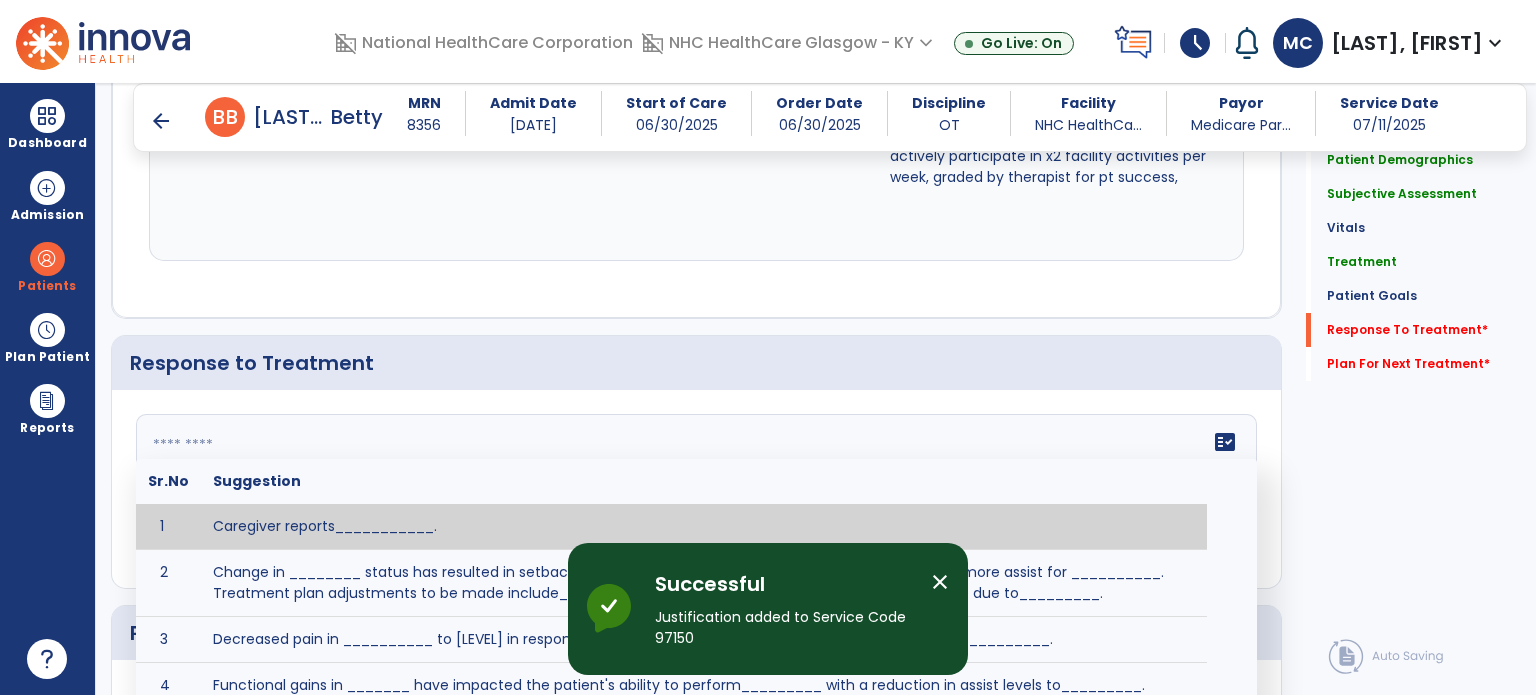click on "fact_check  Sr.No Suggestion 1 Caregiver reports___________. 2 Change in ________ status has resulted in setback in_______due to ________, requiring patient to need more assist for __________.   Treatment plan adjustments to be made include________.  Progress towards goals is expected to continue due to_________. 3 Decreased pain in __________ to [LEVEL] in response to [MODALITY/TREATMENT] allows for improvement in _________. 4 Functional gains in _______ have impacted the patient's ability to perform_________ with a reduction in assist levels to_________. 5 Functional progress this week has been significant due to__________. 6 Gains in ________ have improved the patient's ability to perform ______with decreased levels of assist to___________. 7 Improvement in ________allows patient to tolerate higher levels of challenges in_________. 8 Pain in [AREA] has decreased to [LEVEL] in response to [TREATMENT/MODALITY], allowing fore ease in completing__________. 9 10 11 12 13 14 15 16 17 18 19 20 21" 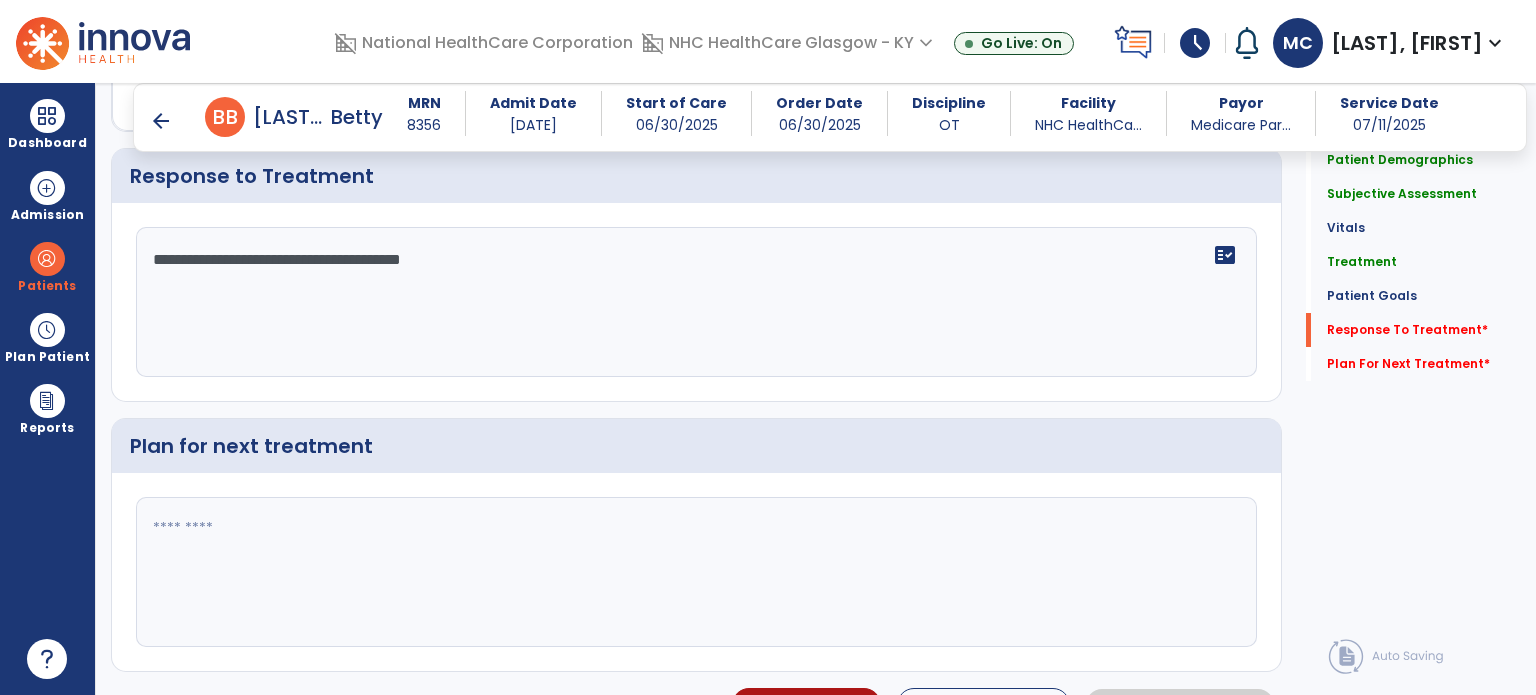 scroll, scrollTop: 2794, scrollLeft: 0, axis: vertical 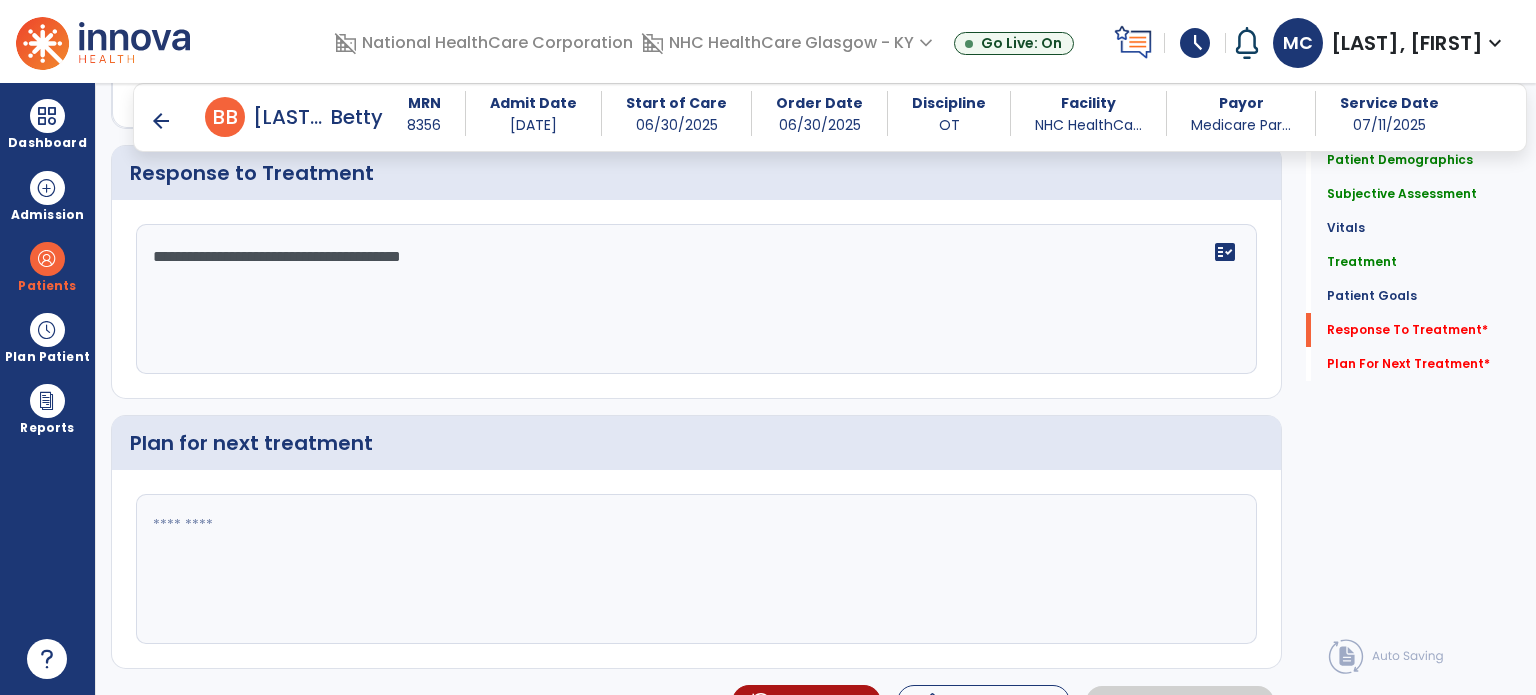 type on "**********" 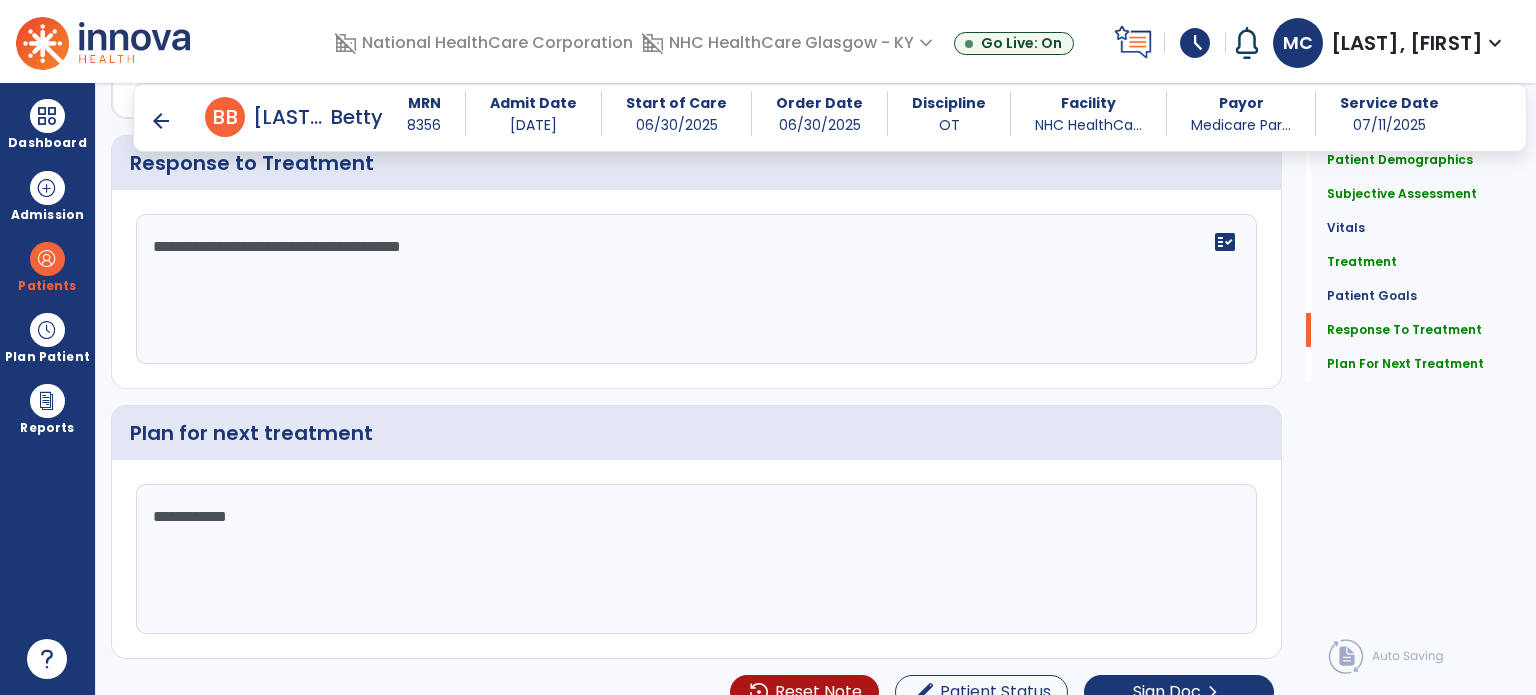 scroll, scrollTop: 2828, scrollLeft: 0, axis: vertical 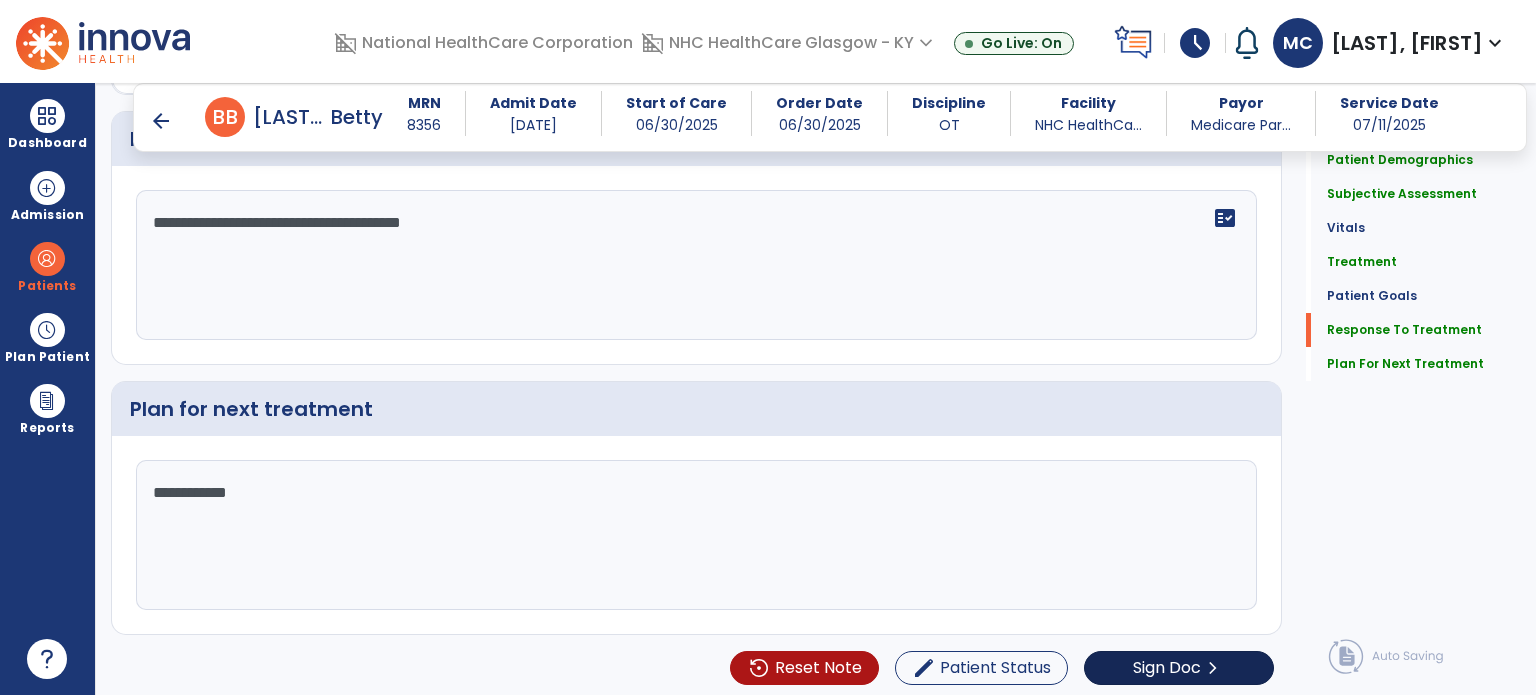 type on "**********" 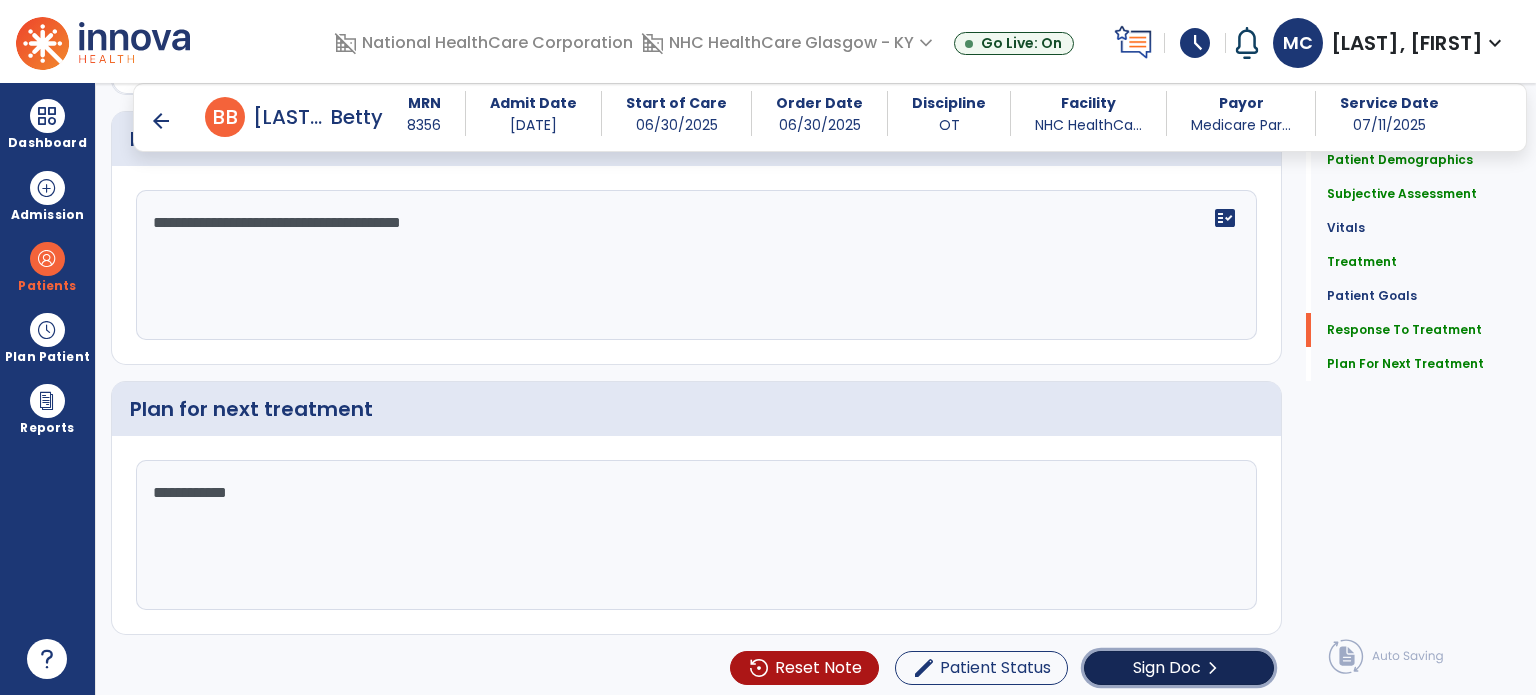 click on "Sign Doc" 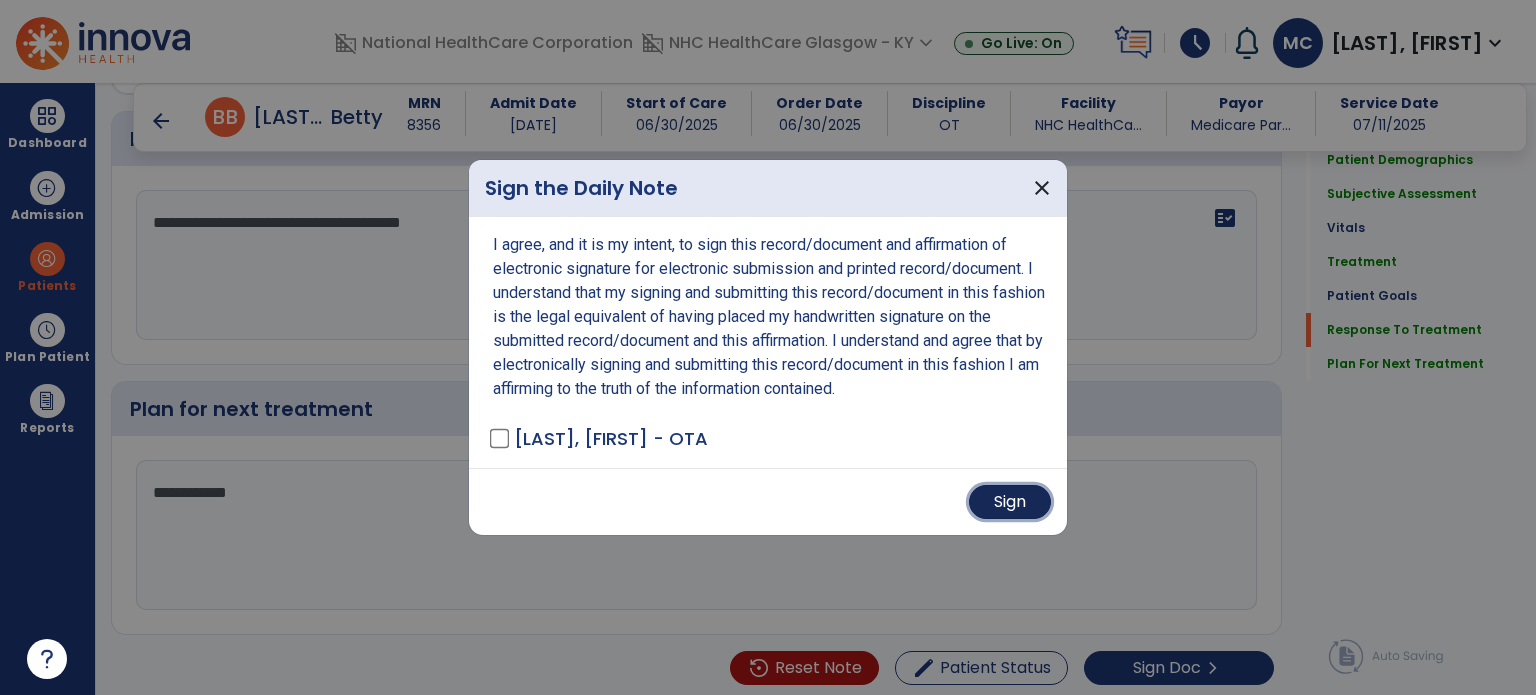click on "Sign" at bounding box center [1010, 502] 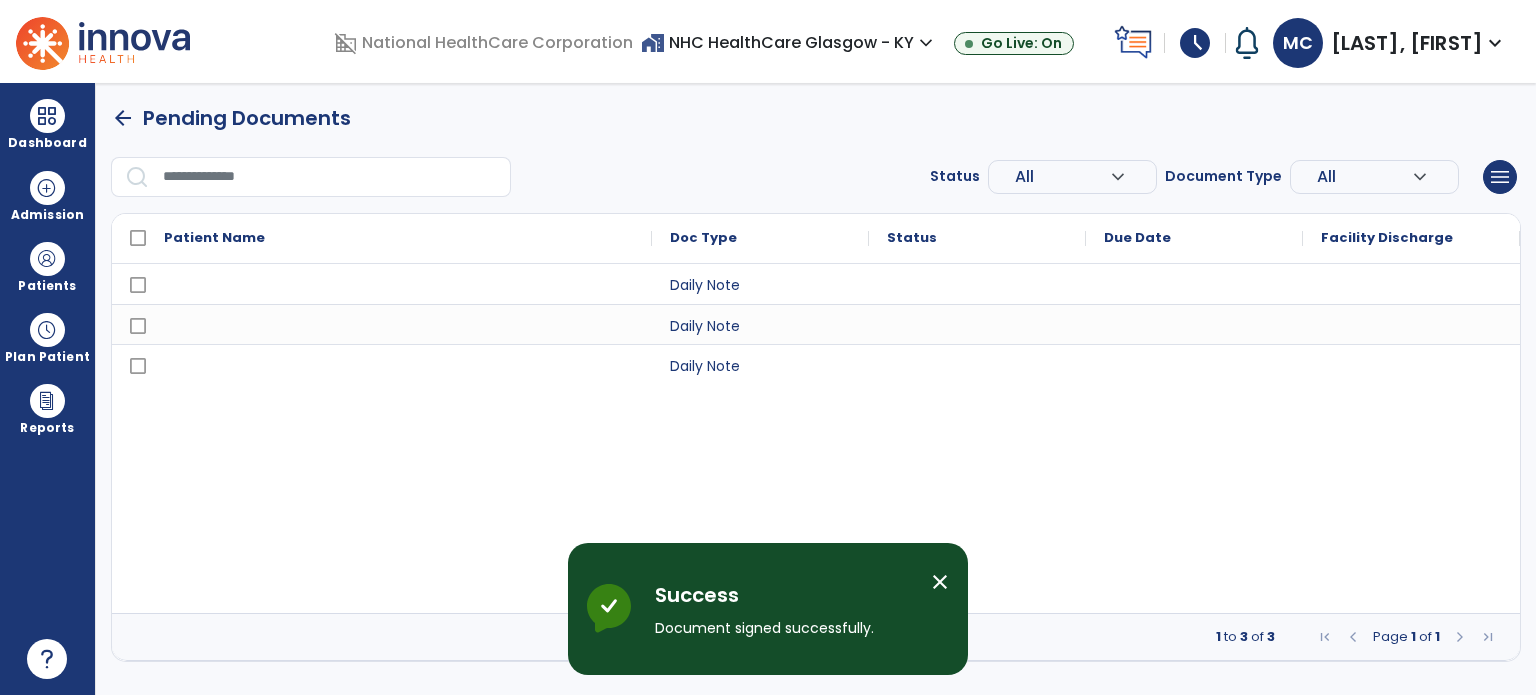 scroll, scrollTop: 0, scrollLeft: 0, axis: both 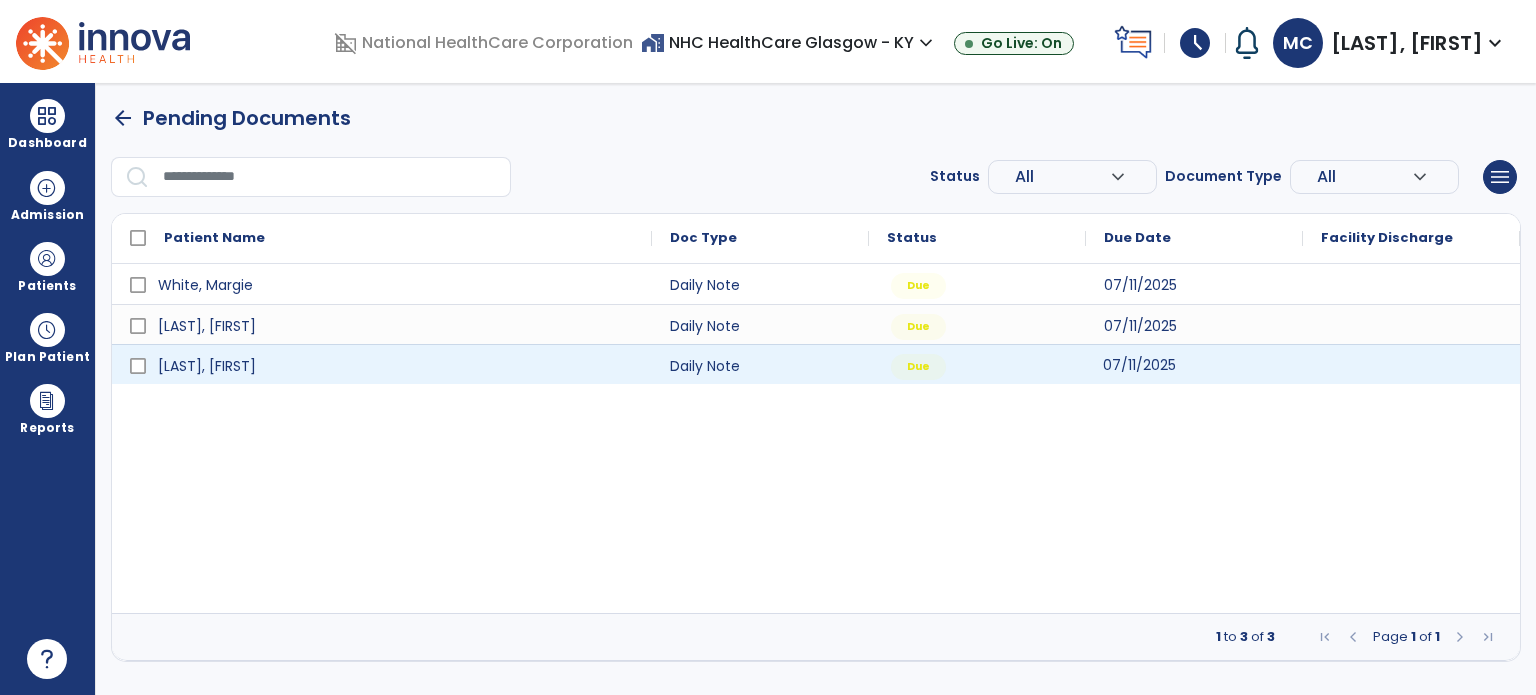 click on "07/11/2025" at bounding box center (1139, 365) 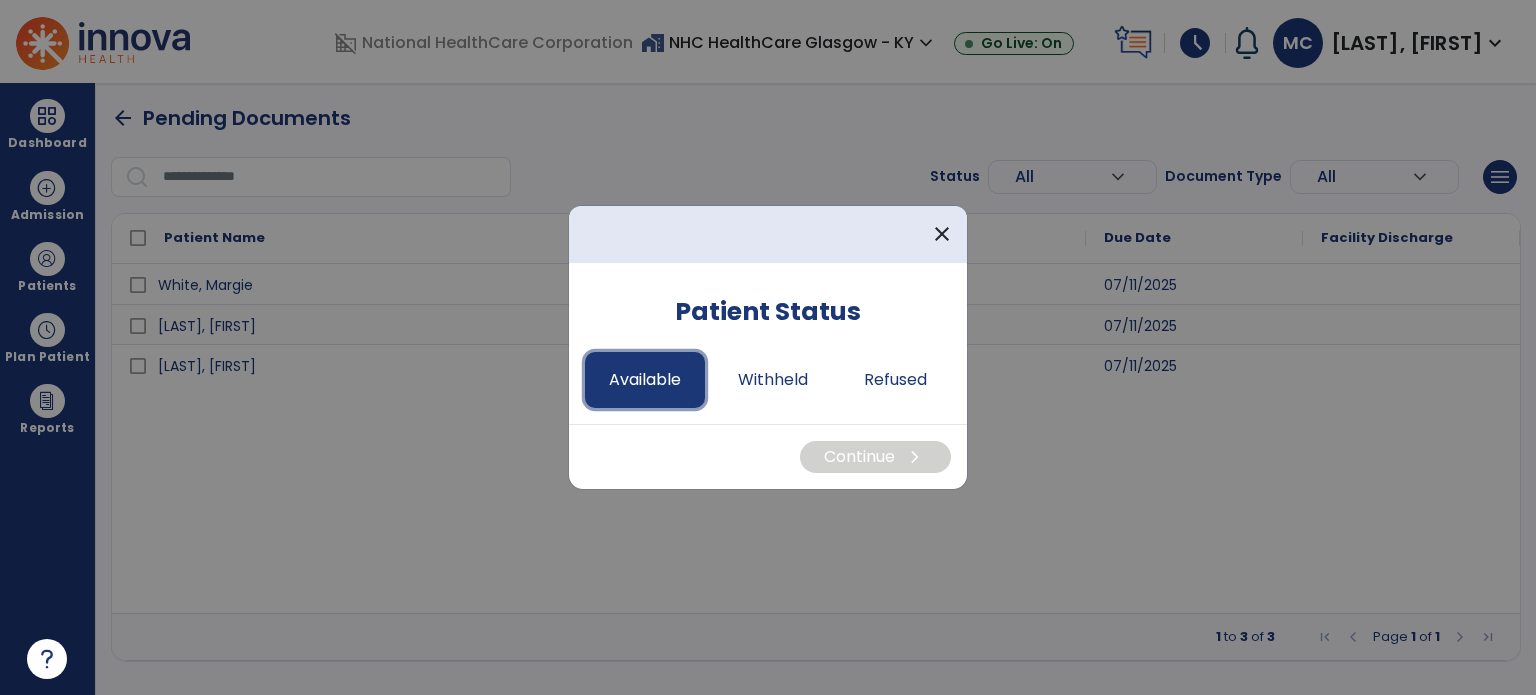 click on "Available" at bounding box center [645, 380] 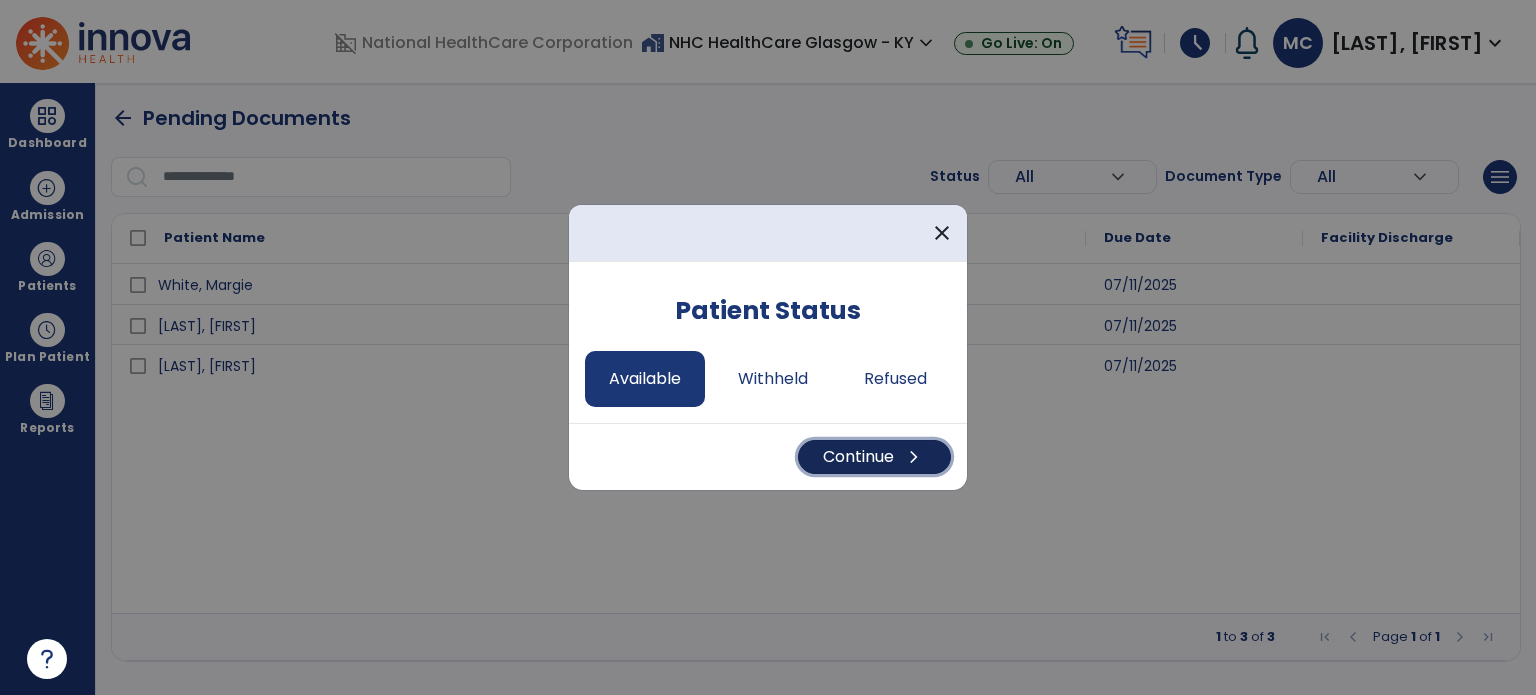 click on "Continue   chevron_right" at bounding box center [874, 457] 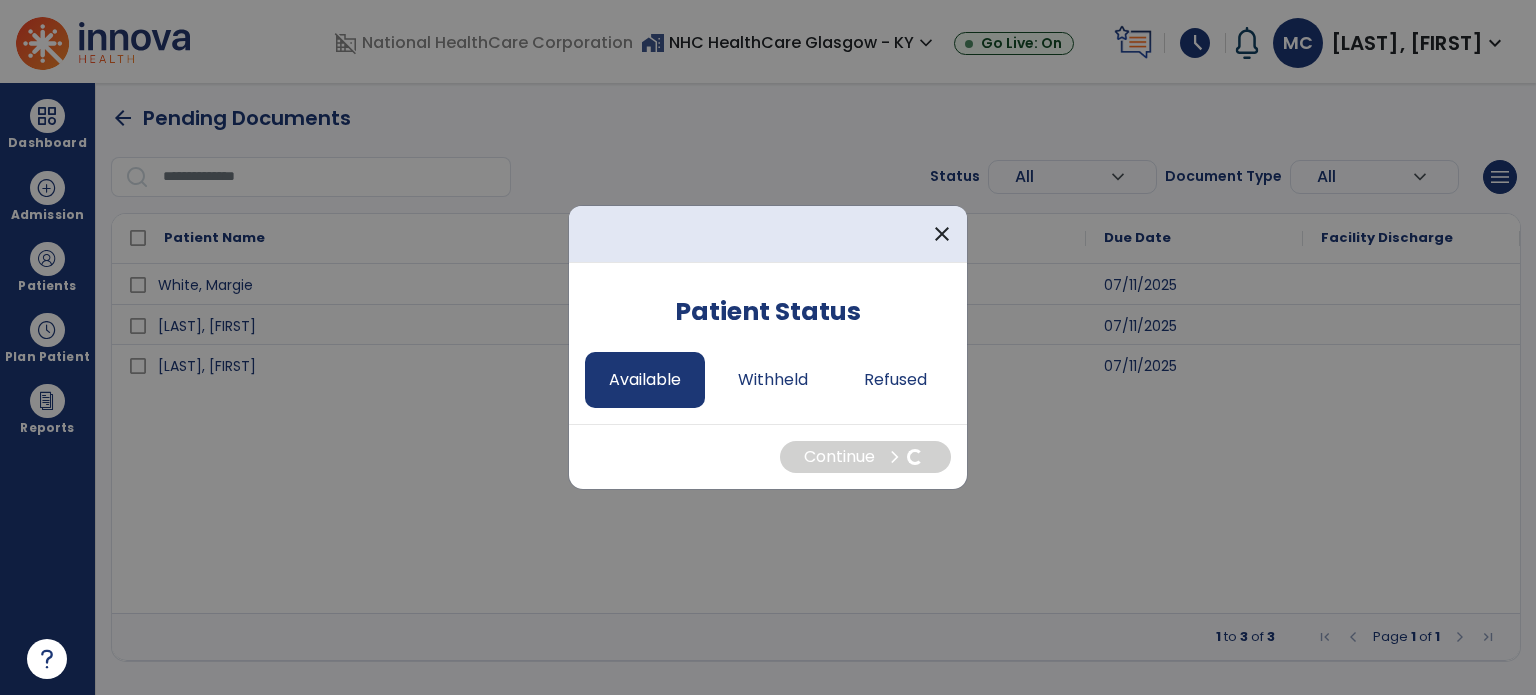 select on "*" 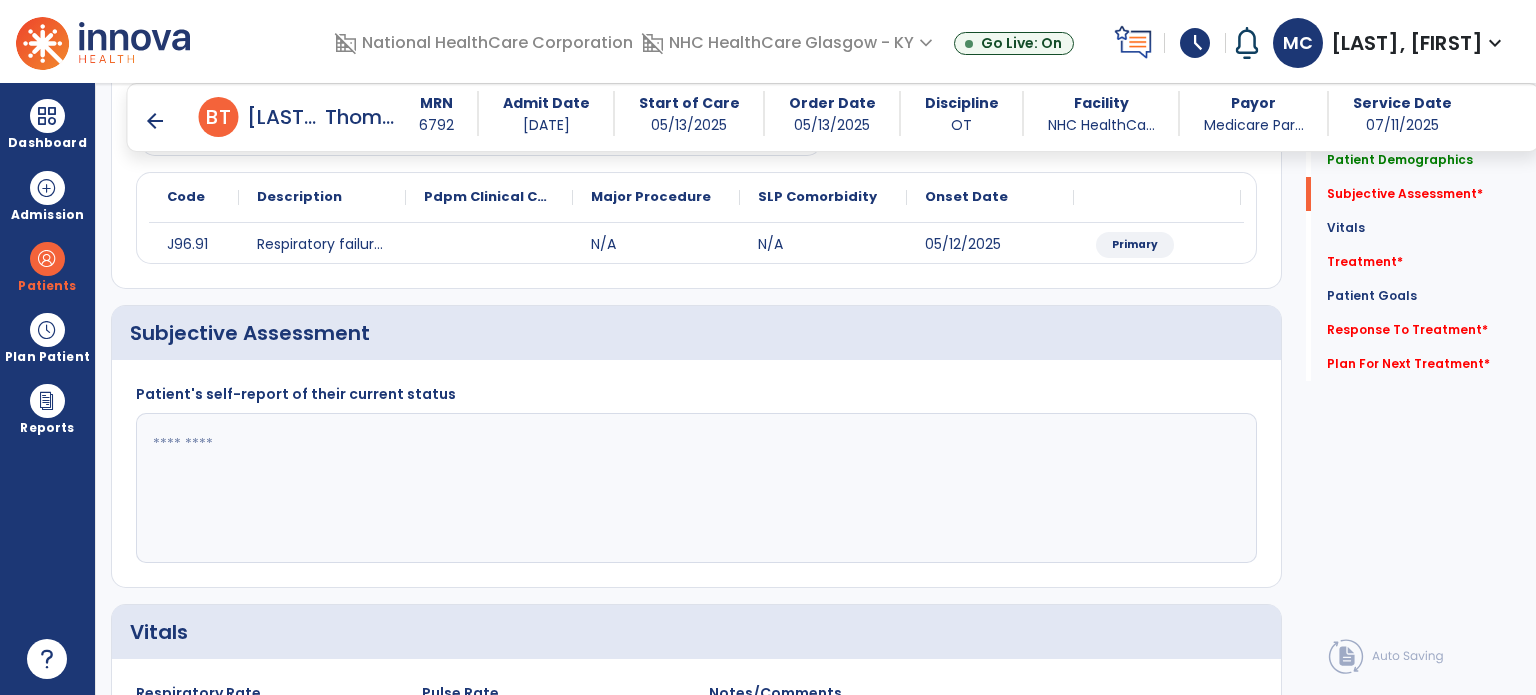 scroll, scrollTop: 230, scrollLeft: 0, axis: vertical 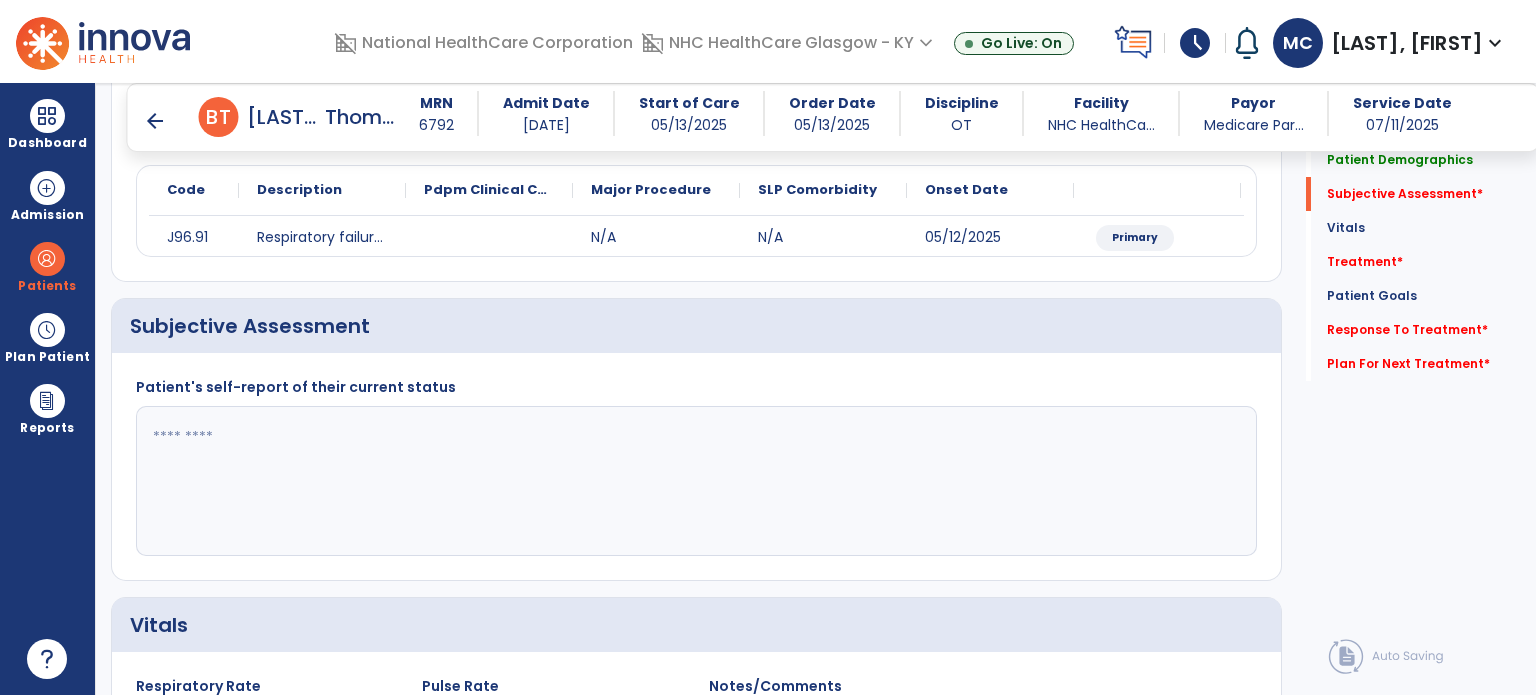 click 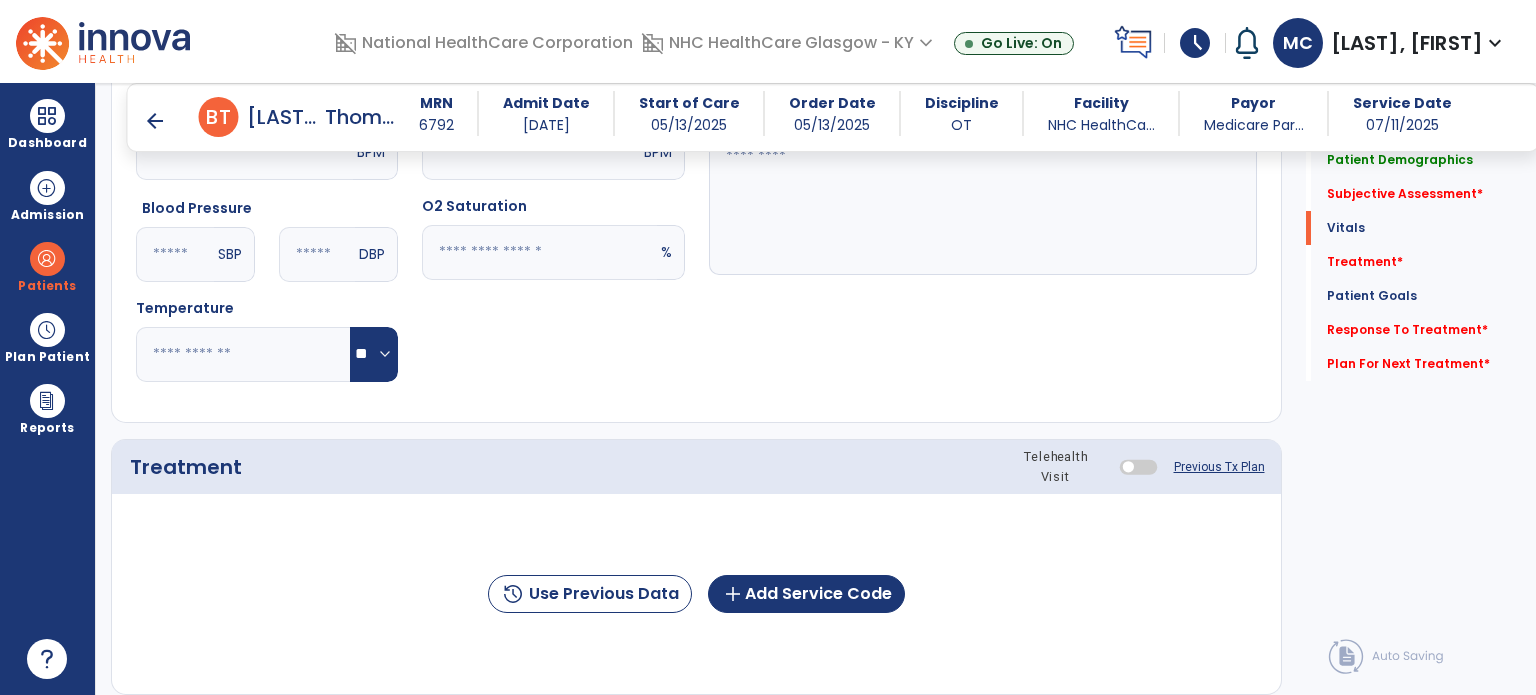 scroll, scrollTop: 816, scrollLeft: 0, axis: vertical 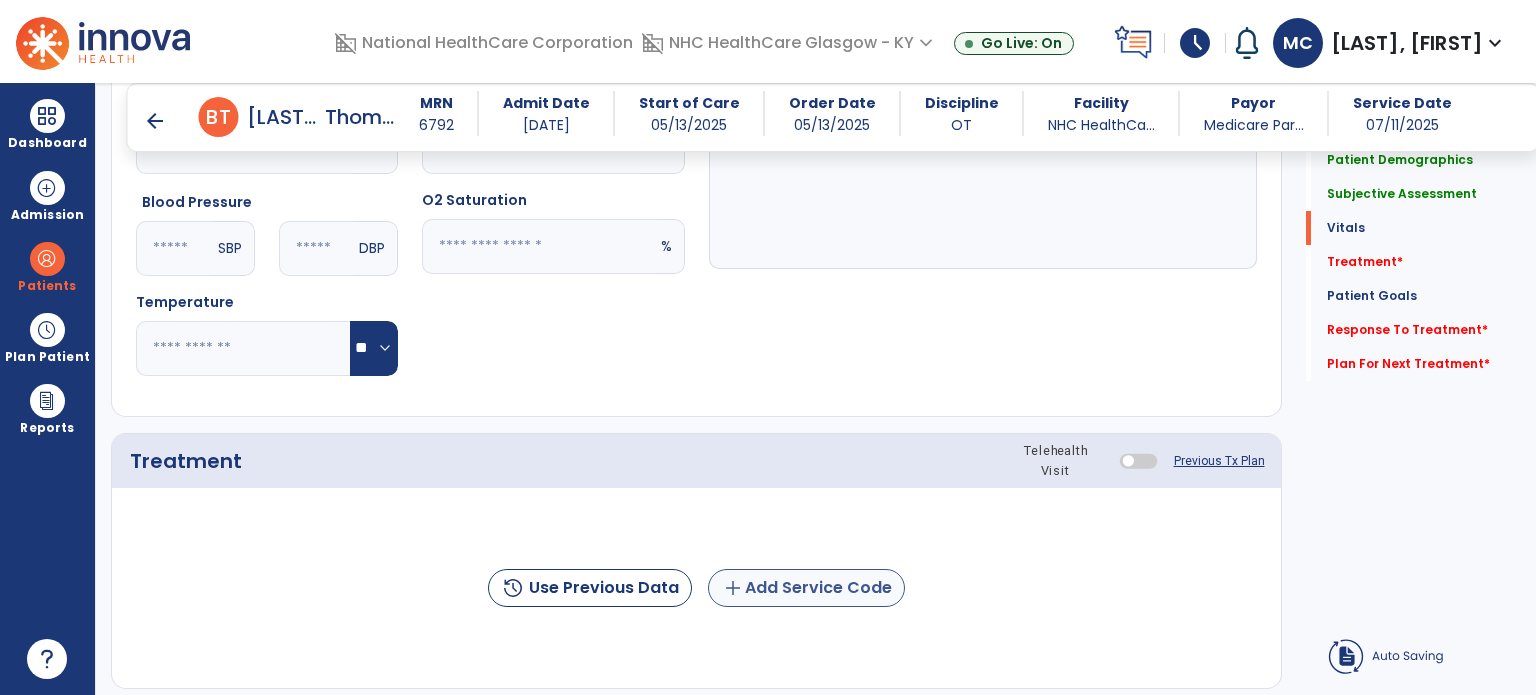 type on "**********" 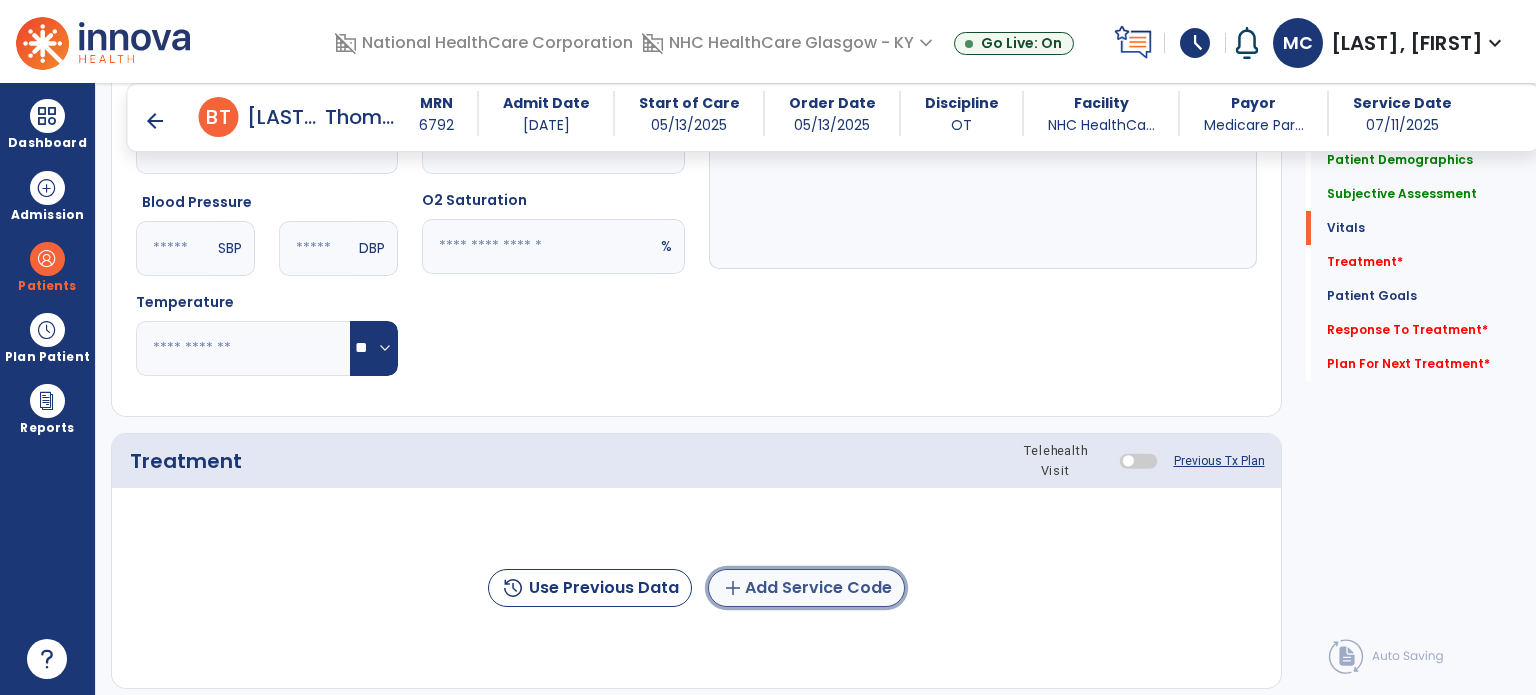 click on "add  Add Service Code" 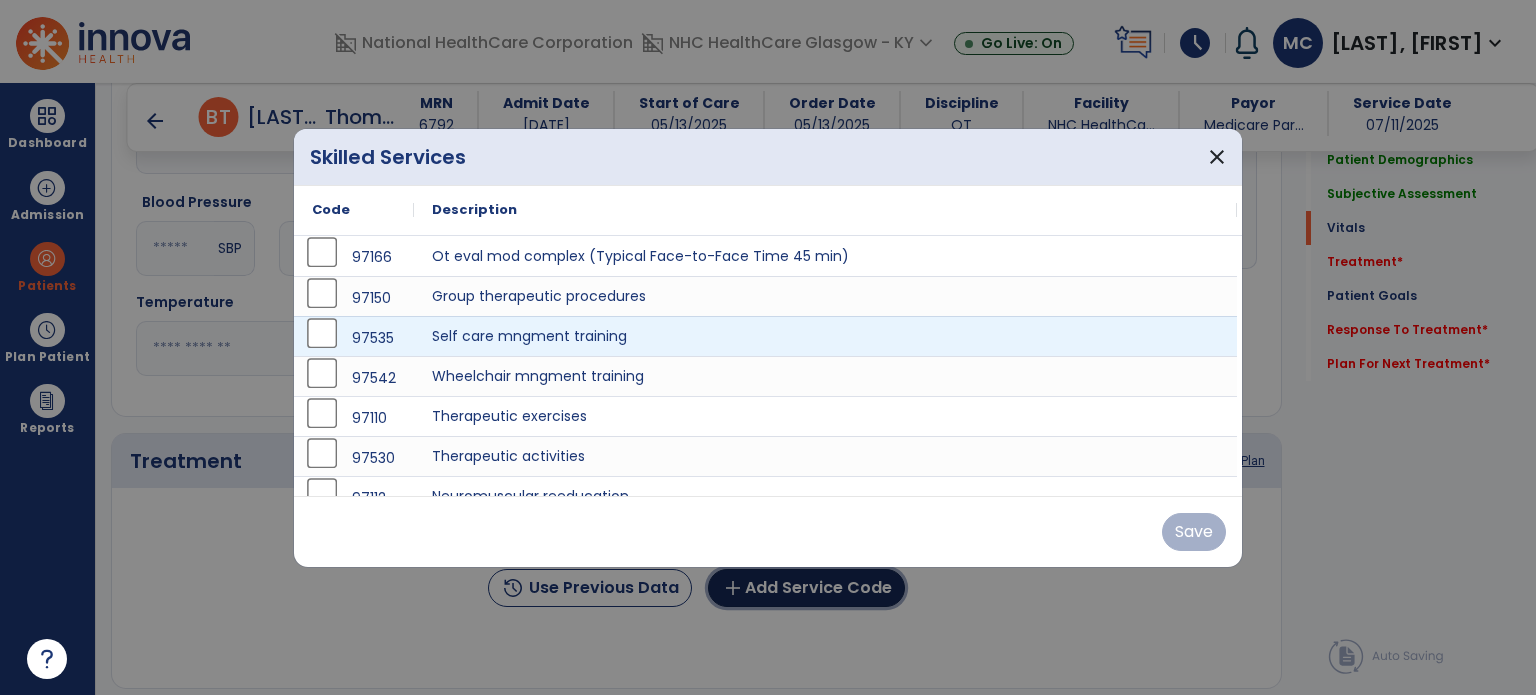 scroll, scrollTop: 20, scrollLeft: 0, axis: vertical 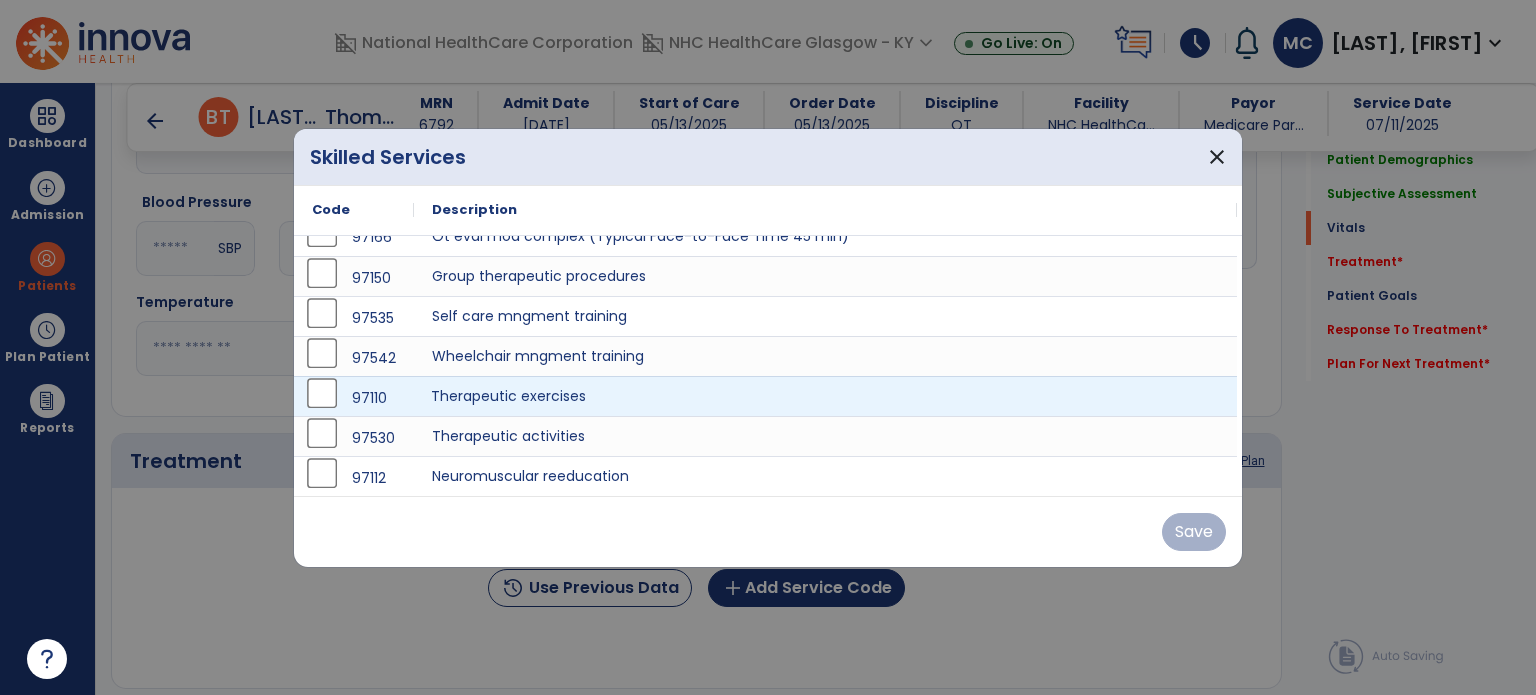 click on "Therapeutic exercises" at bounding box center (825, 396) 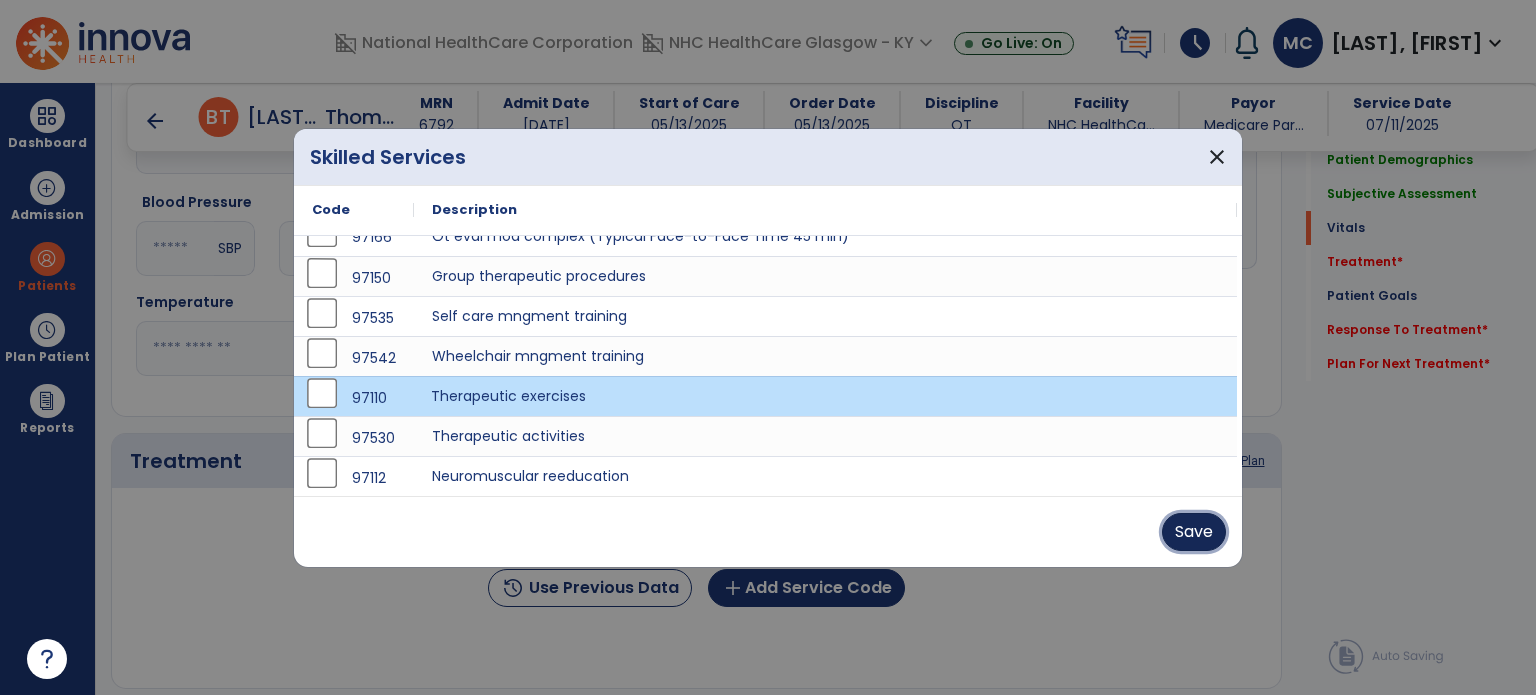 click on "Save" at bounding box center (1194, 532) 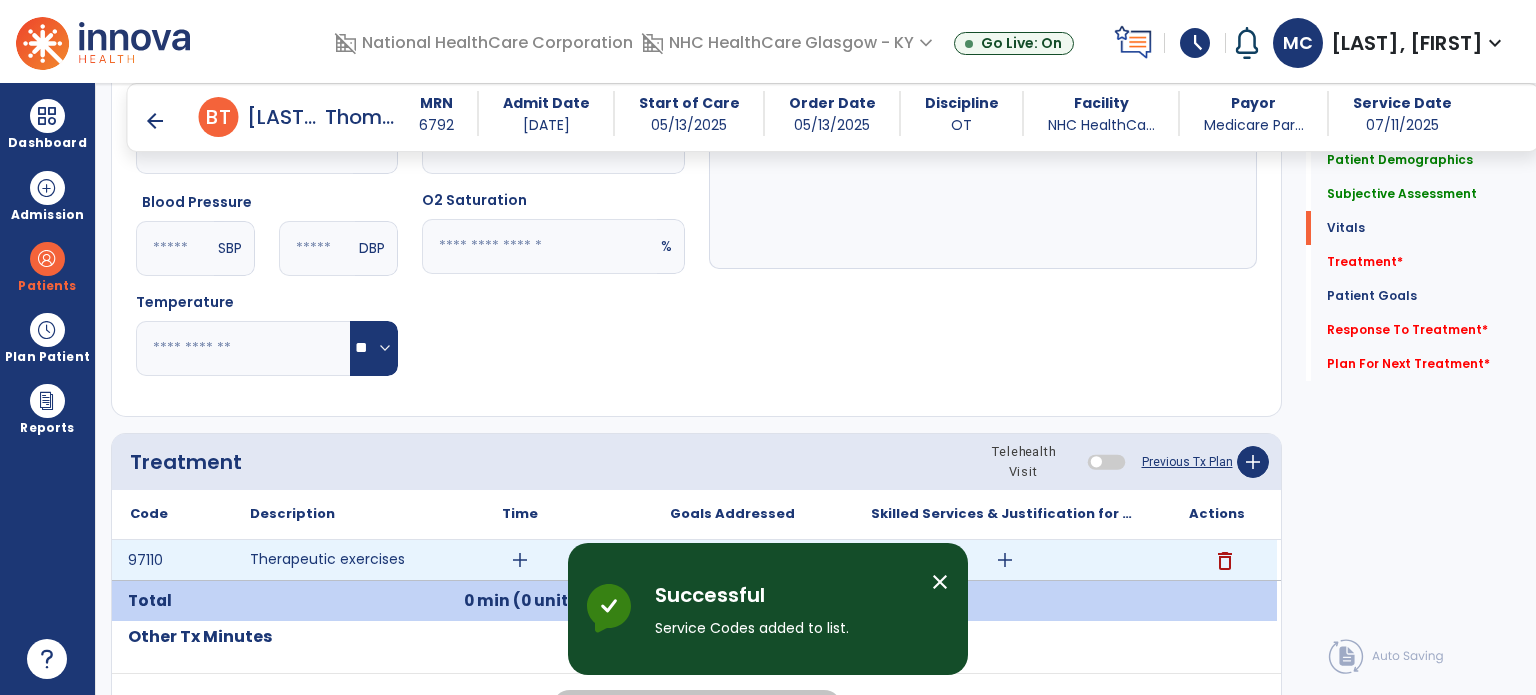 click on "add" at bounding box center (520, 560) 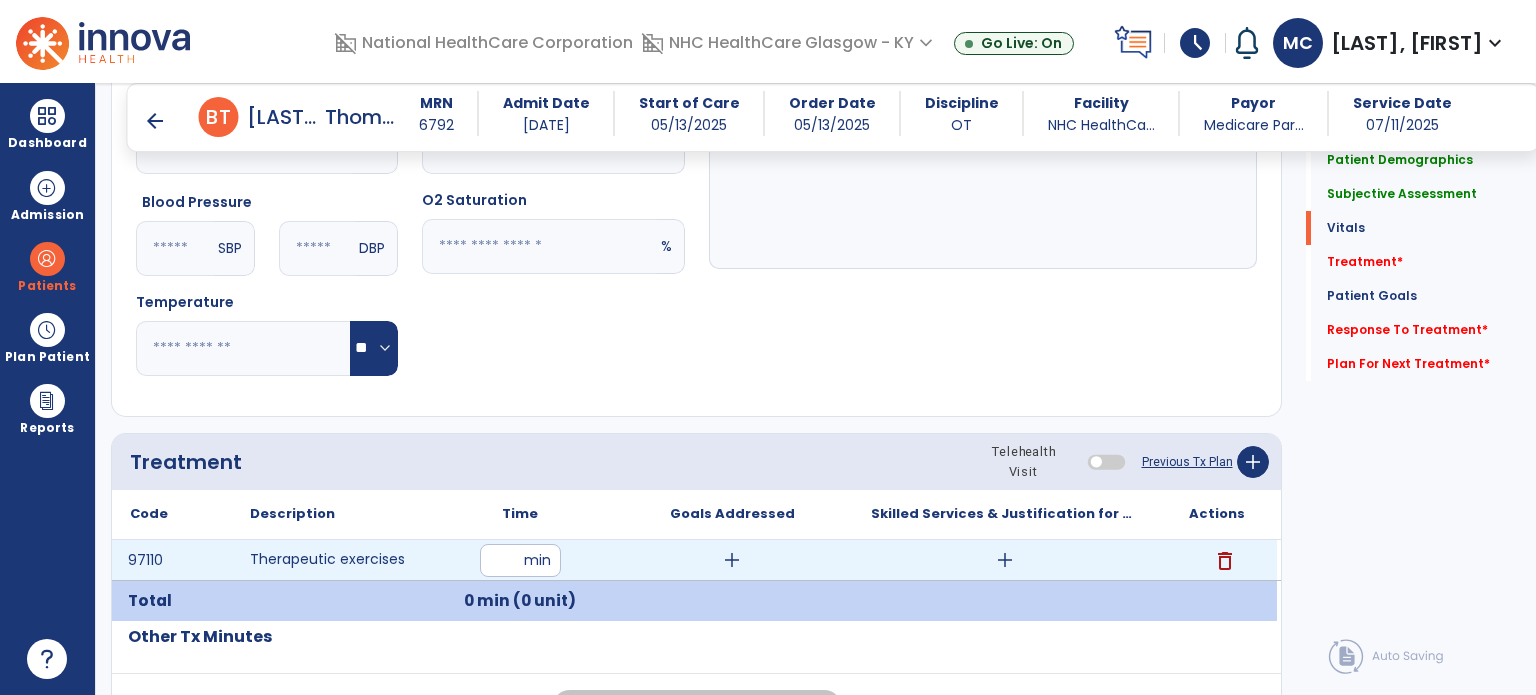 type on "**" 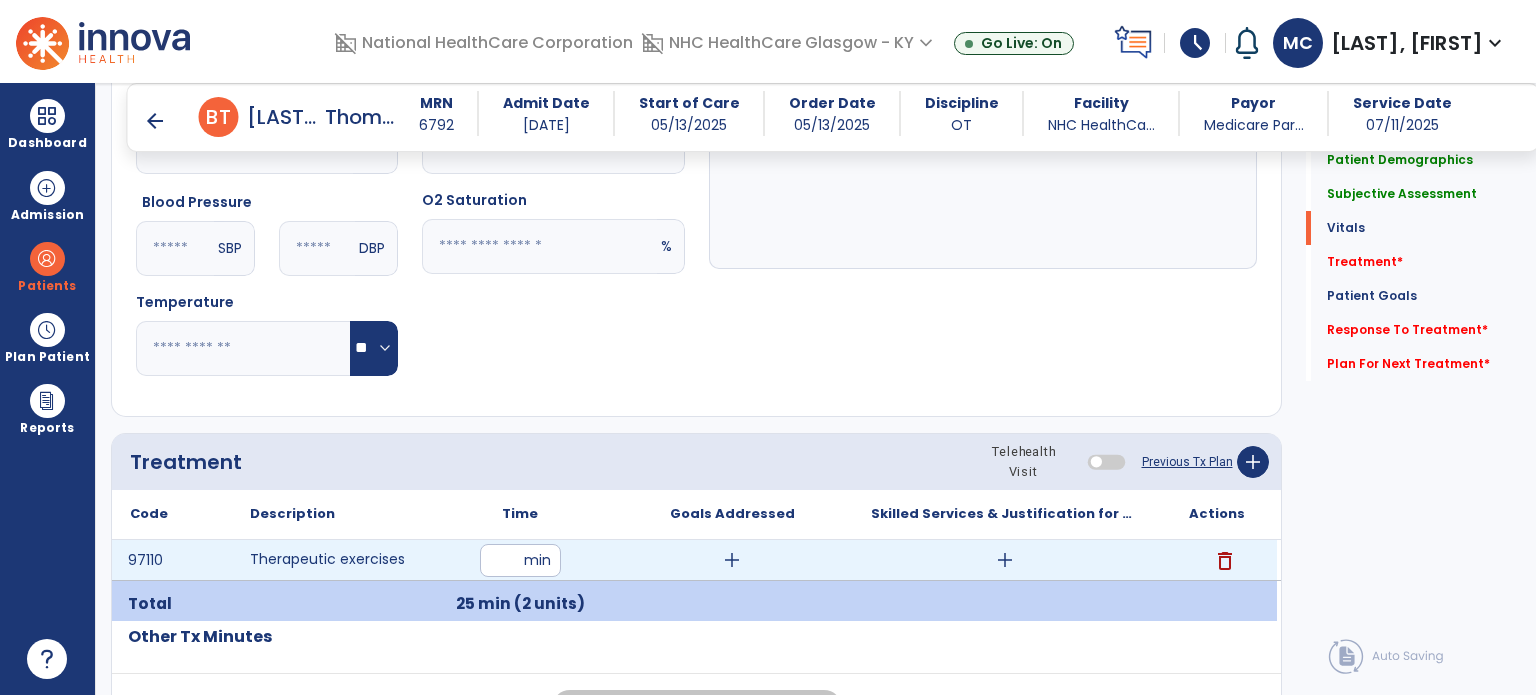 click on "add" at bounding box center (732, 560) 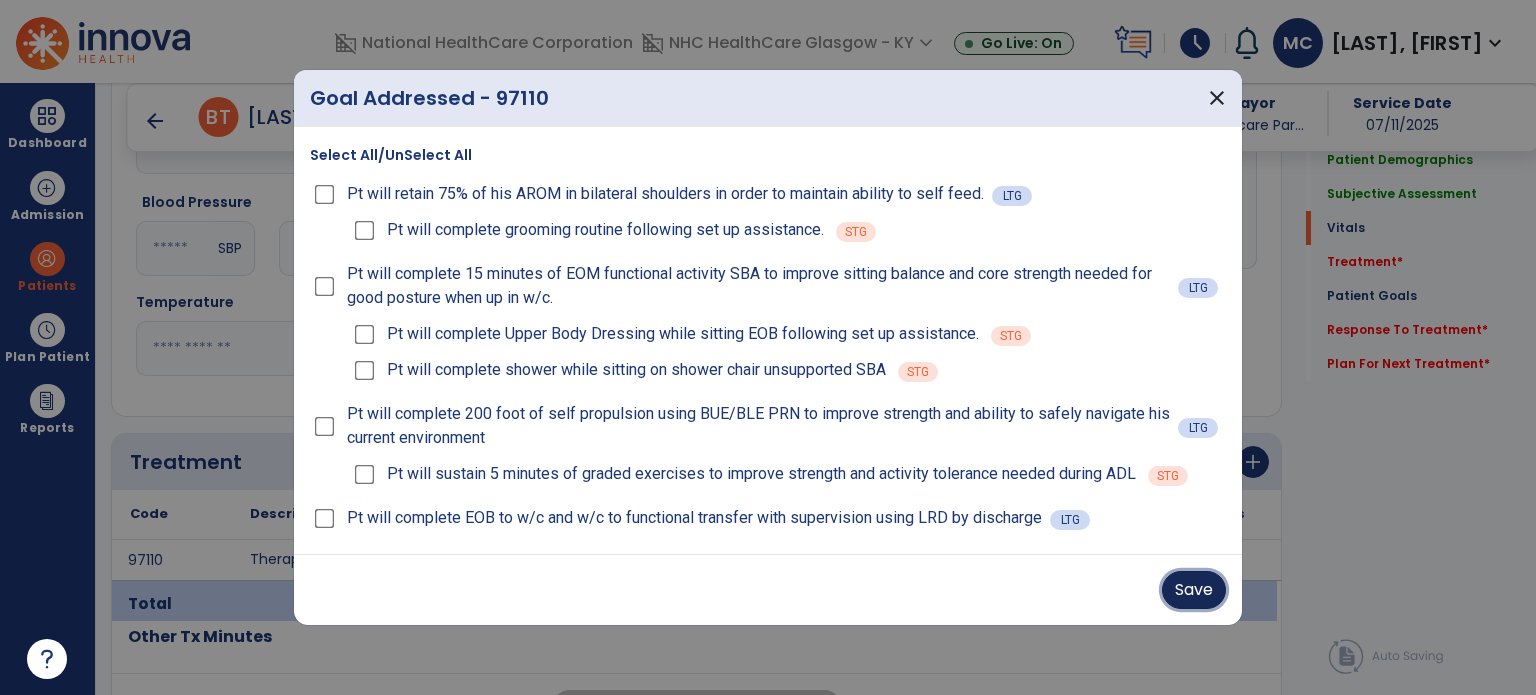 click on "Save" at bounding box center (1194, 590) 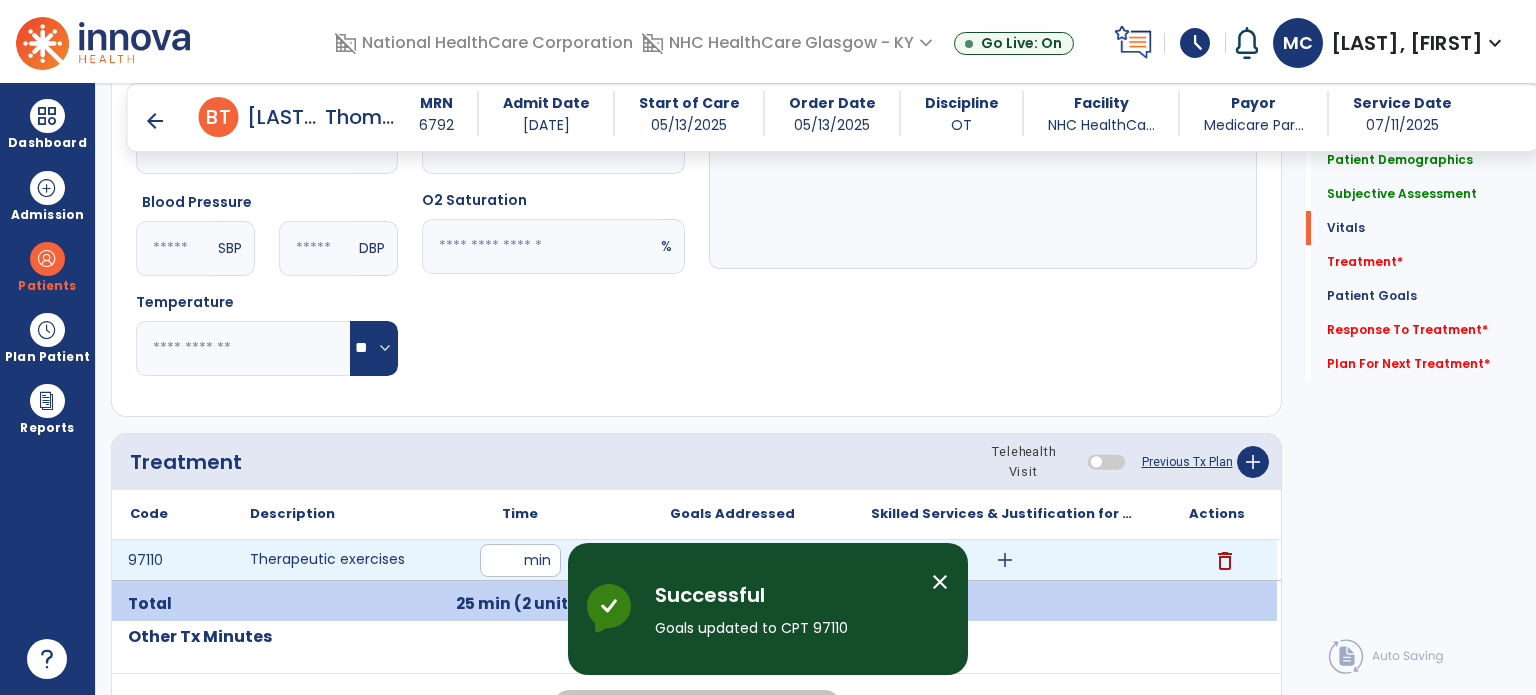 click on "add" at bounding box center [1005, 560] 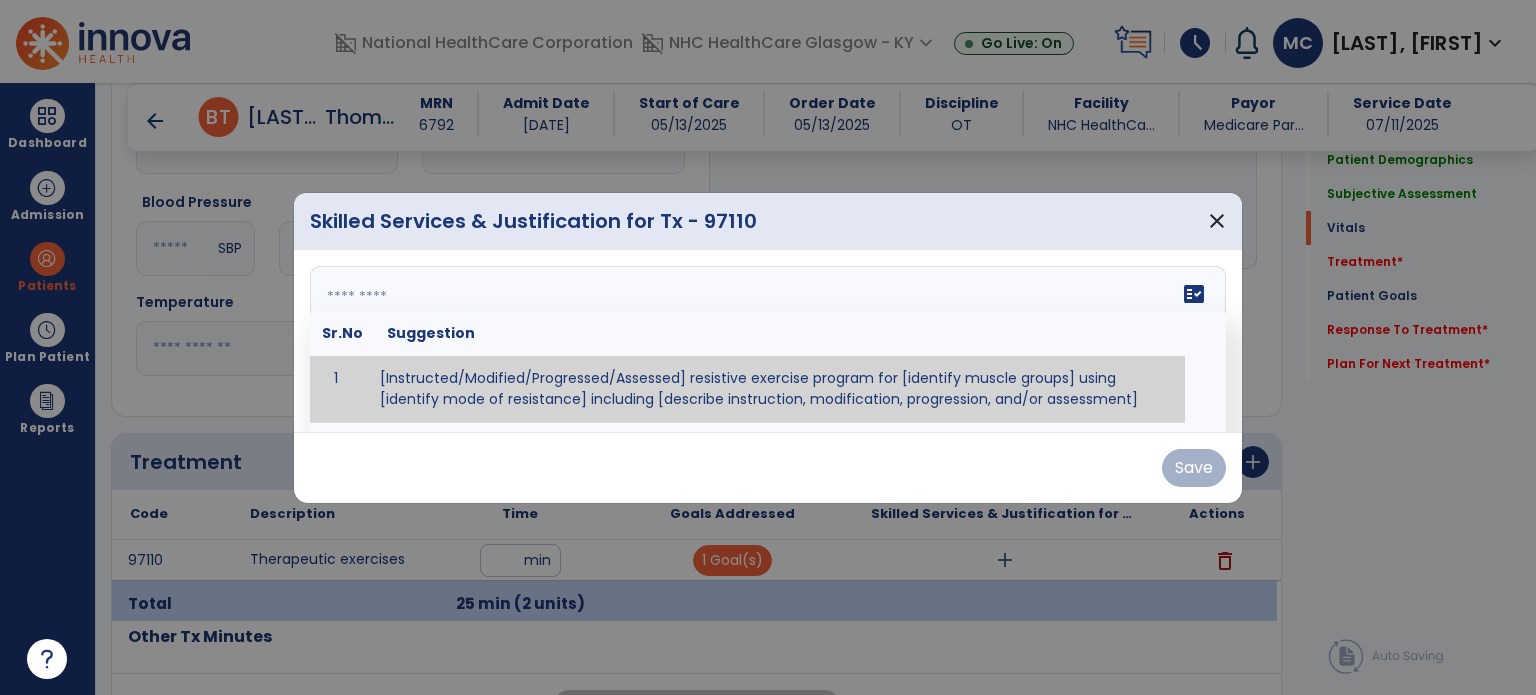 click on "fact_check  Sr.No Suggestion 1 [Instructed/Modified/Progressed/Assessed] resistive exercise program for [identify muscle groups] using [identify mode of resistance] including [describe instruction, modification, progression, and/or assessment] 2 [Instructed/Modified/Progressed/Assessed] aerobic exercise program using [identify equipment/mode] including [describe instruction, modification,progression, and/or assessment] 3 [Instructed/Modified/Progressed/Assessed] [PROM/A/AROM/AROM] program for [identify joint movements] using [contract-relax, over-pressure, inhibitory techniques, other] 4 [Assessed/Tested] aerobic capacity with administration of [aerobic capacity test]" at bounding box center [768, 341] 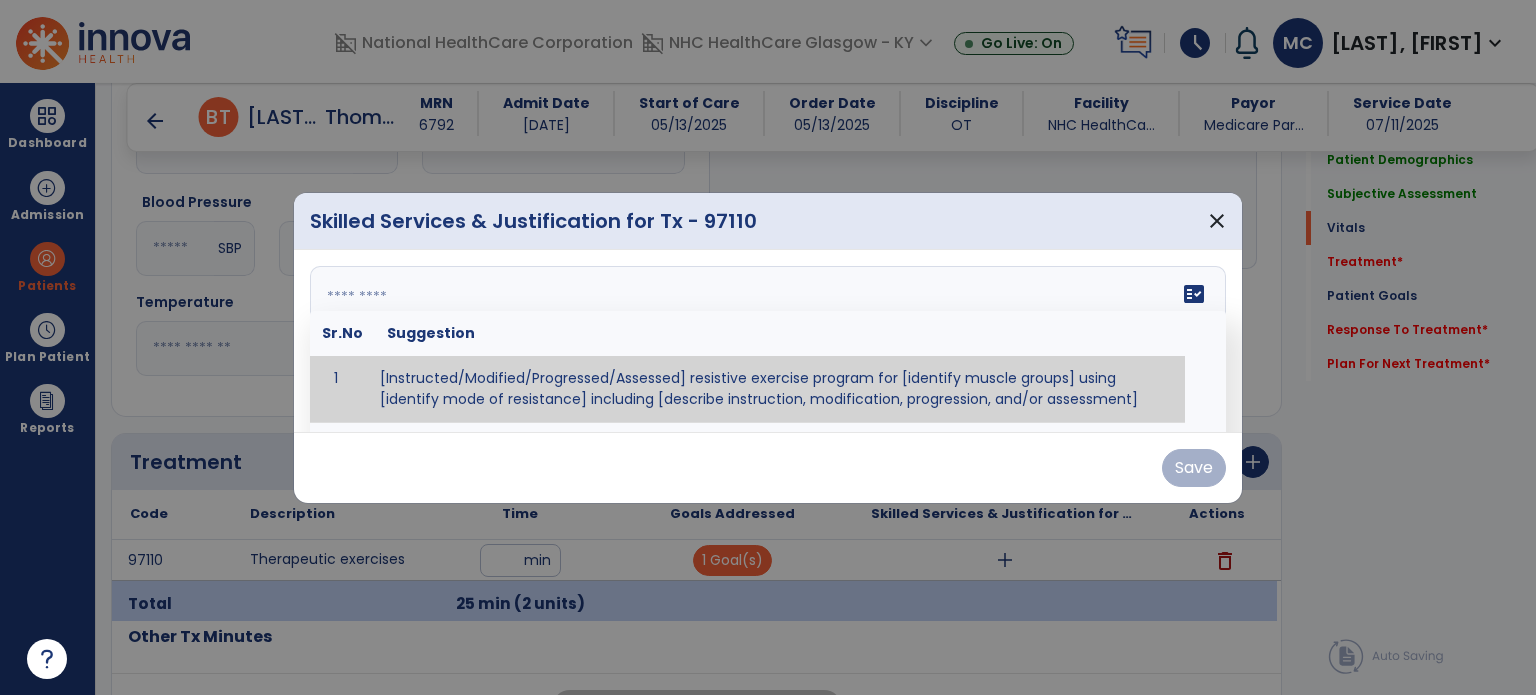 paste on "**********" 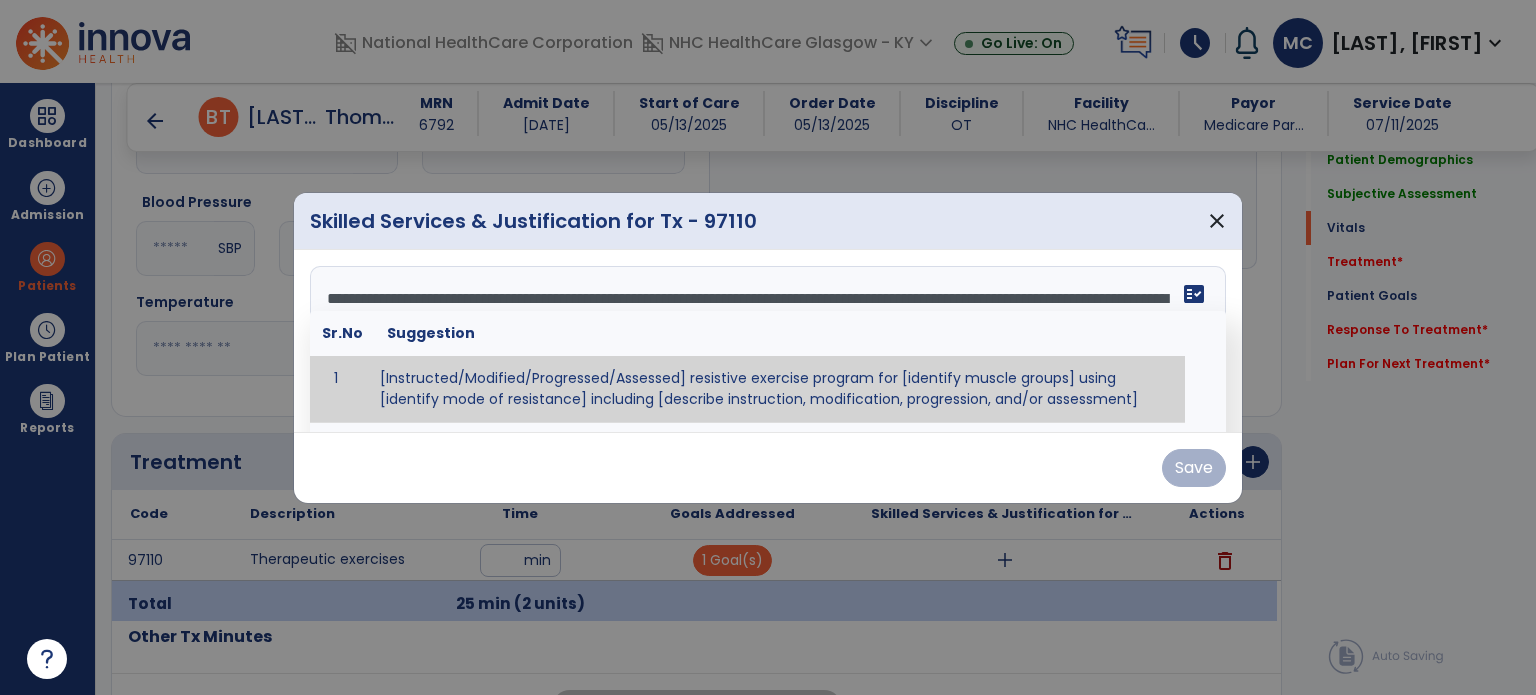 scroll, scrollTop: 15, scrollLeft: 0, axis: vertical 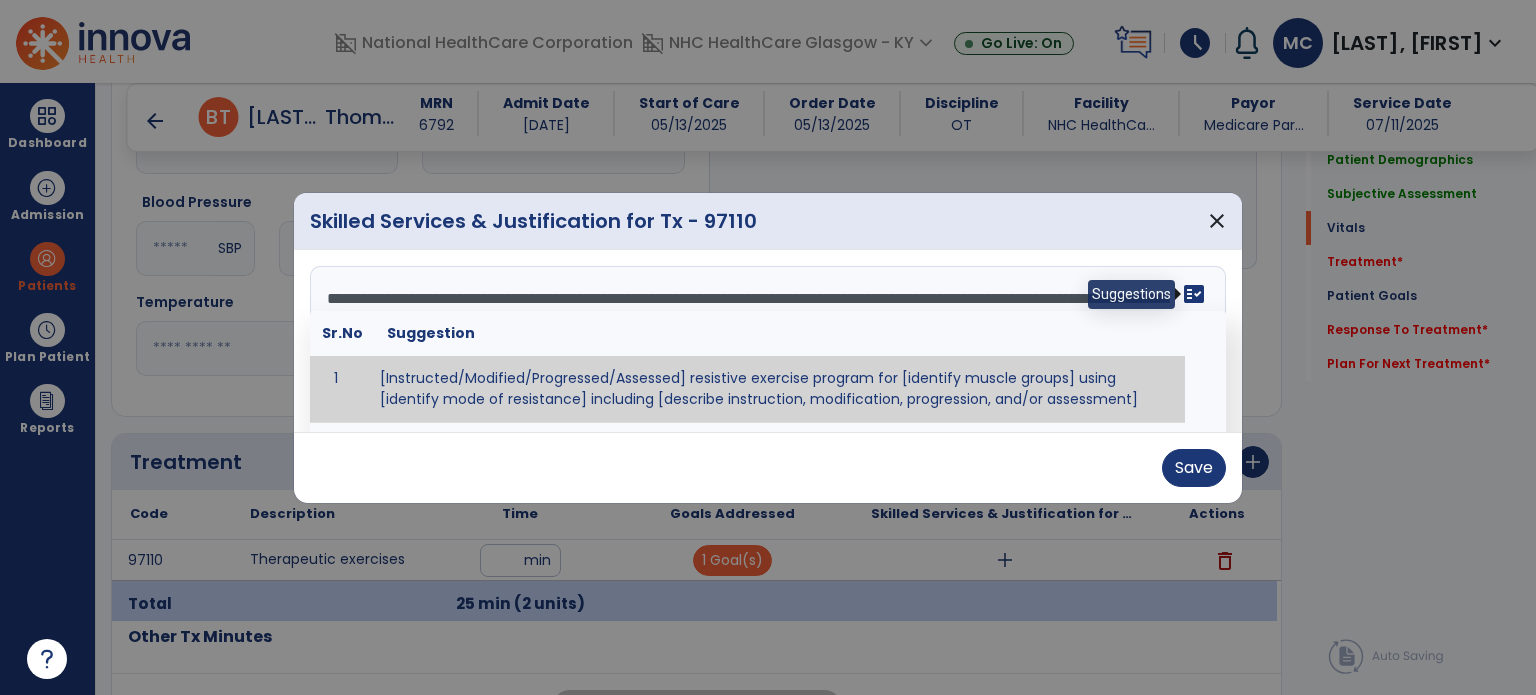 click on "fact_check" at bounding box center [1194, 294] 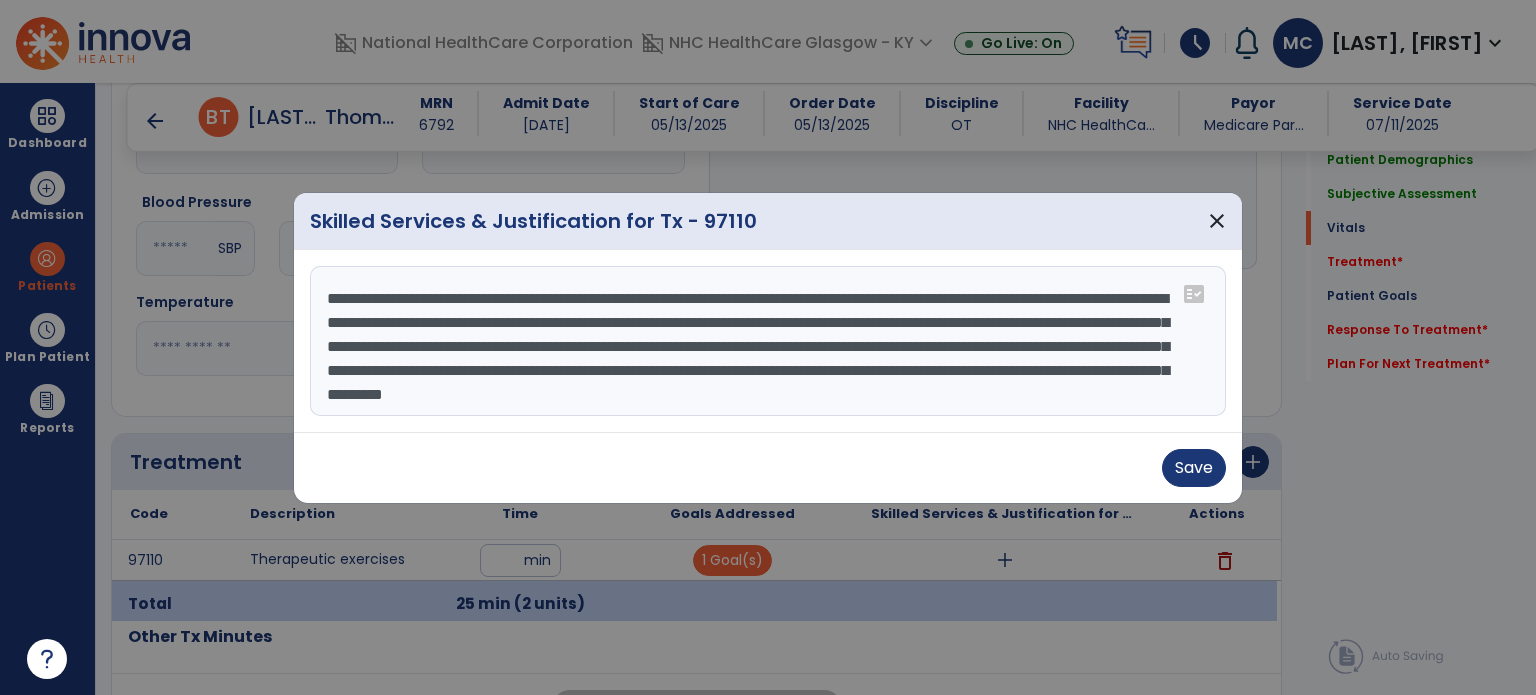 click on "**********" at bounding box center (768, 341) 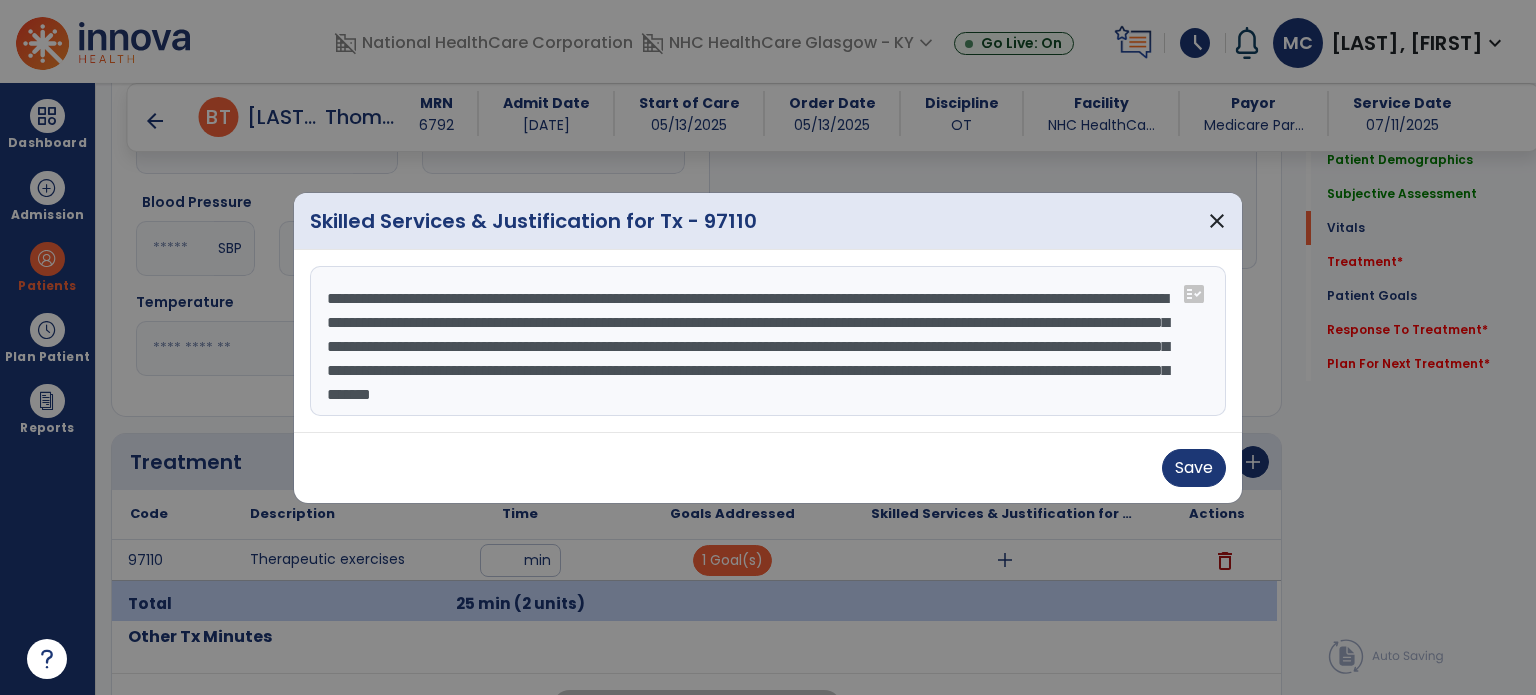click on "**********" at bounding box center (768, 341) 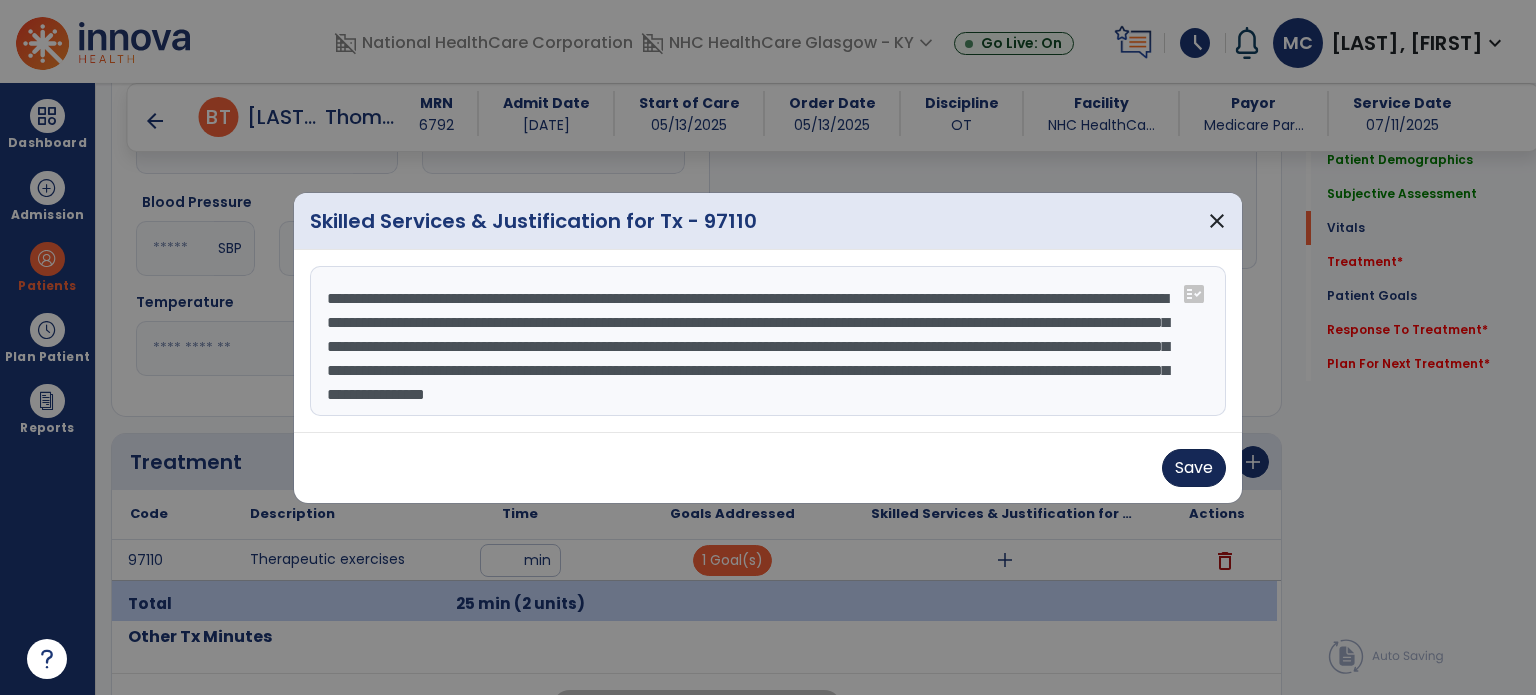 type on "**********" 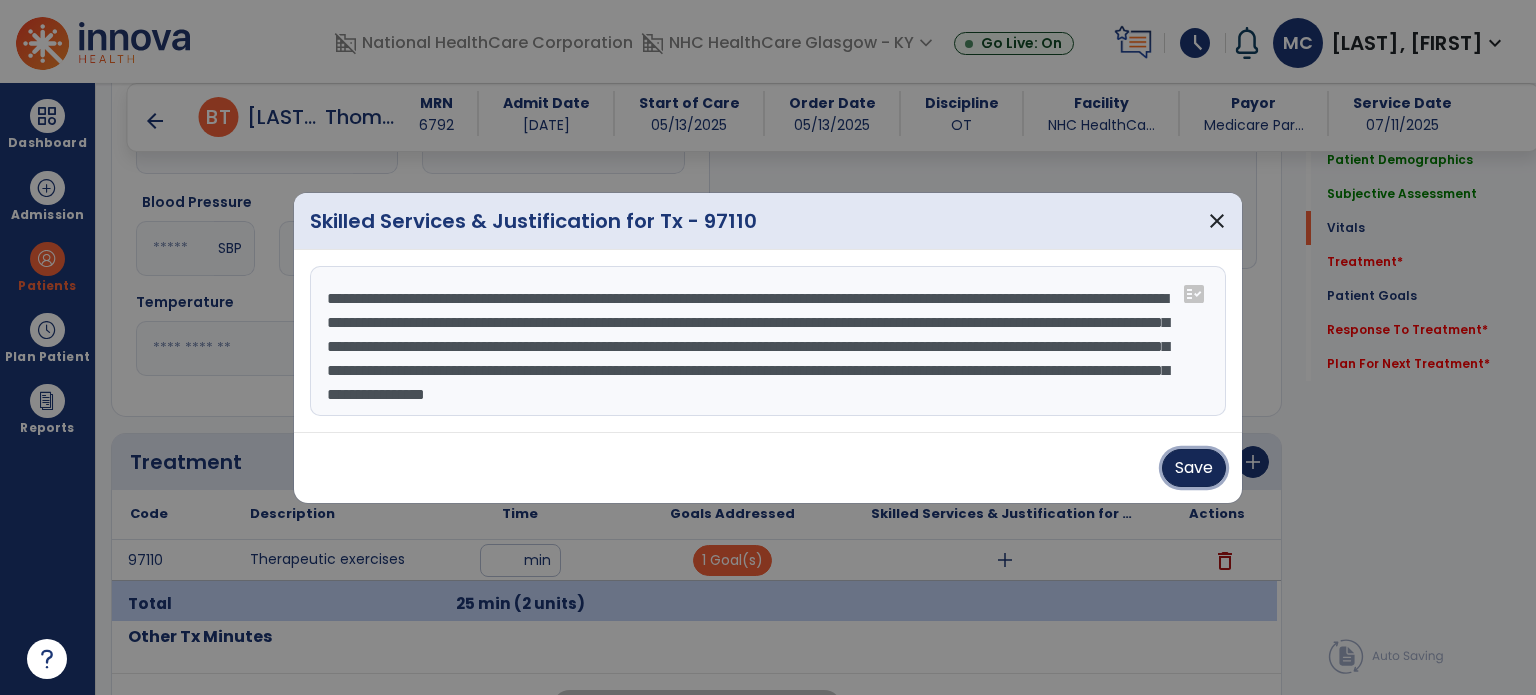 click on "Save" at bounding box center (1194, 468) 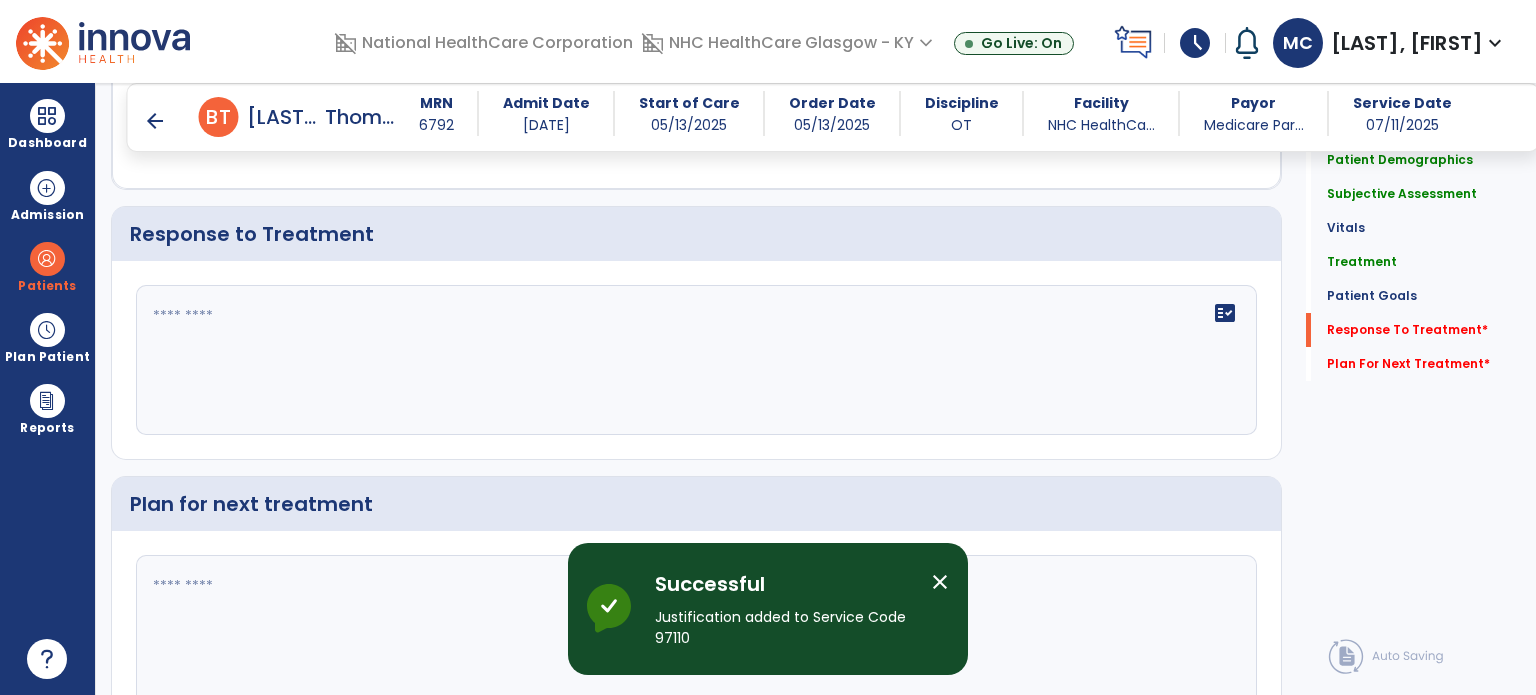 scroll, scrollTop: 2895, scrollLeft: 0, axis: vertical 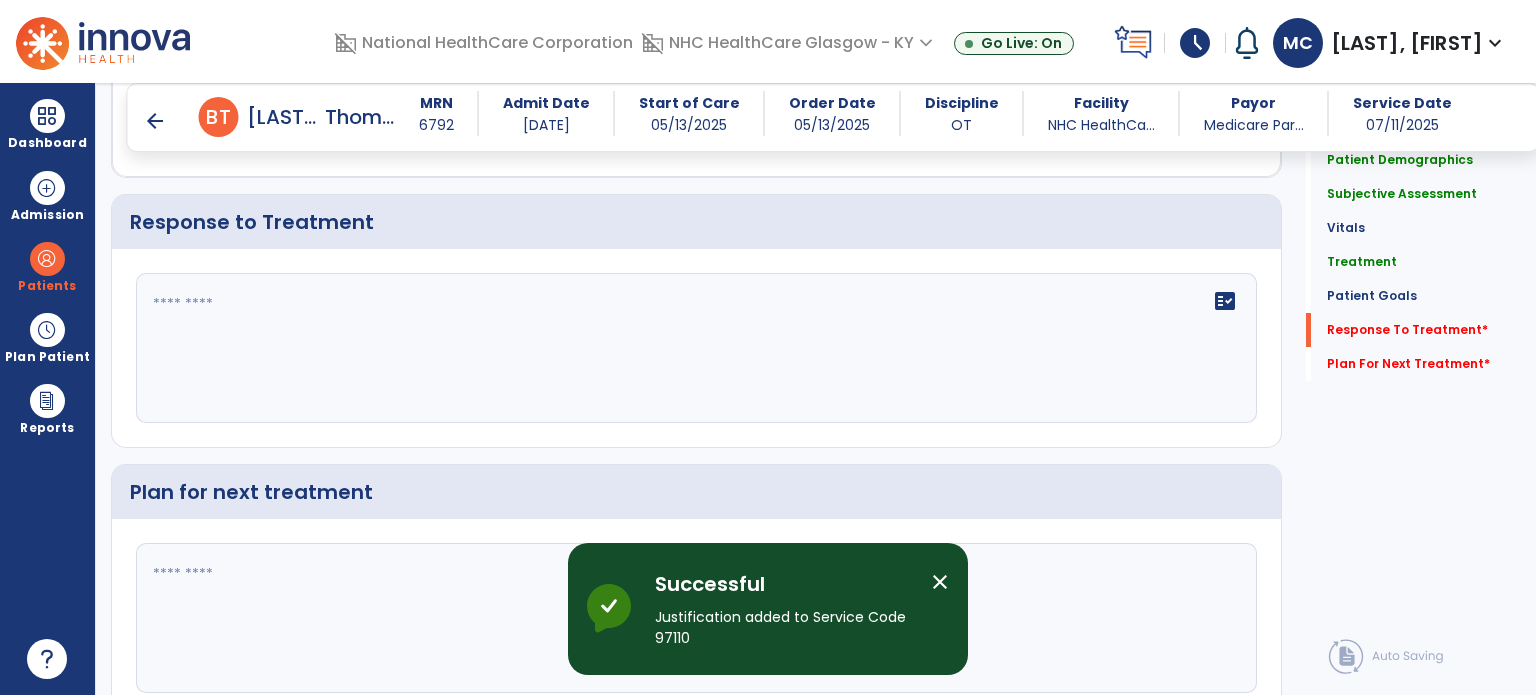 click on "fact_check" 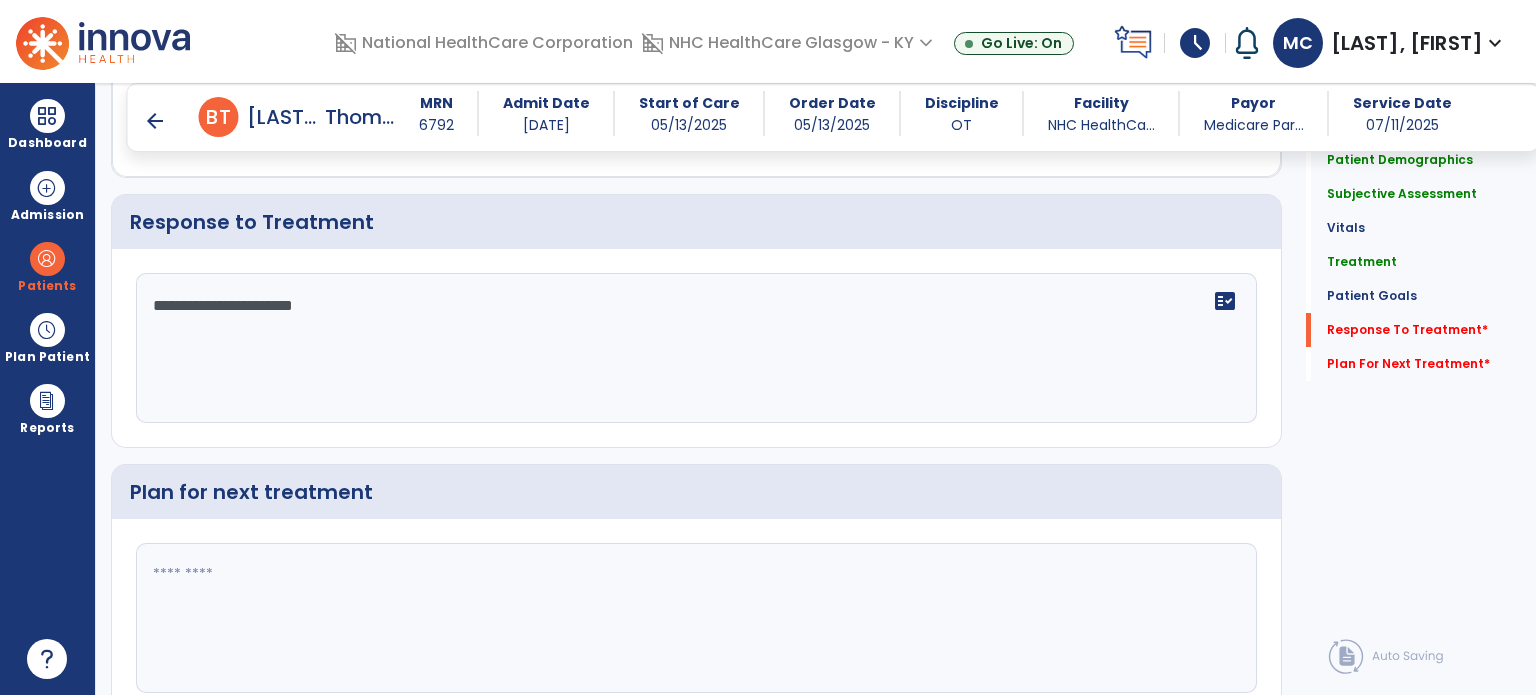 type on "**********" 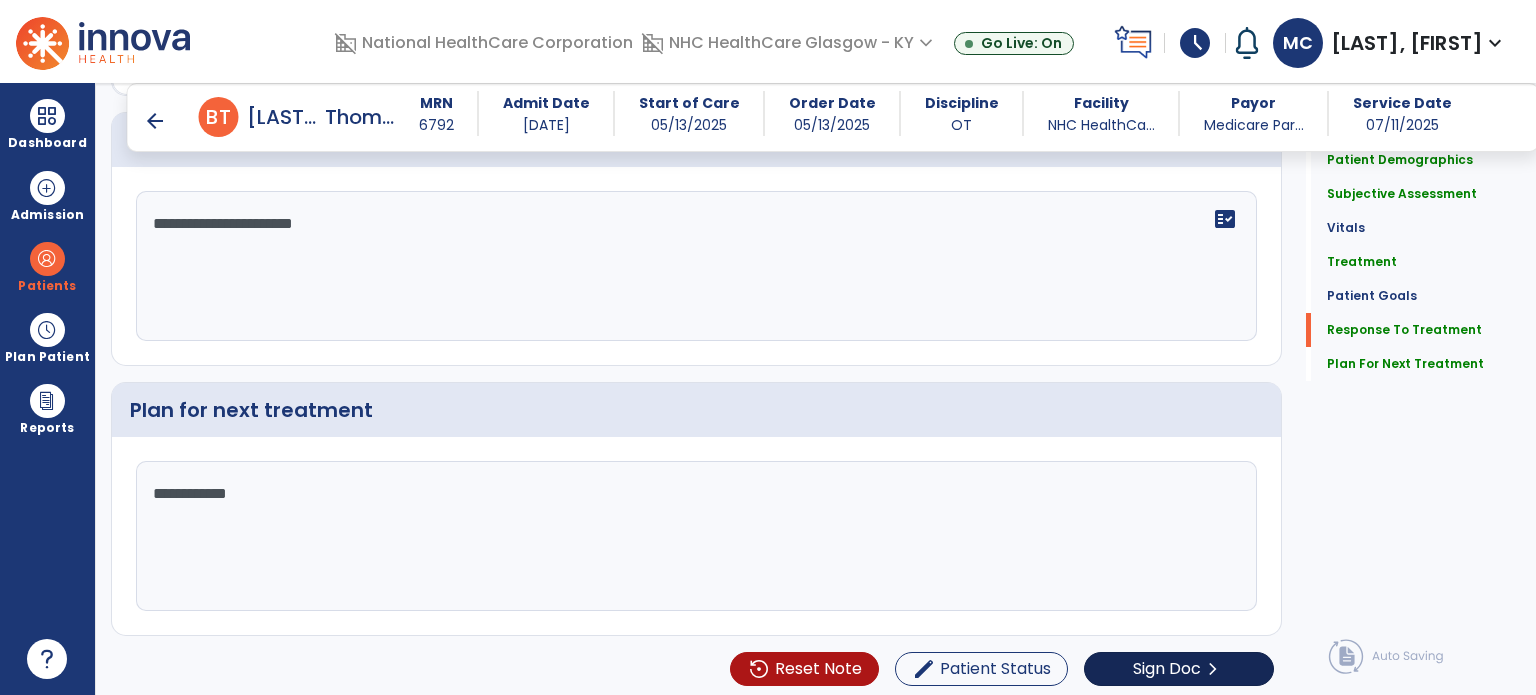 scroll, scrollTop: 2977, scrollLeft: 0, axis: vertical 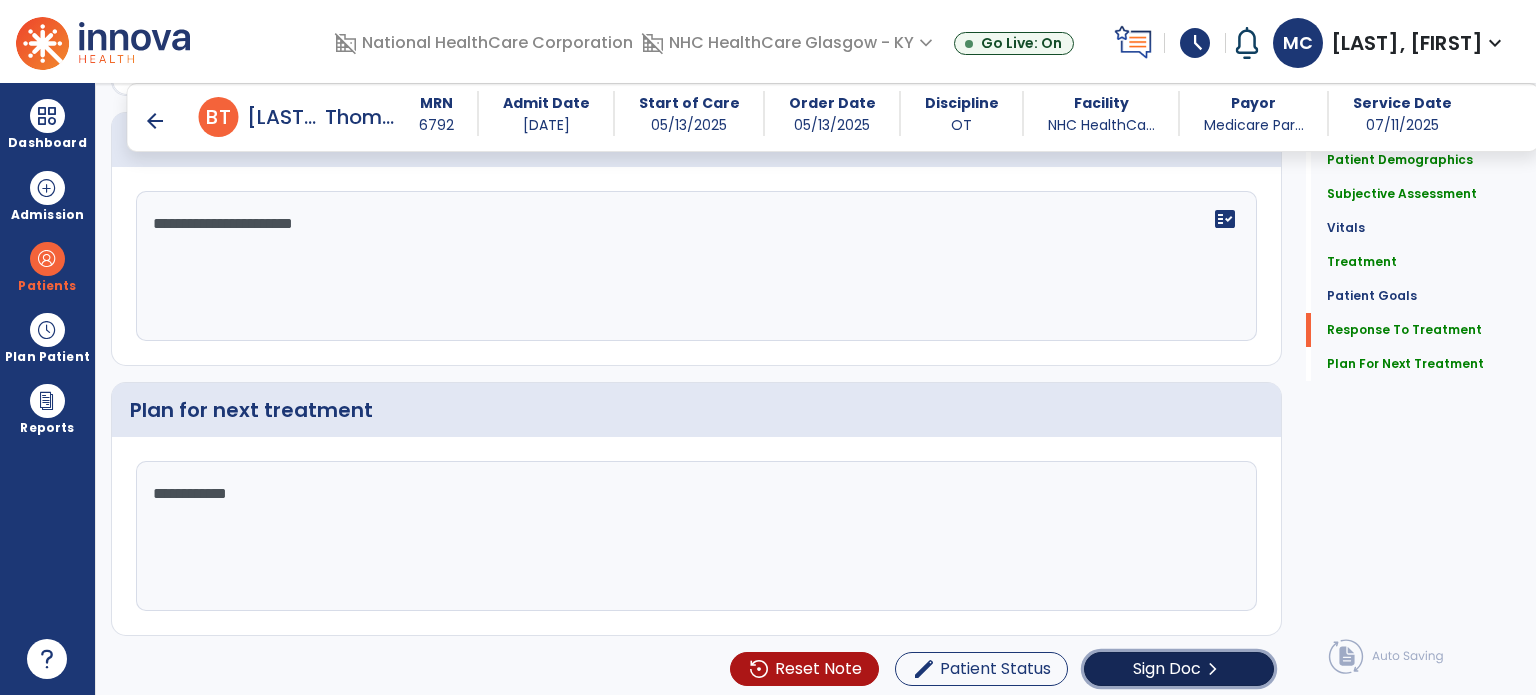 click on "Sign Doc" 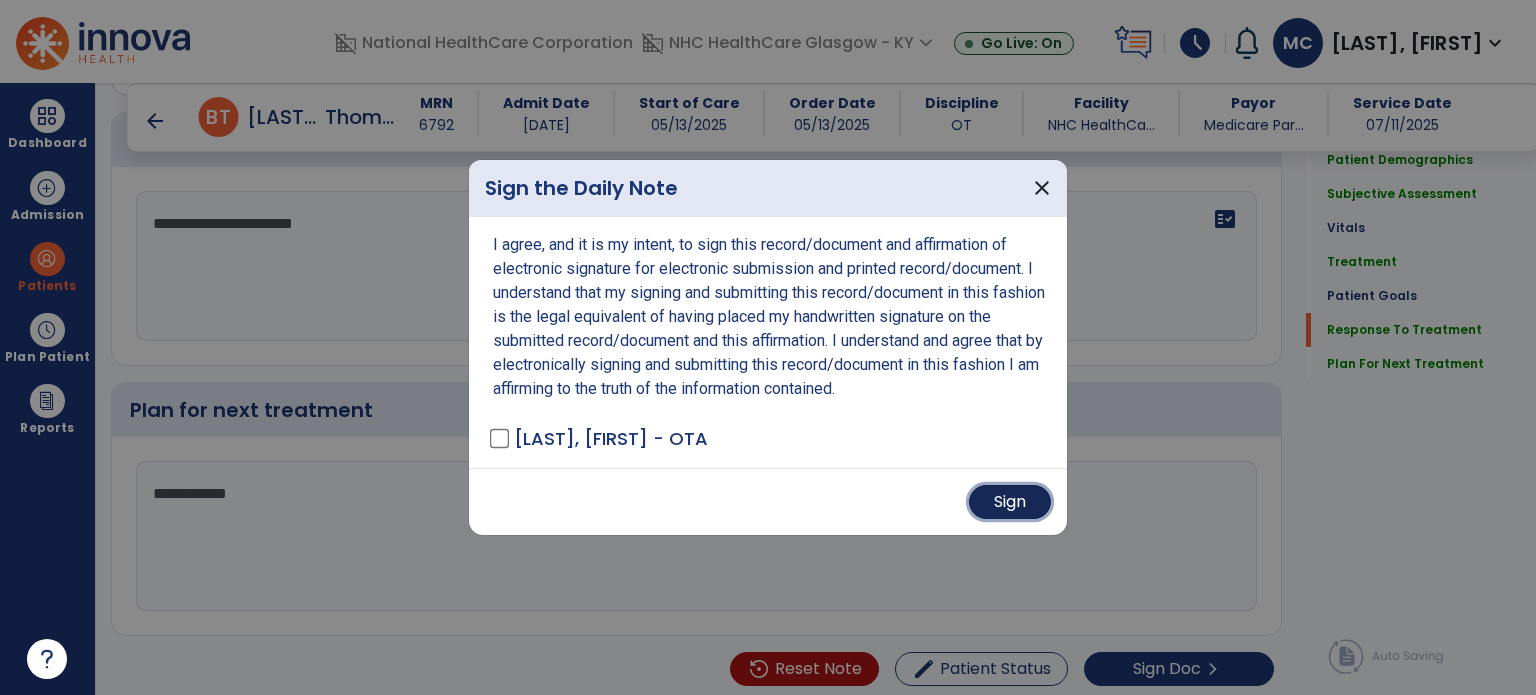 click on "Sign" at bounding box center (1010, 502) 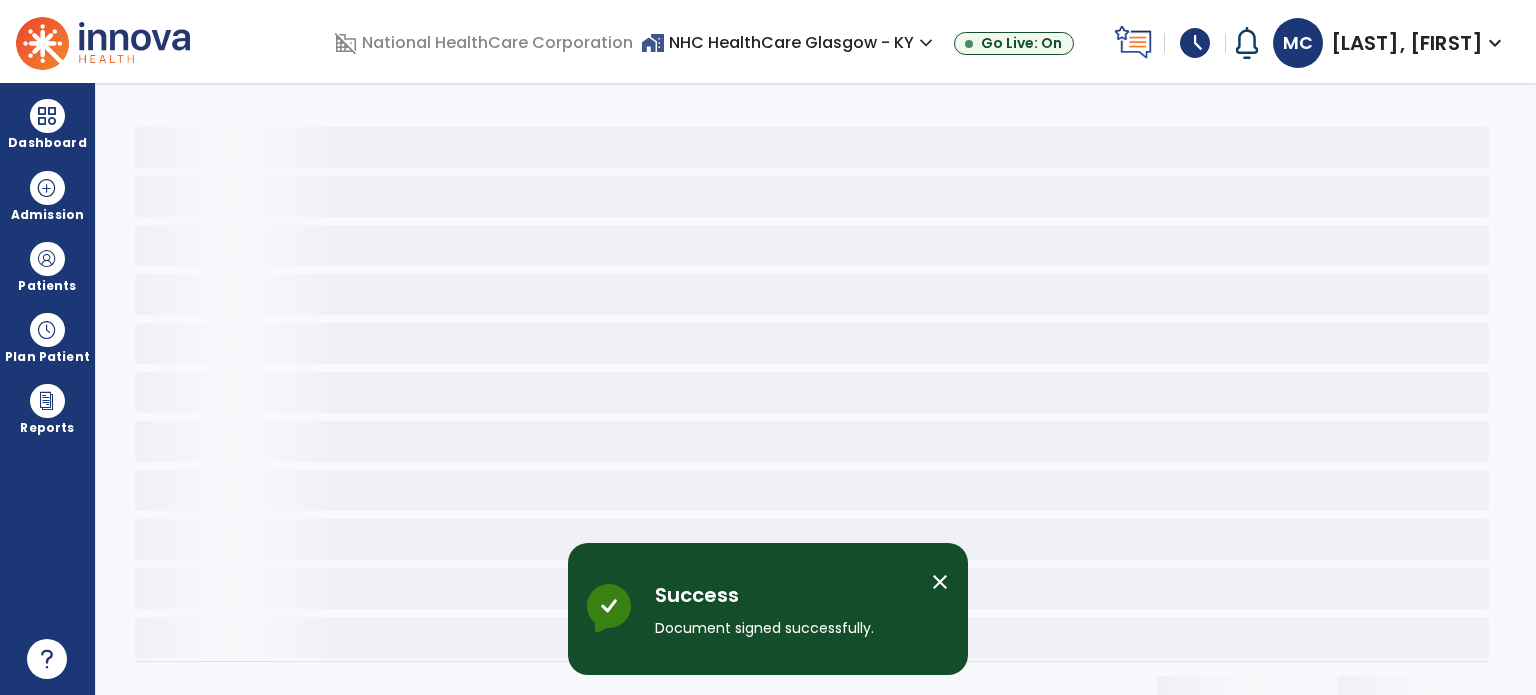 scroll, scrollTop: 0, scrollLeft: 0, axis: both 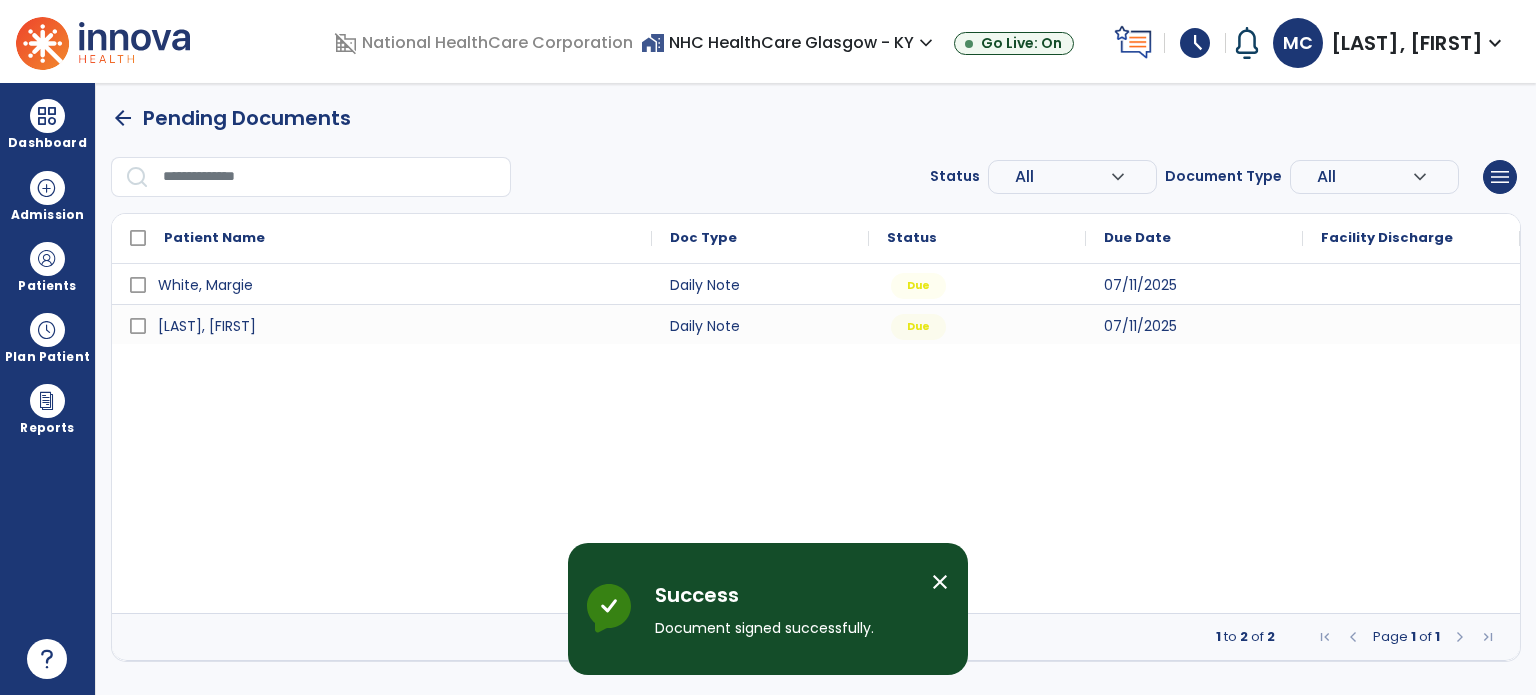 click at bounding box center [103, 41] 